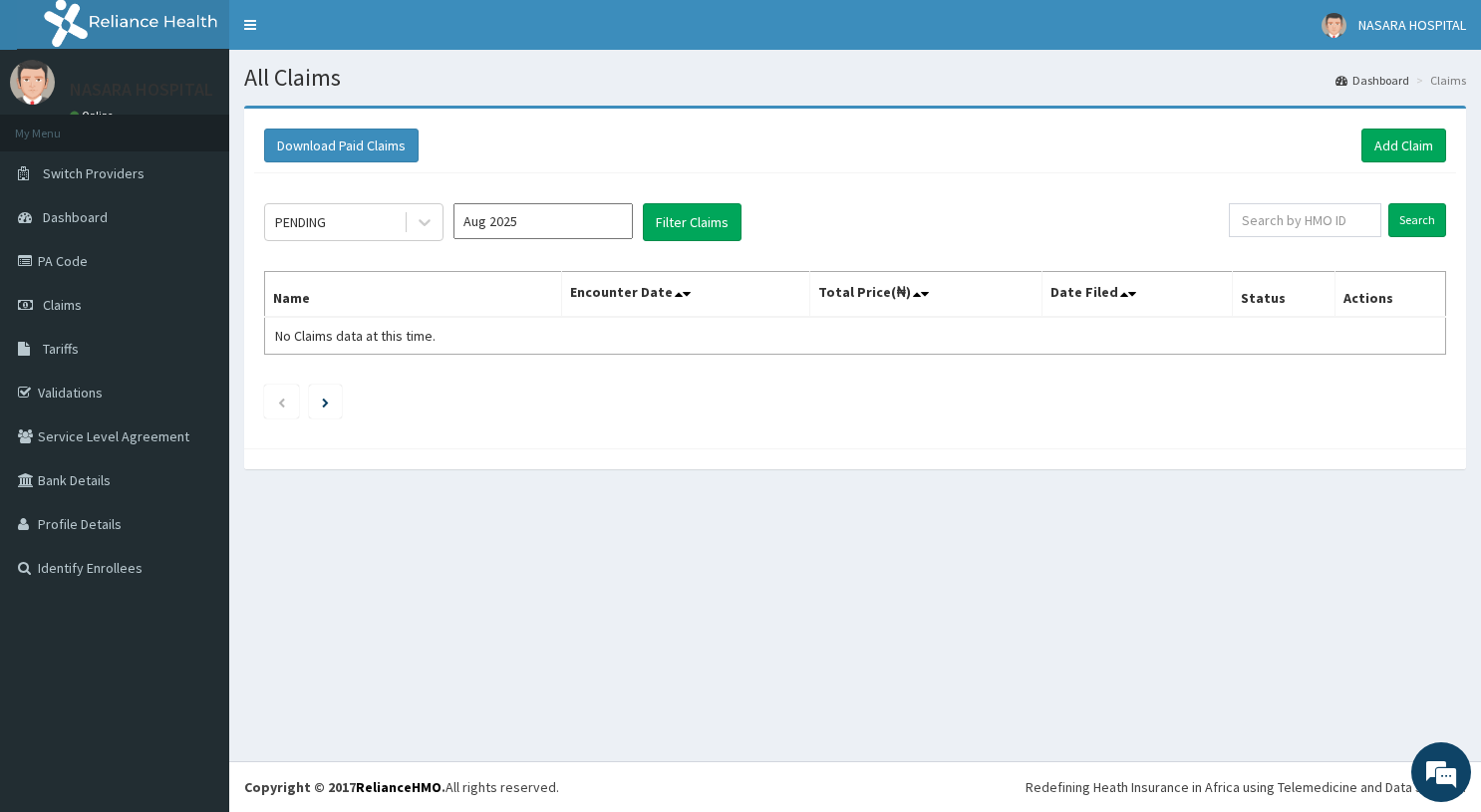 scroll, scrollTop: 0, scrollLeft: 0, axis: both 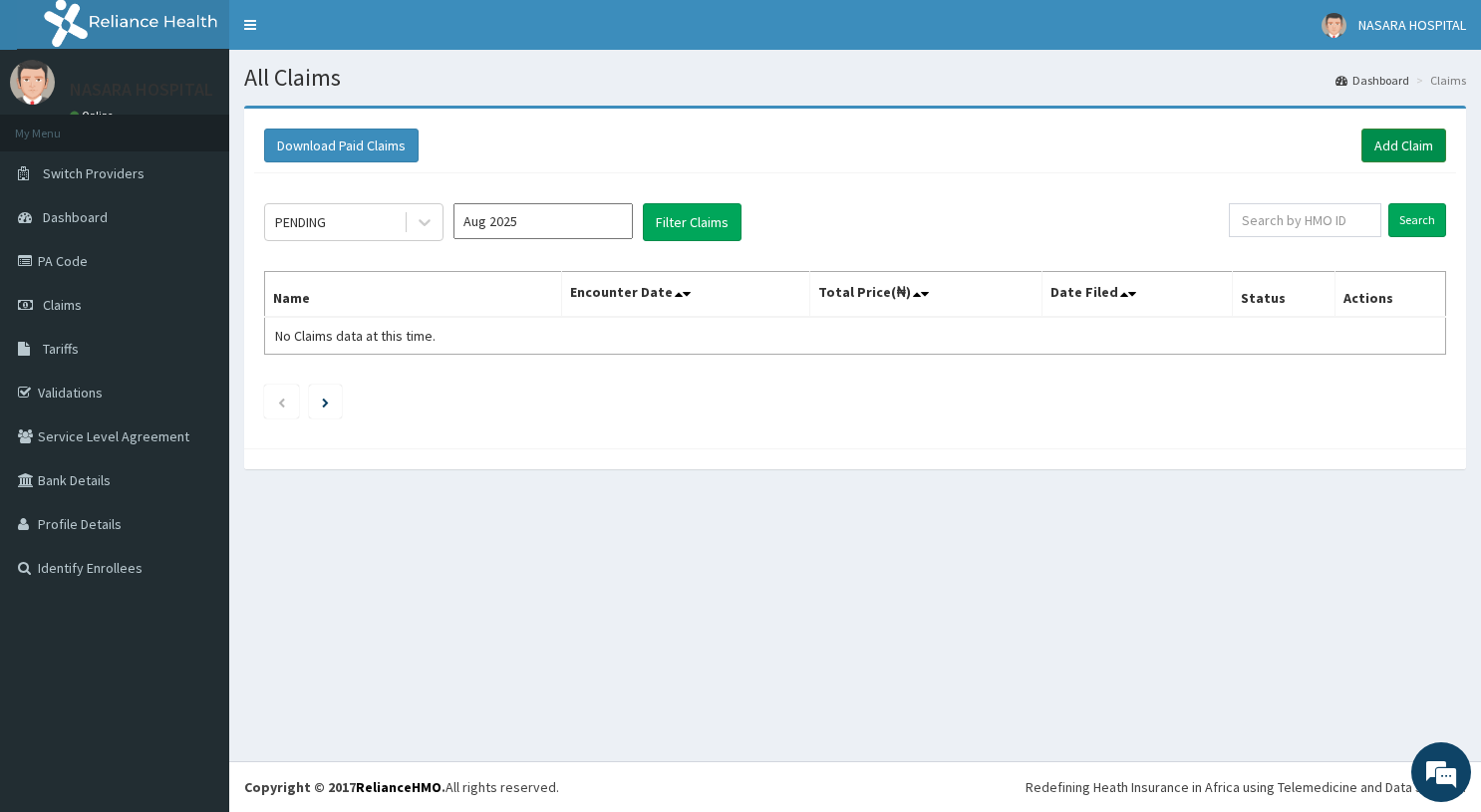 click on "Add Claim" at bounding box center [1403, 145] 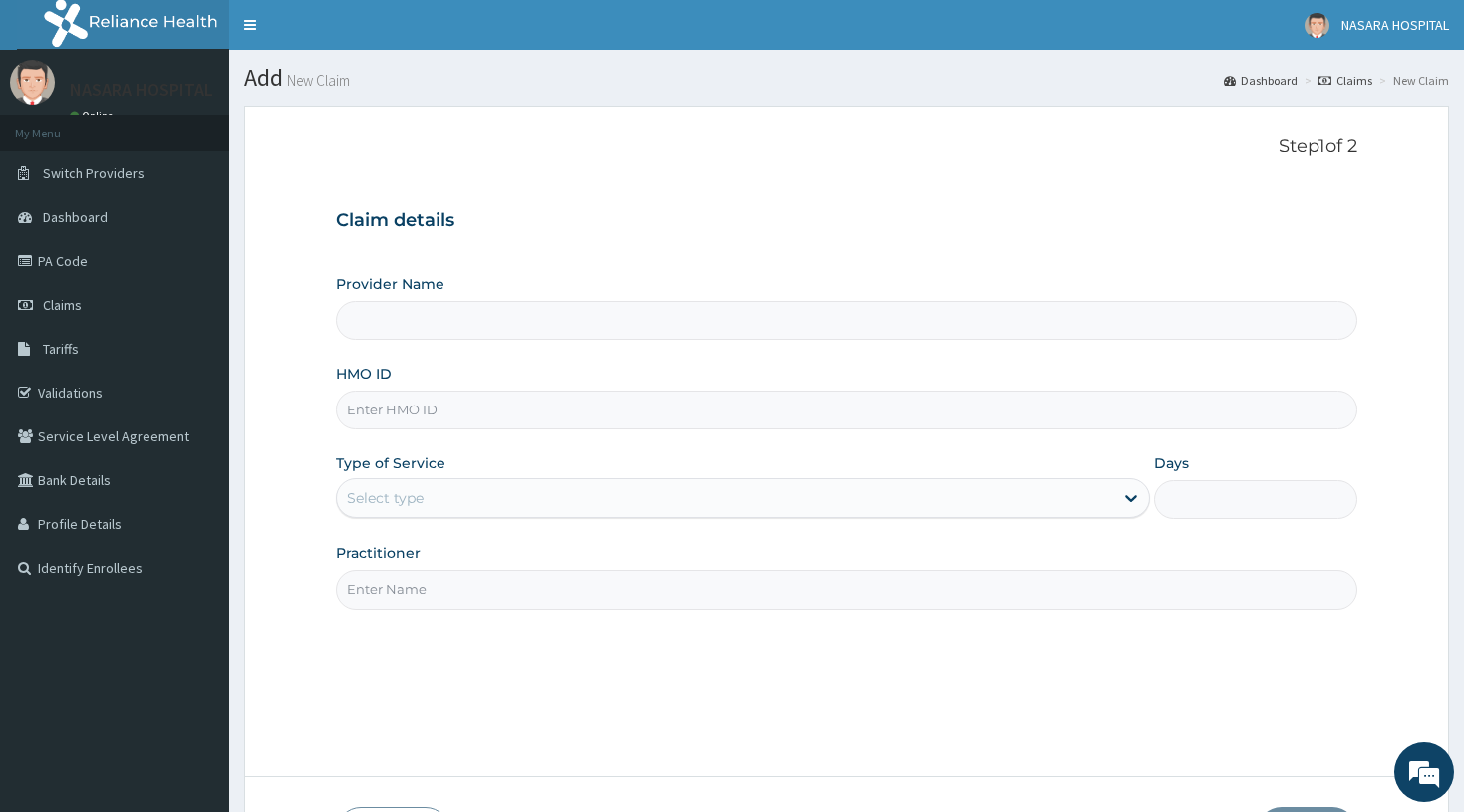 scroll, scrollTop: 0, scrollLeft: 0, axis: both 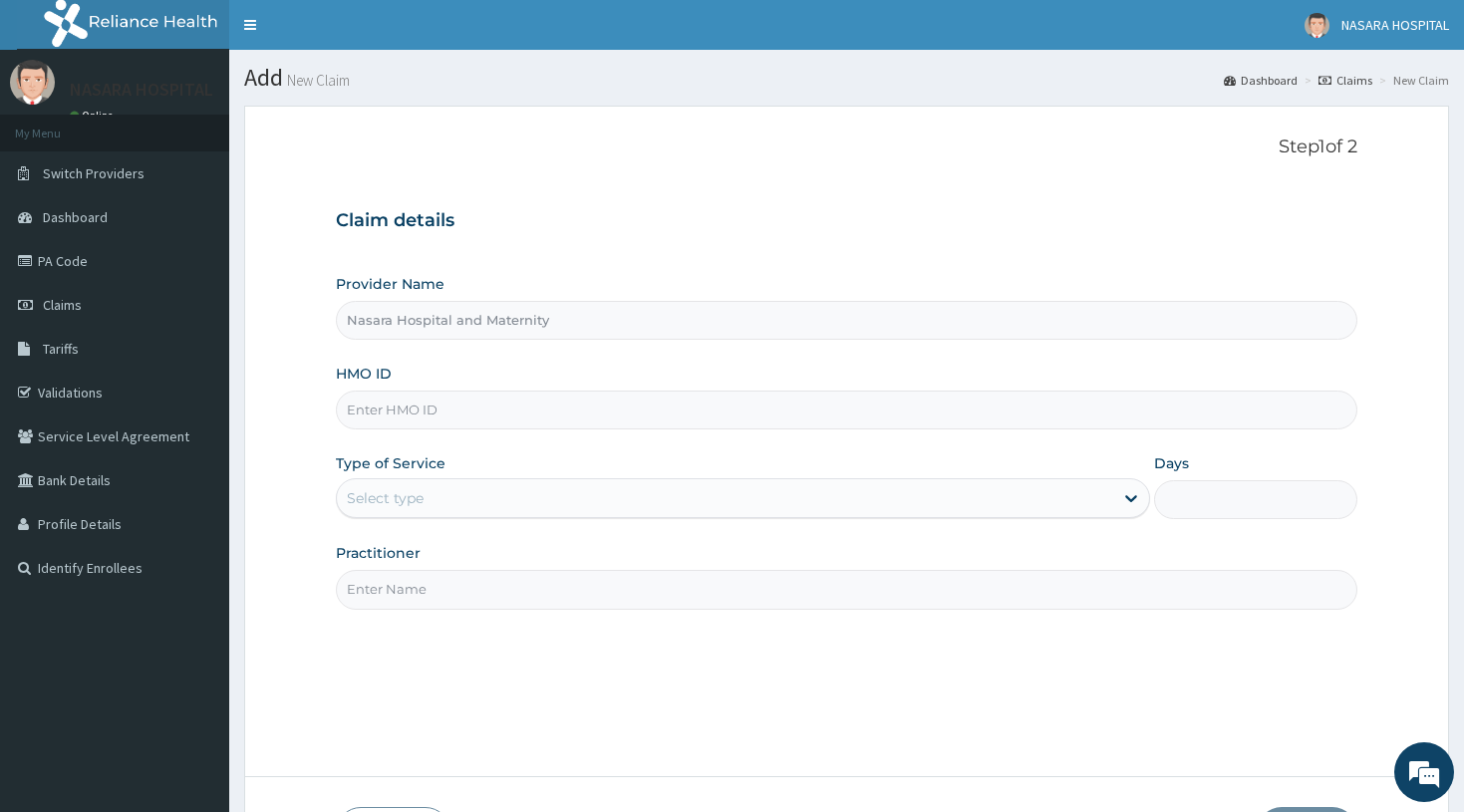 click on "HMO ID" at bounding box center [847, 409] 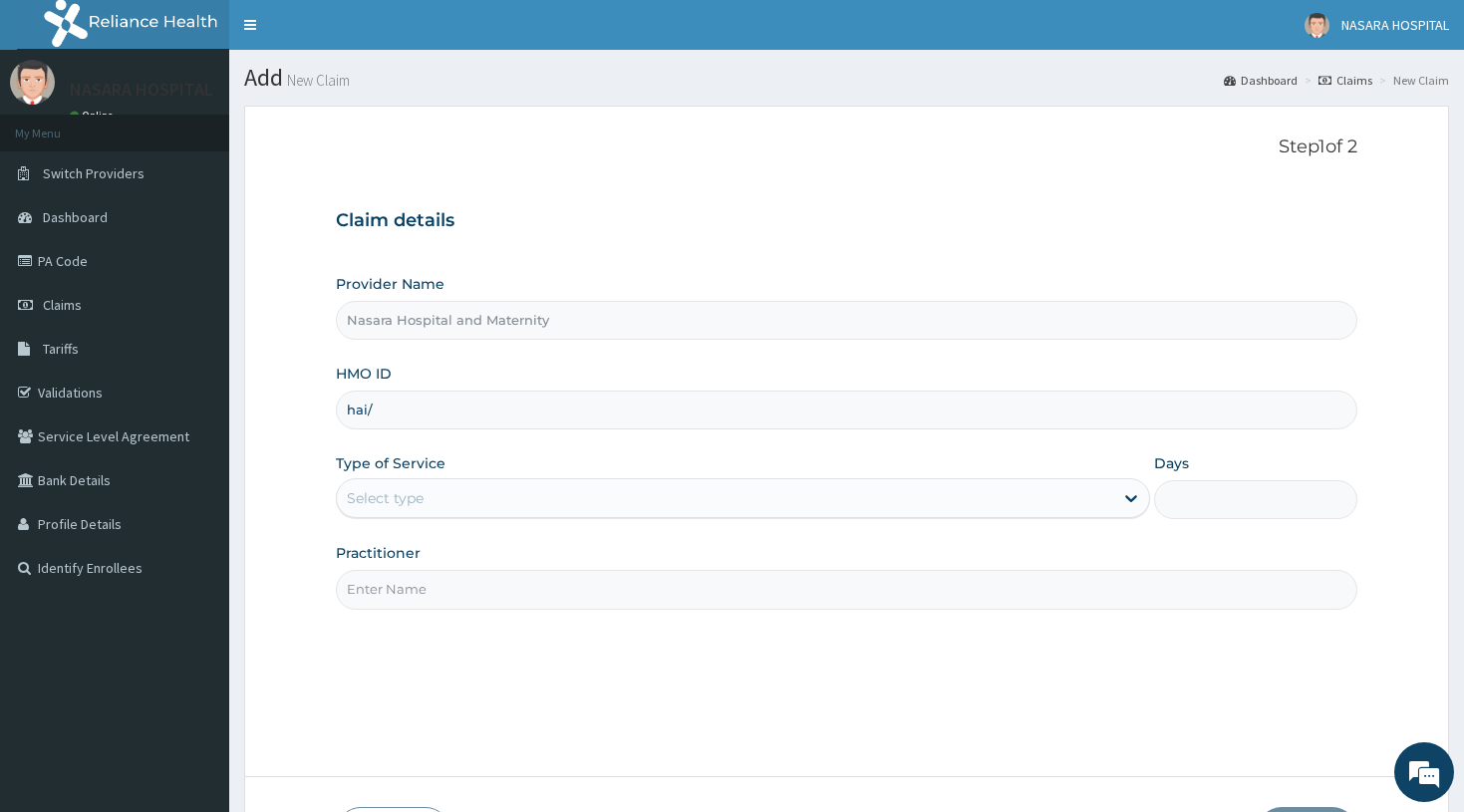scroll, scrollTop: 0, scrollLeft: 0, axis: both 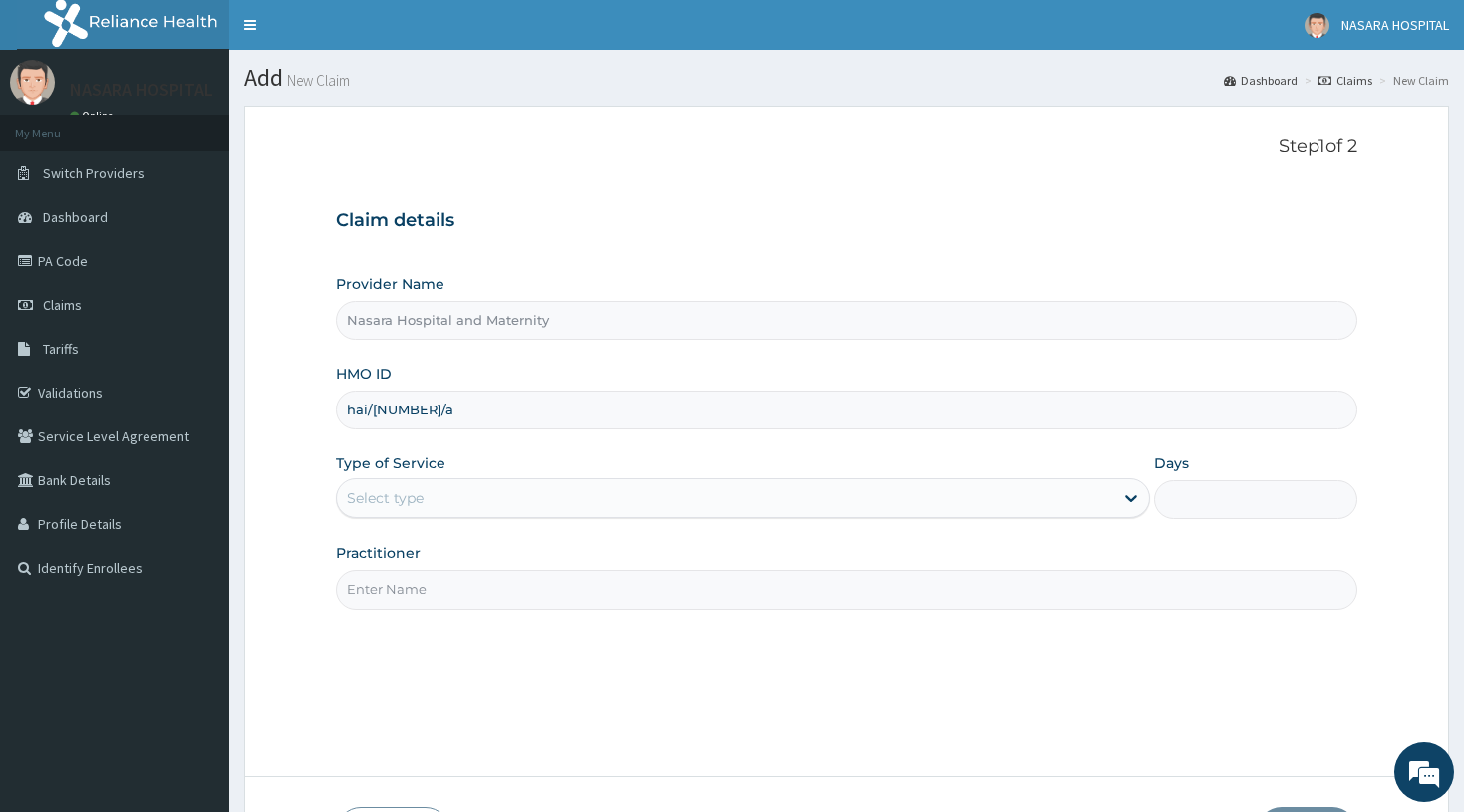type on "hai/[NUMBER]/a" 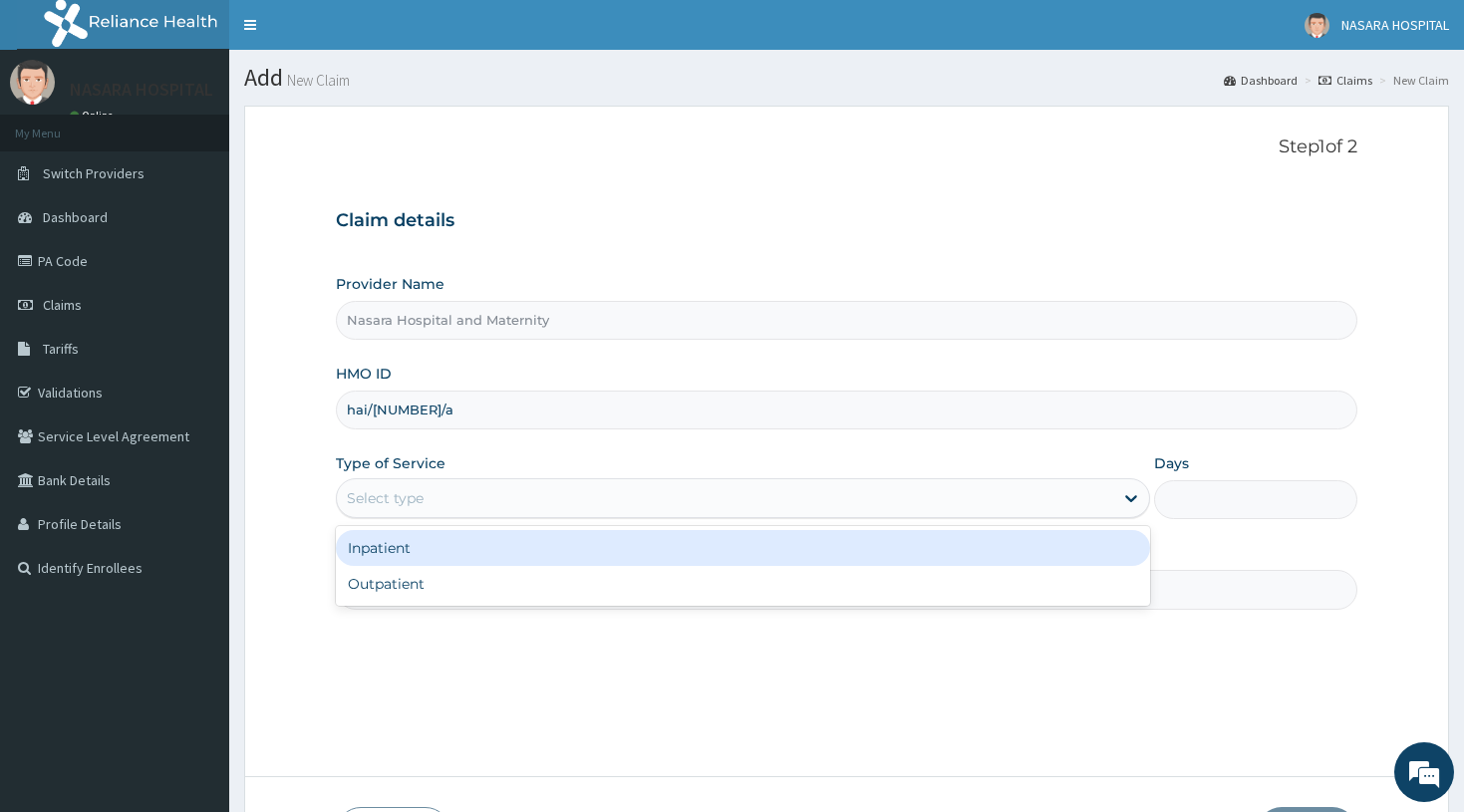click on "Select type" at bounding box center (726, 498) 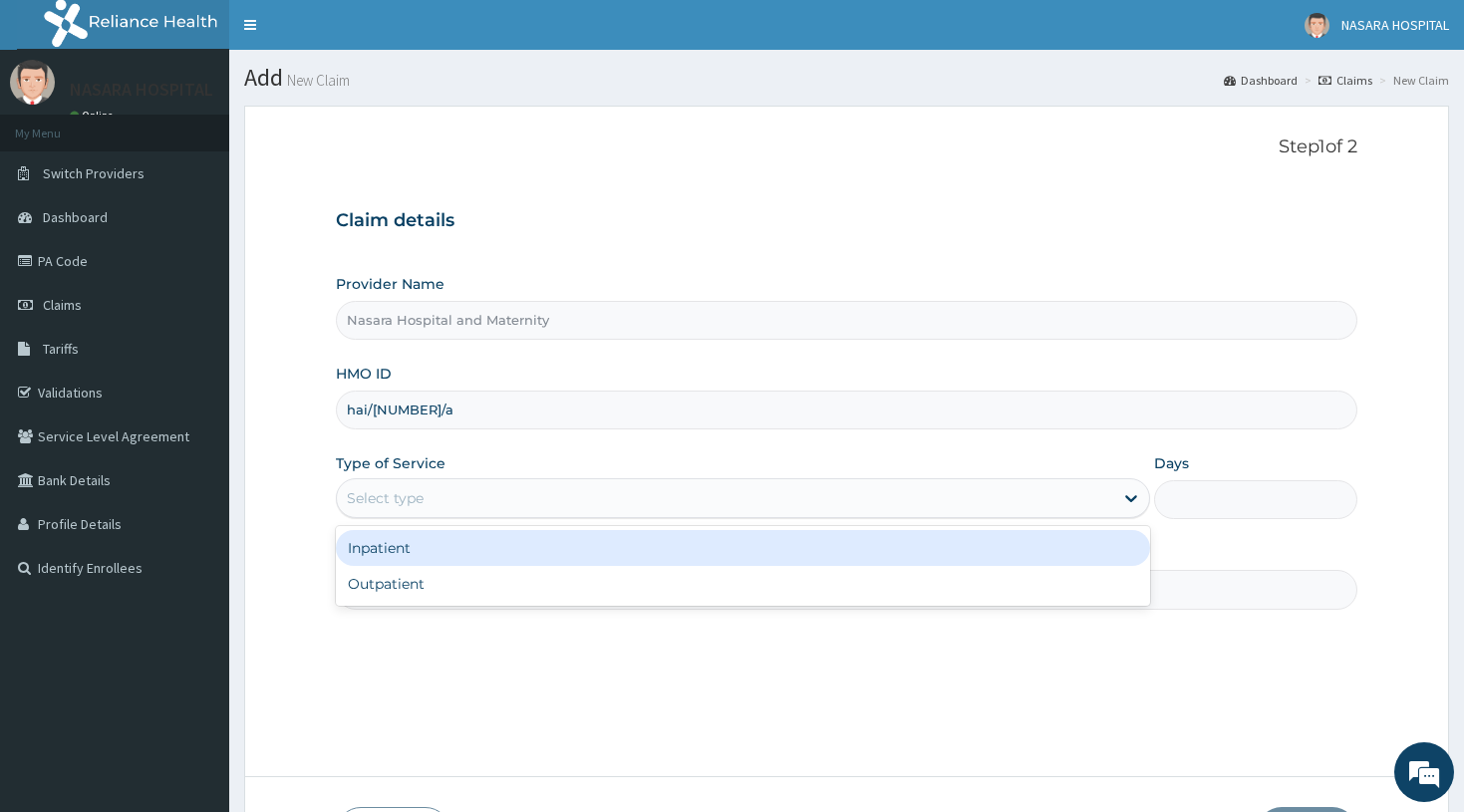 click on "Inpatient" at bounding box center (743, 548) 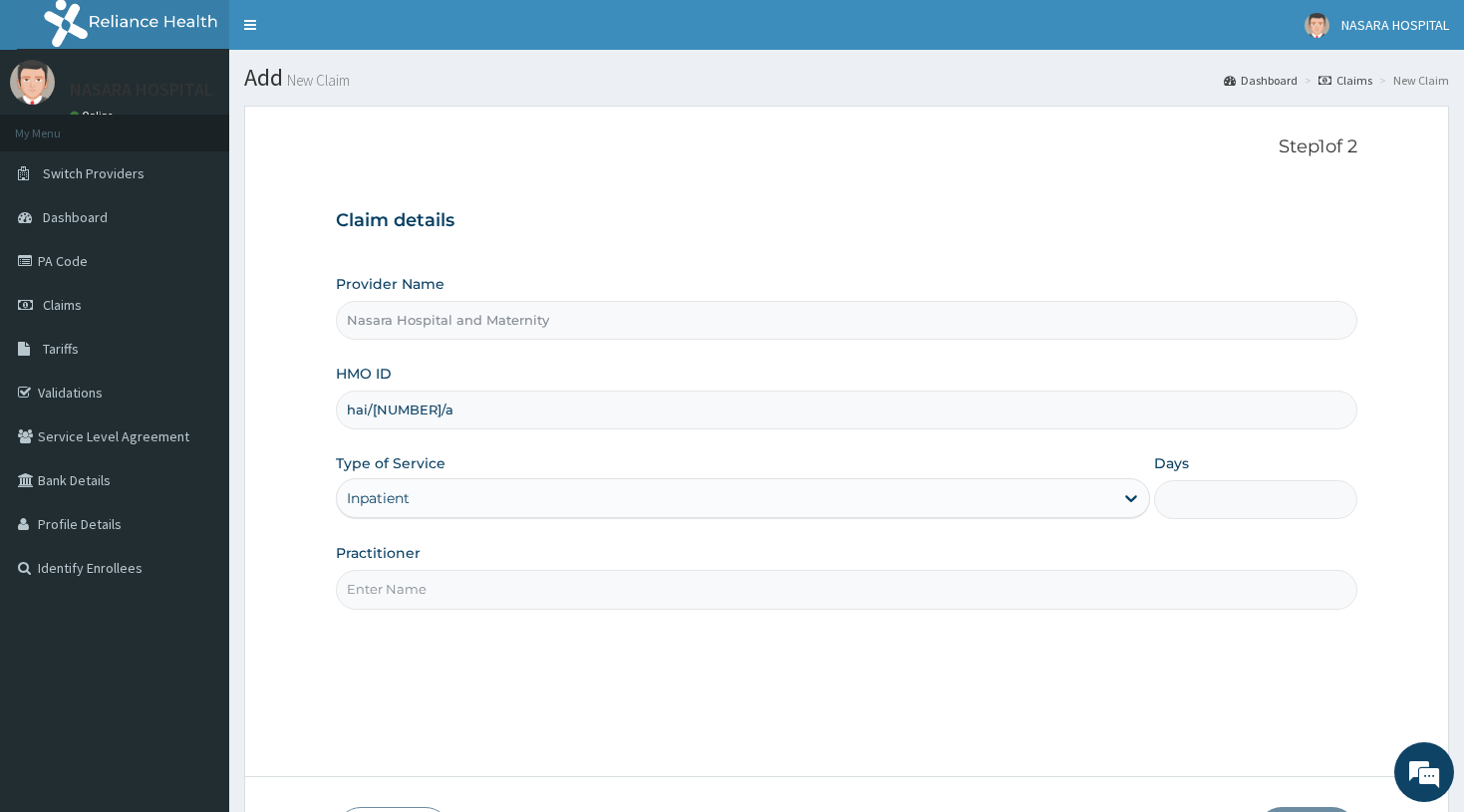 click on "Days" at bounding box center (1256, 499) 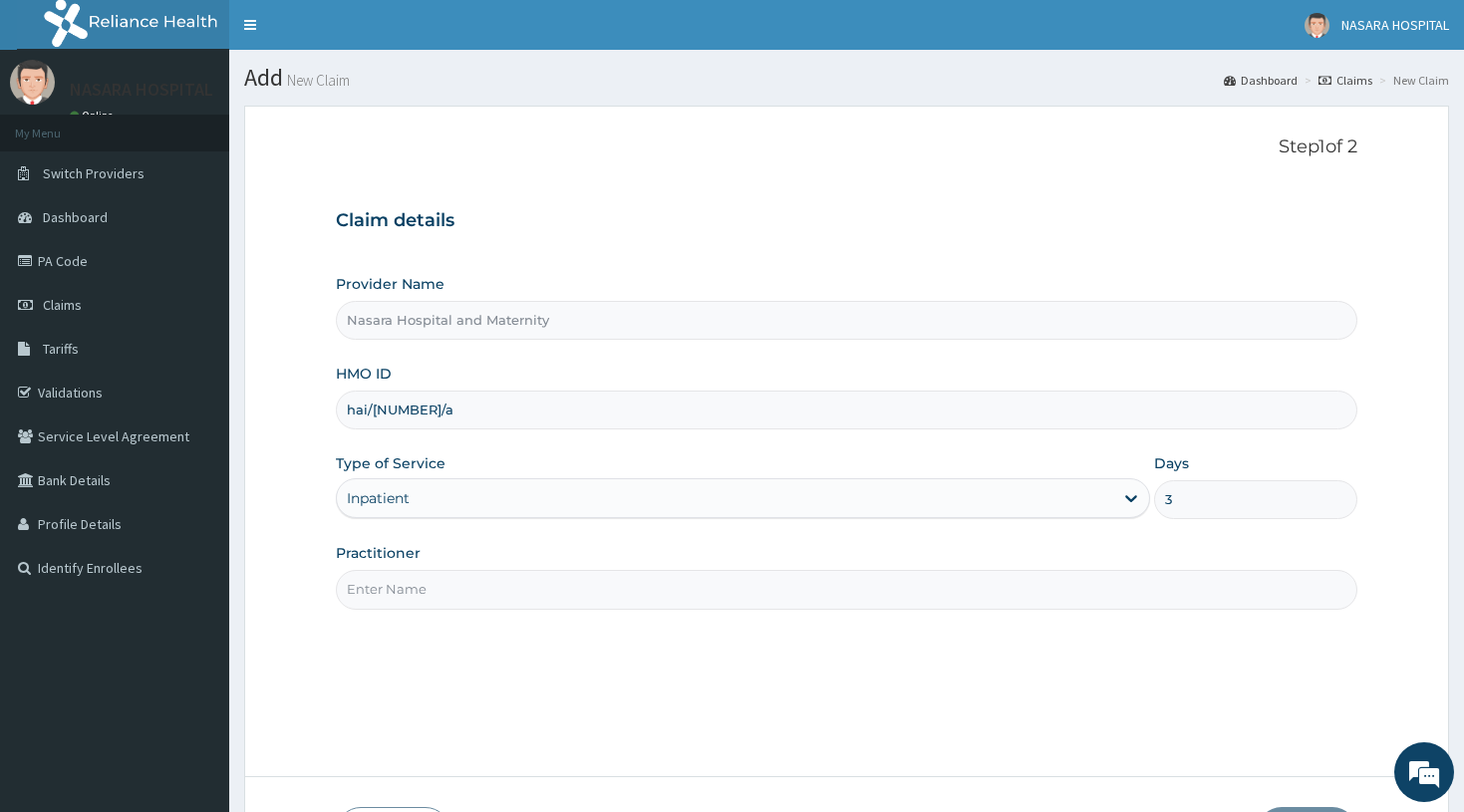 type on "3" 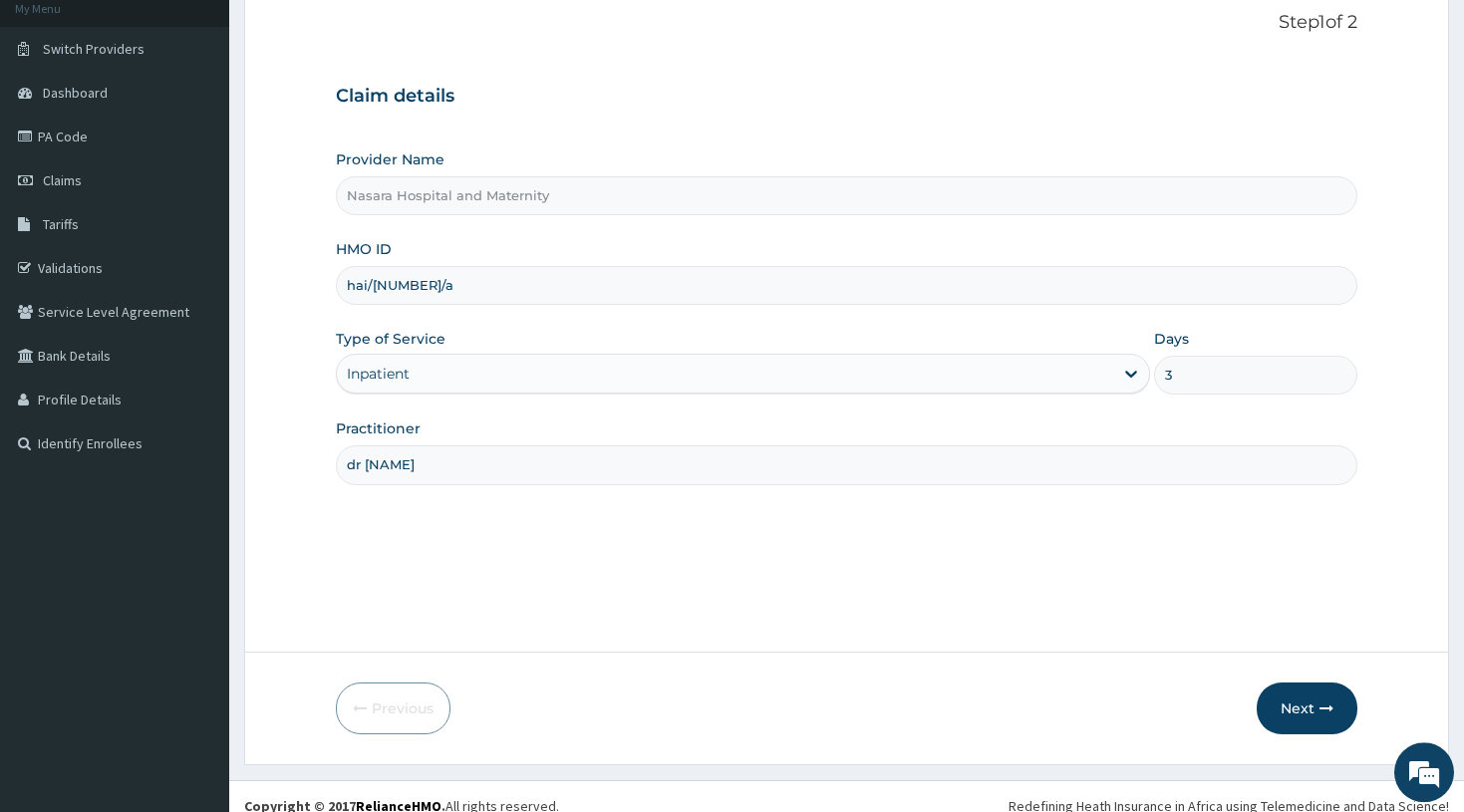 scroll, scrollTop: 143, scrollLeft: 0, axis: vertical 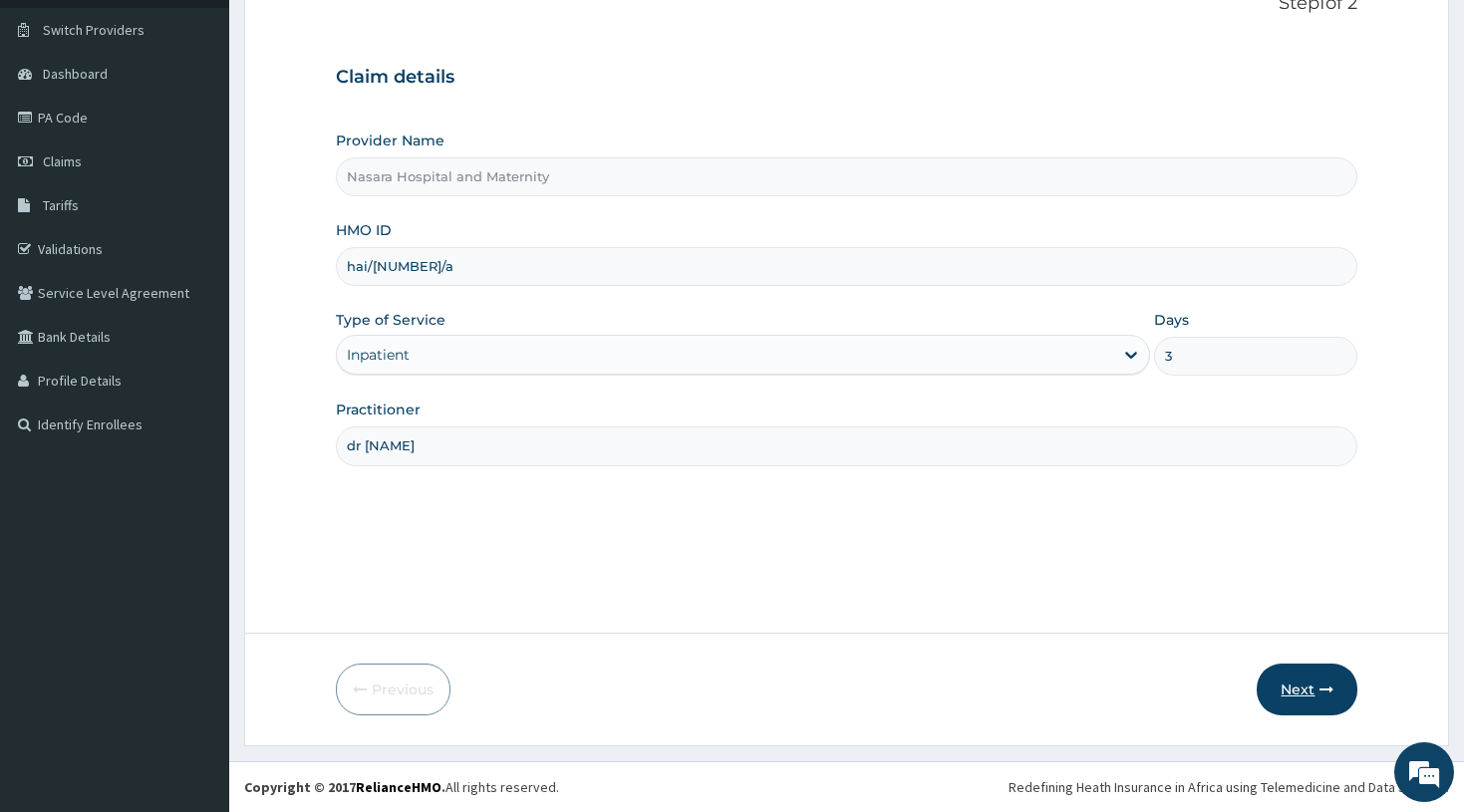 type on "dr [NAME]" 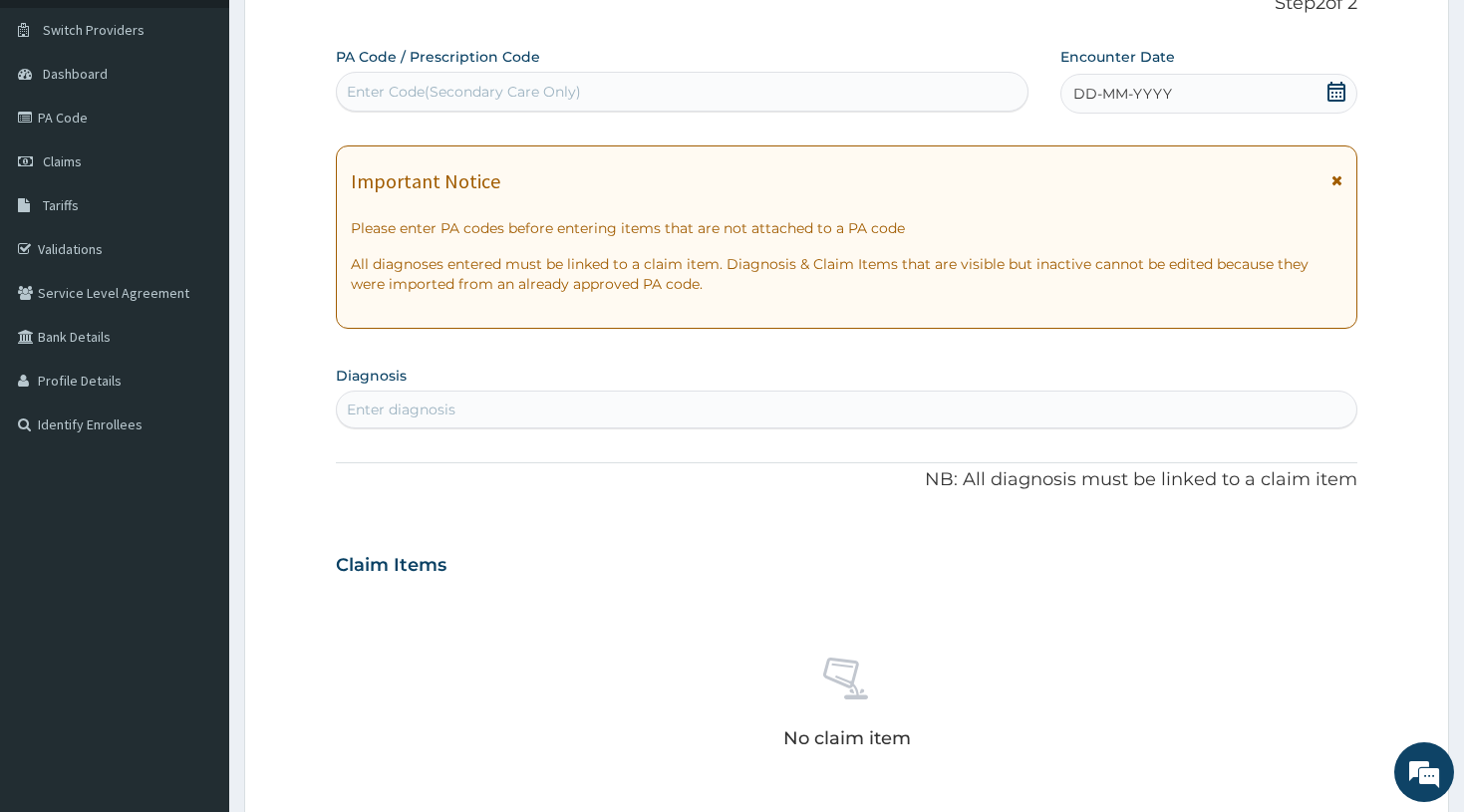 click on "DD-MM-YYYY" at bounding box center (1209, 94) 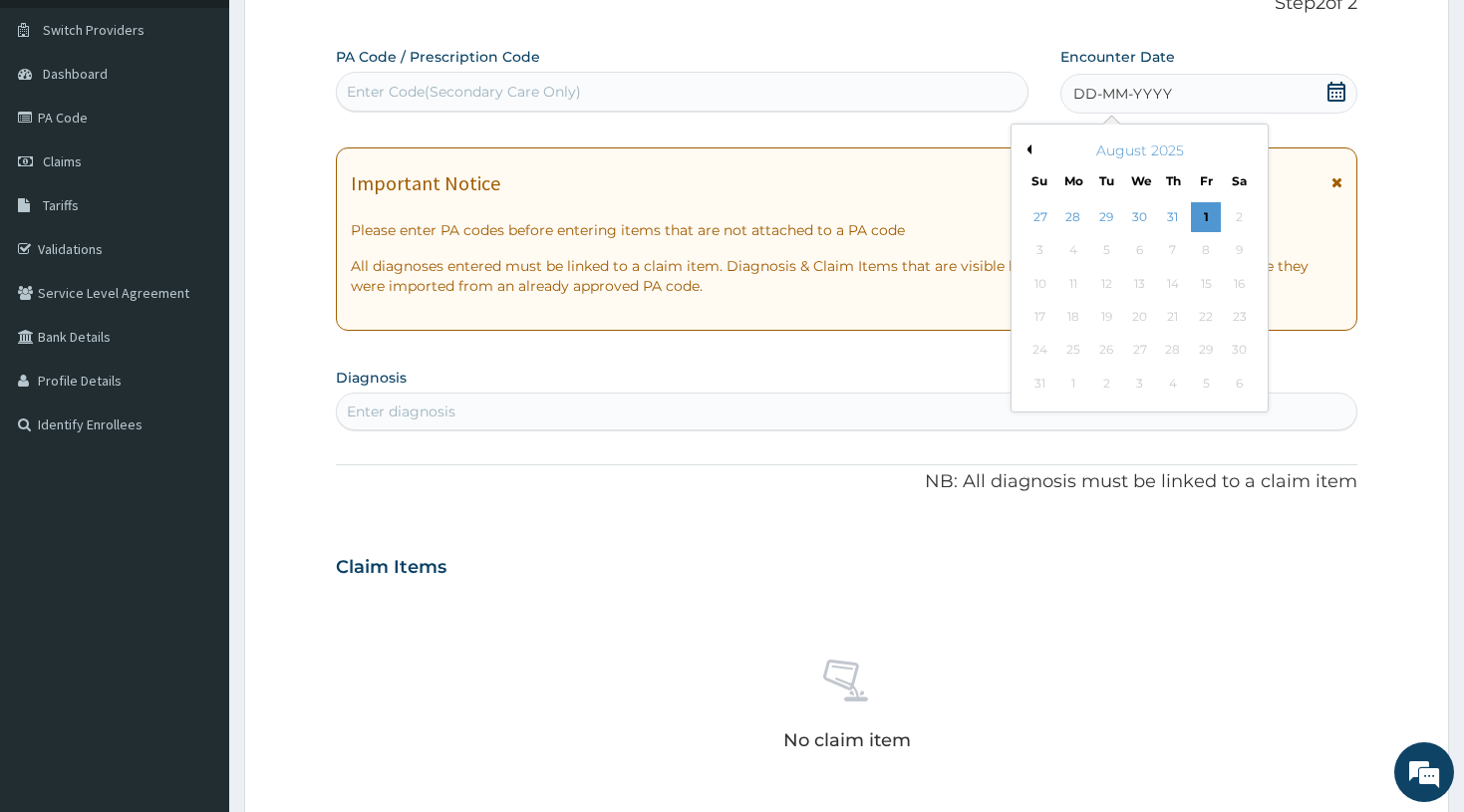 click on "Previous Month" at bounding box center [1026, 149] 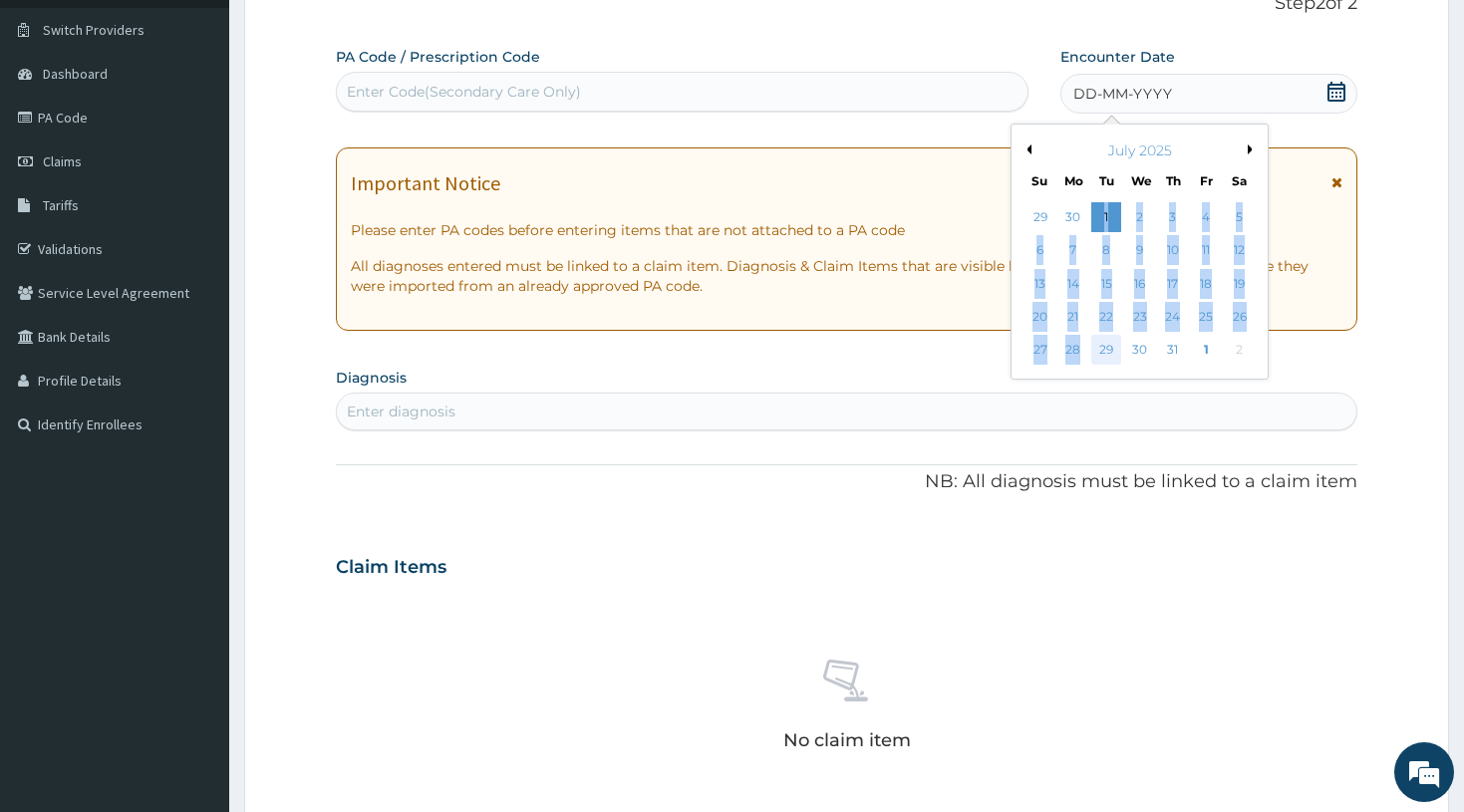 click on "27 28 29 30 31 1 2" at bounding box center (1139, 350) 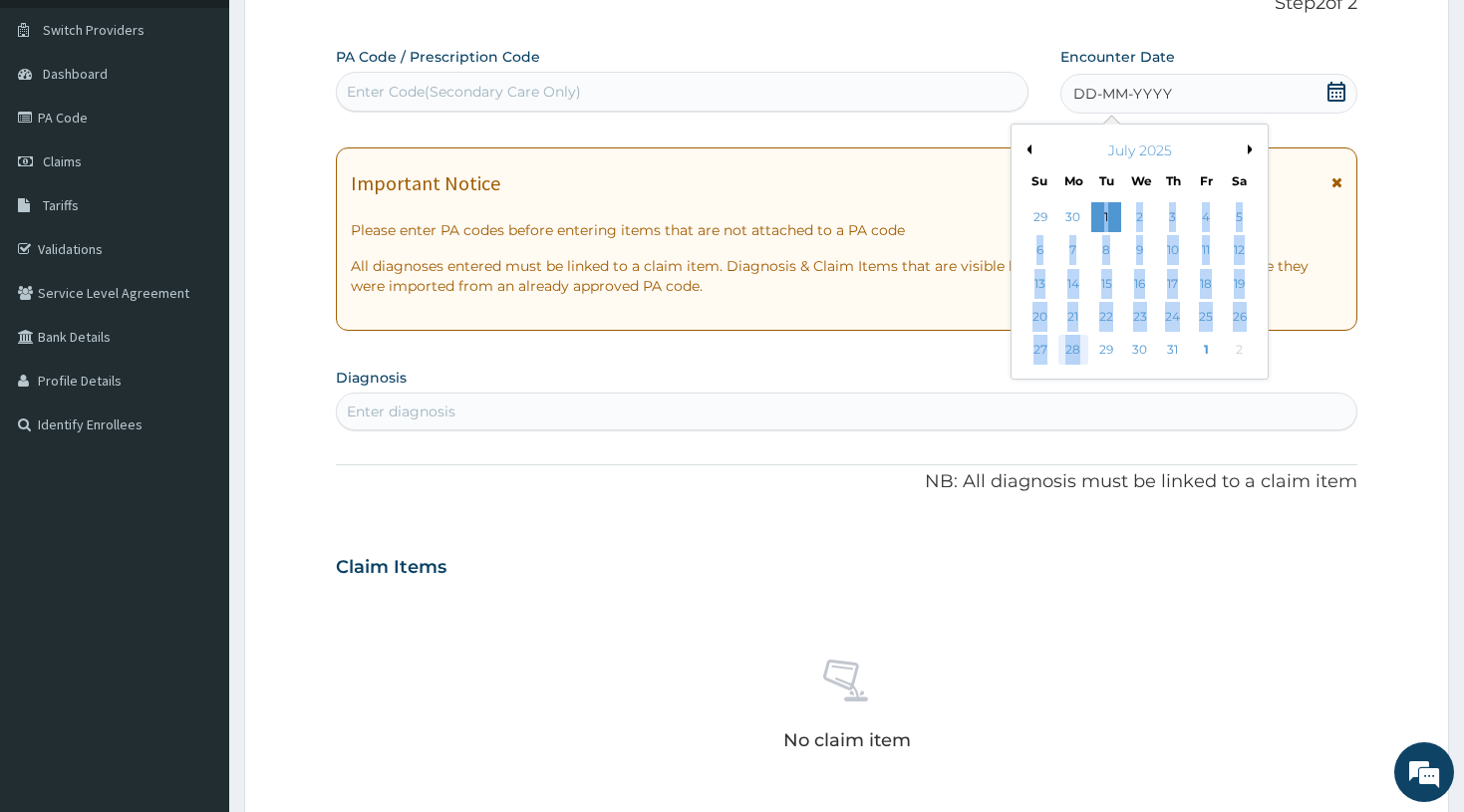 click on "28" at bounding box center (1073, 351) 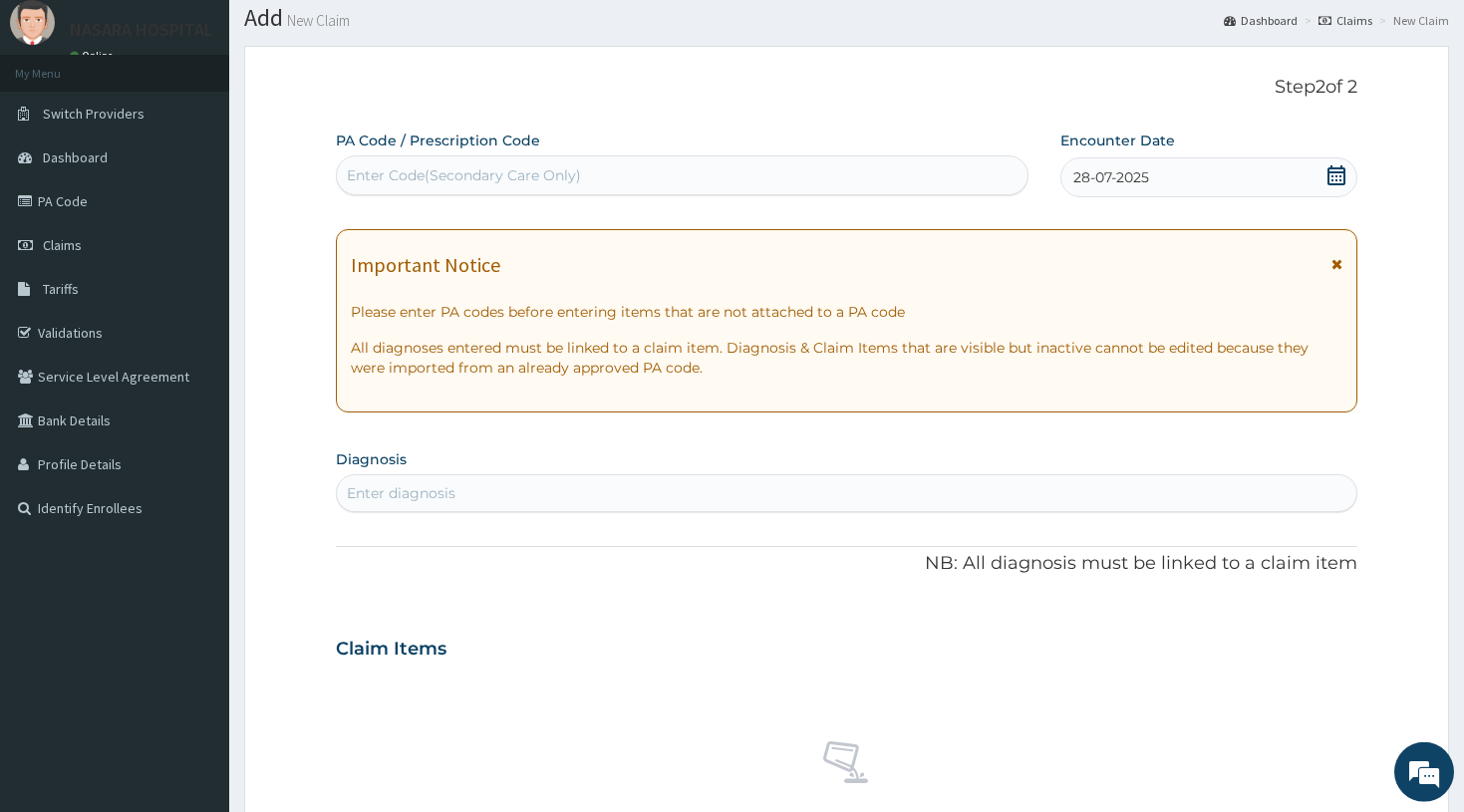 scroll, scrollTop: 0, scrollLeft: 0, axis: both 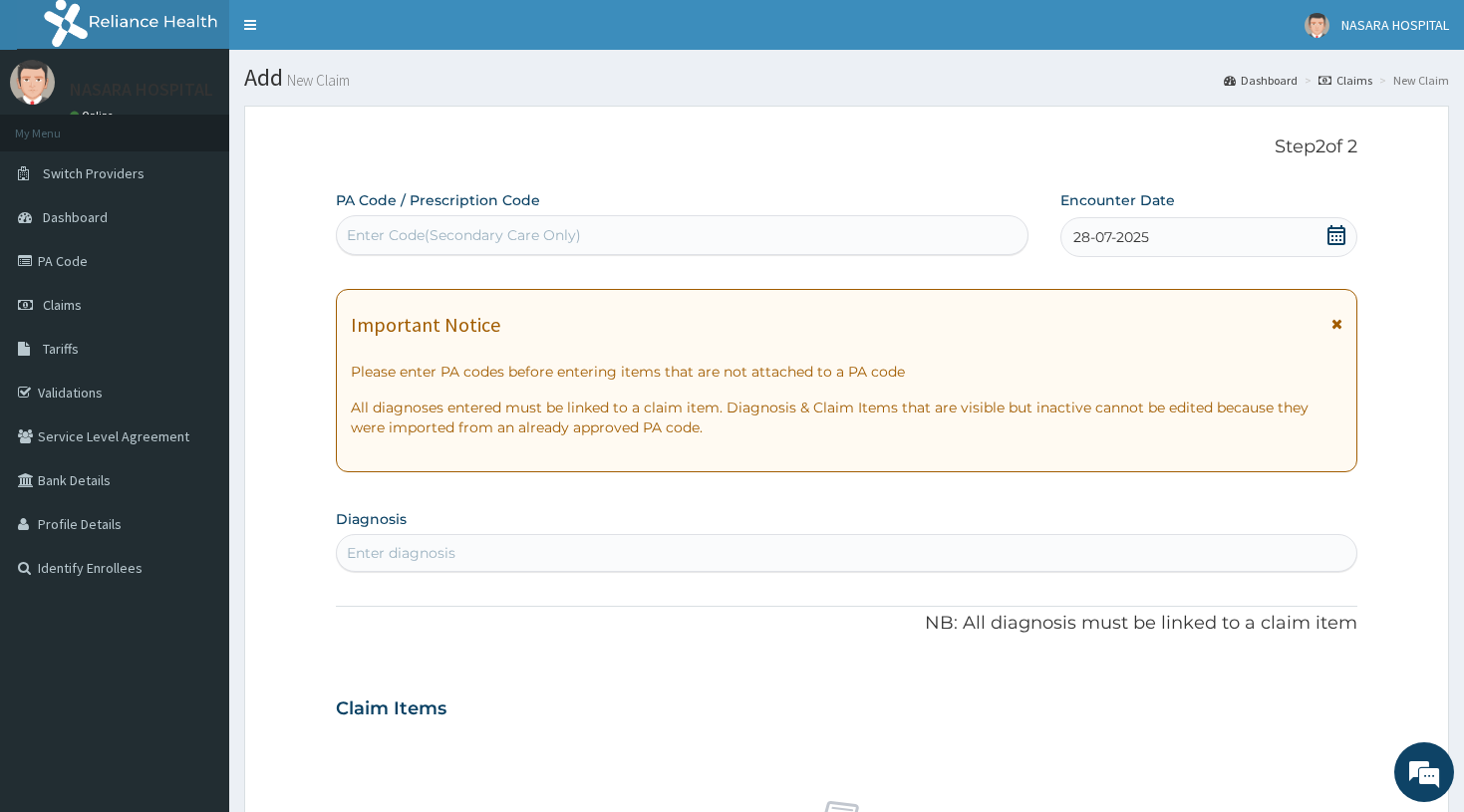 click on "Enter Code(Secondary Care Only)" at bounding box center (463, 235) 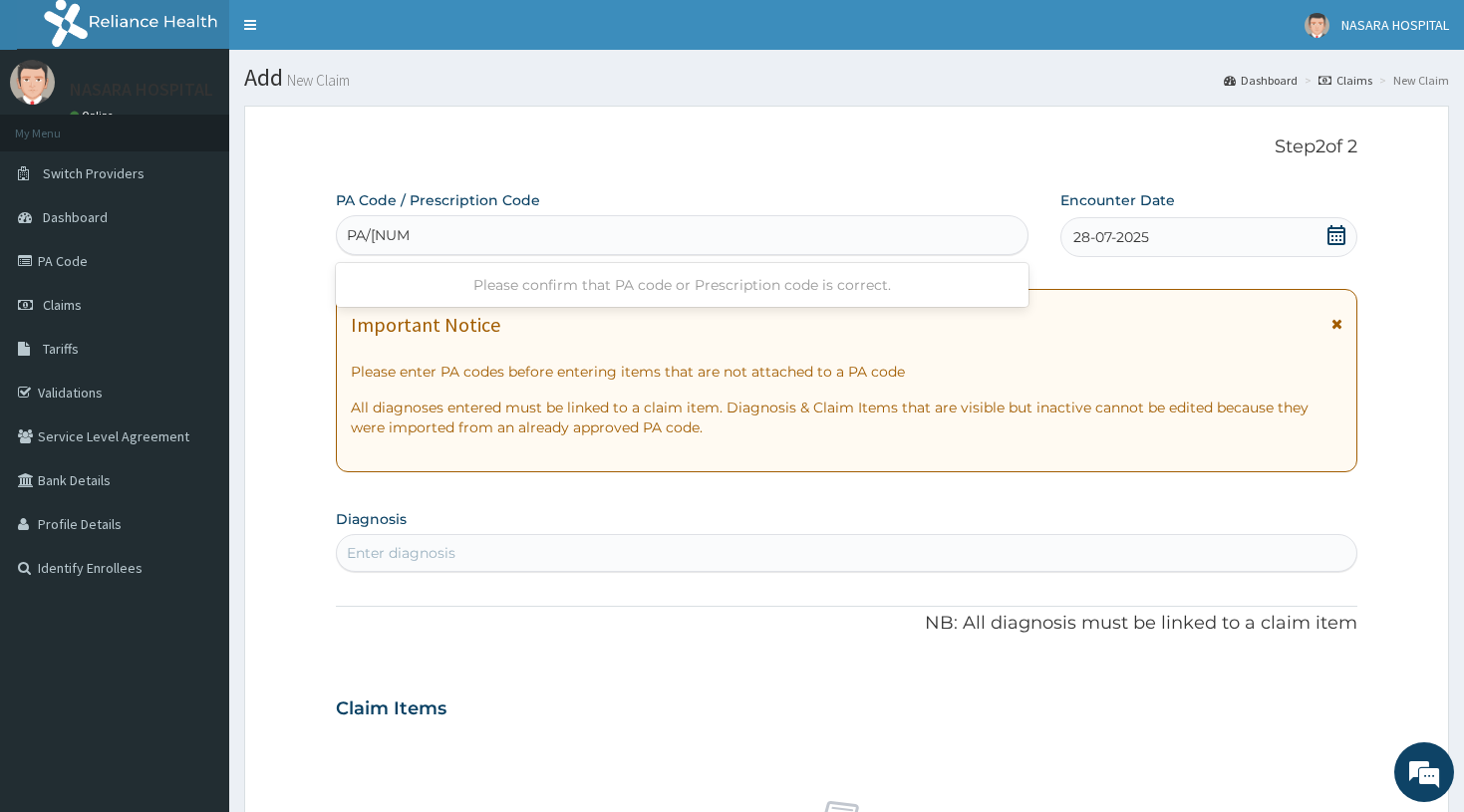 type on "PA/21BA16" 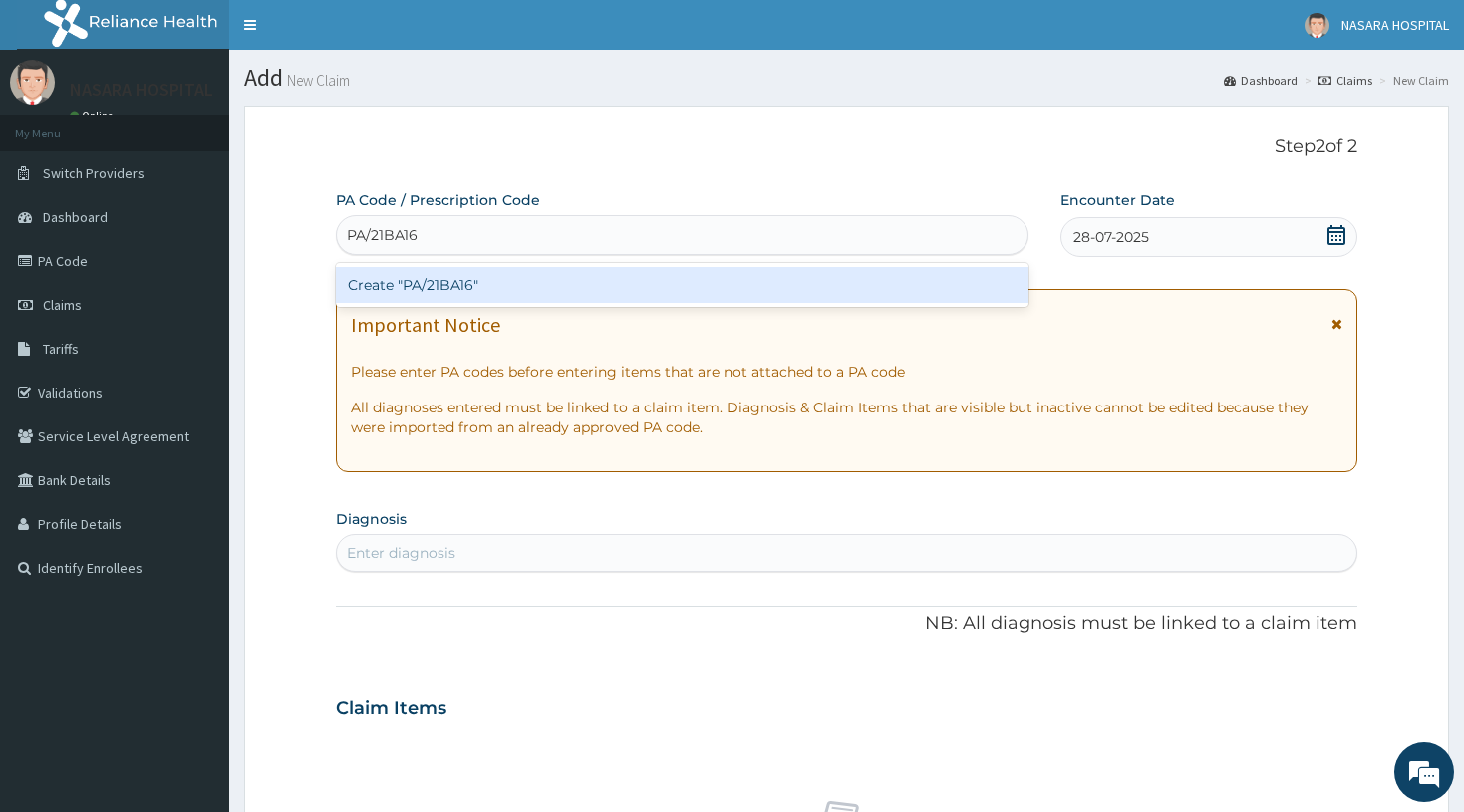 click on "Create "PA/21BA16"" at bounding box center [683, 285] 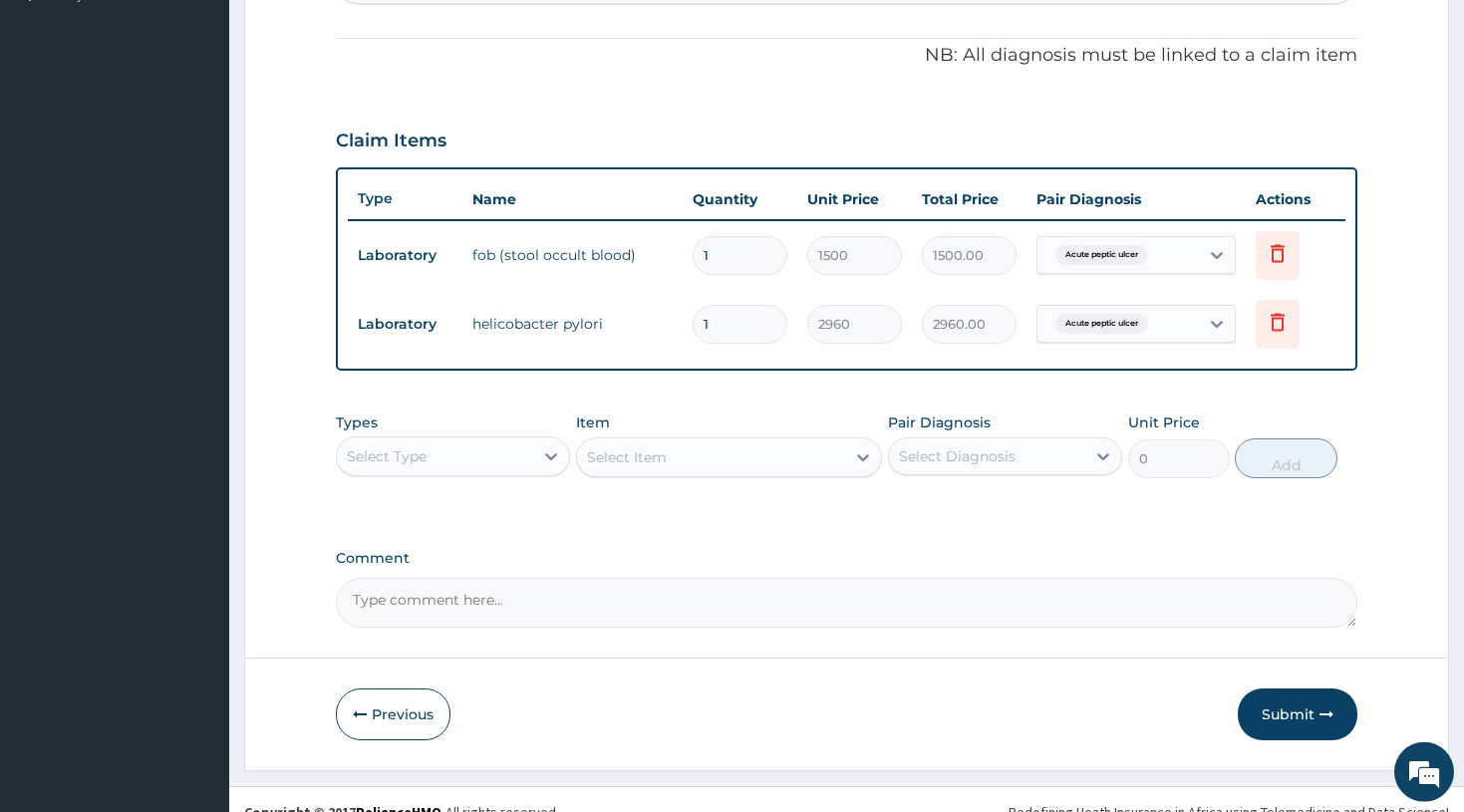 scroll, scrollTop: 599, scrollLeft: 0, axis: vertical 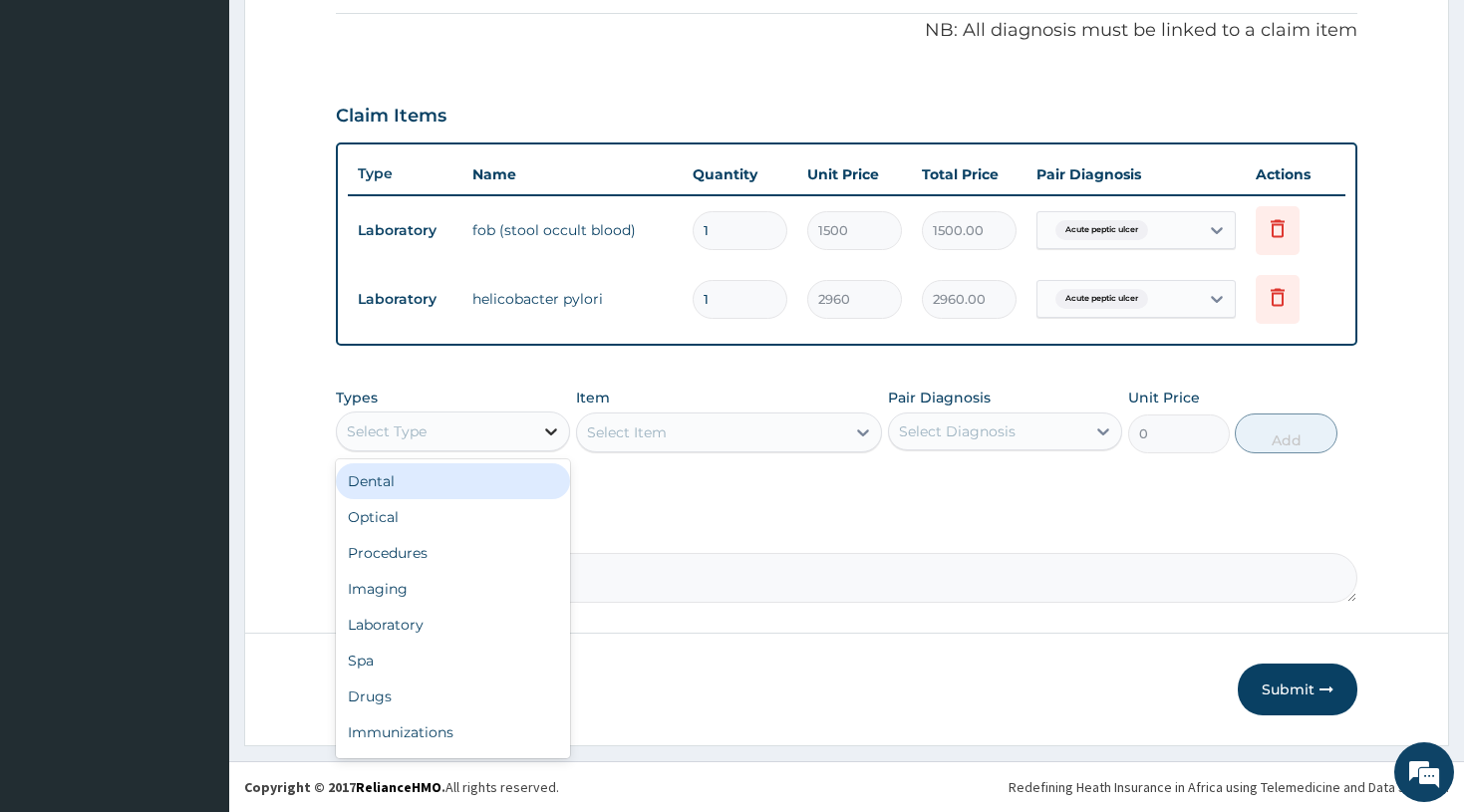 click 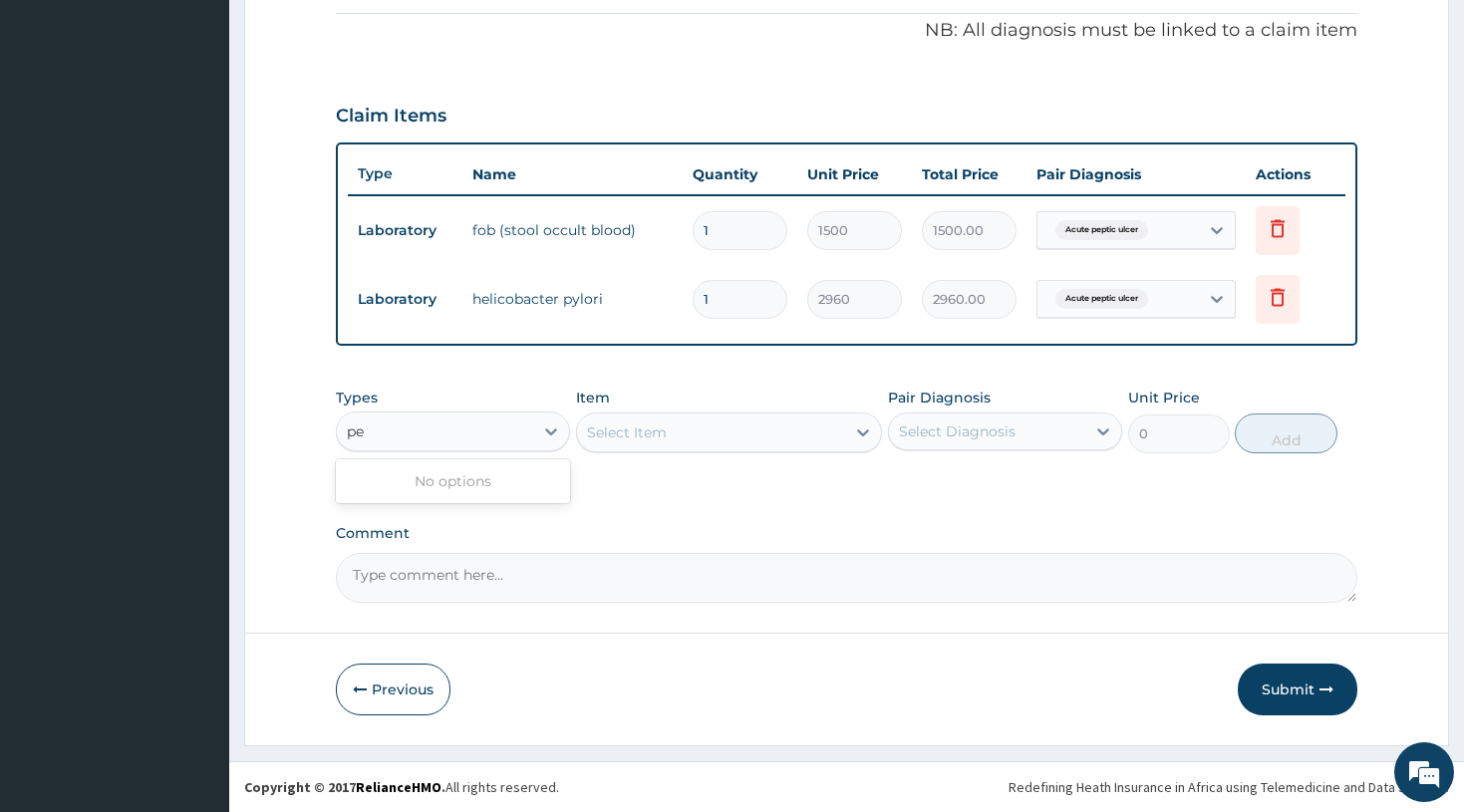 type on "p" 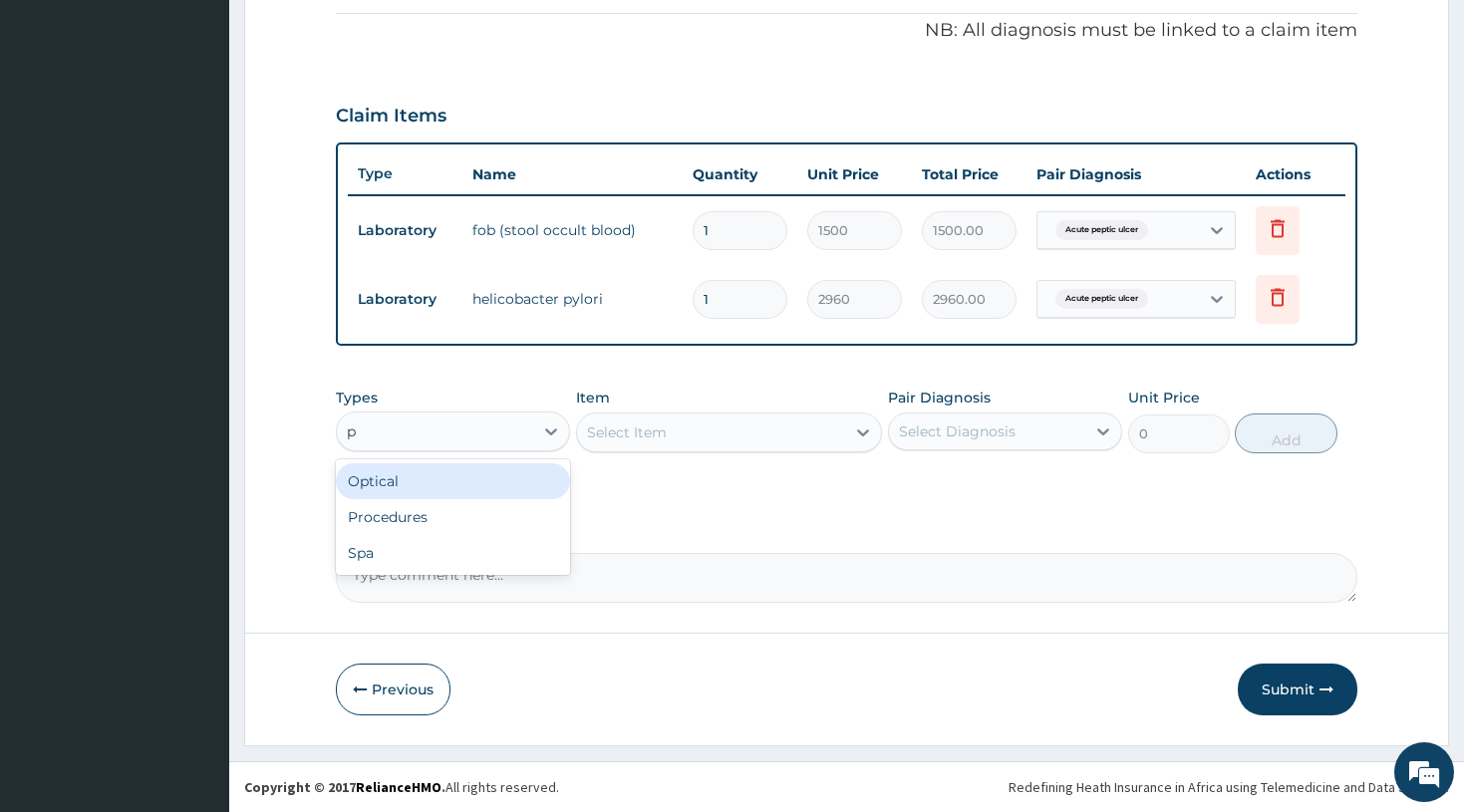 type 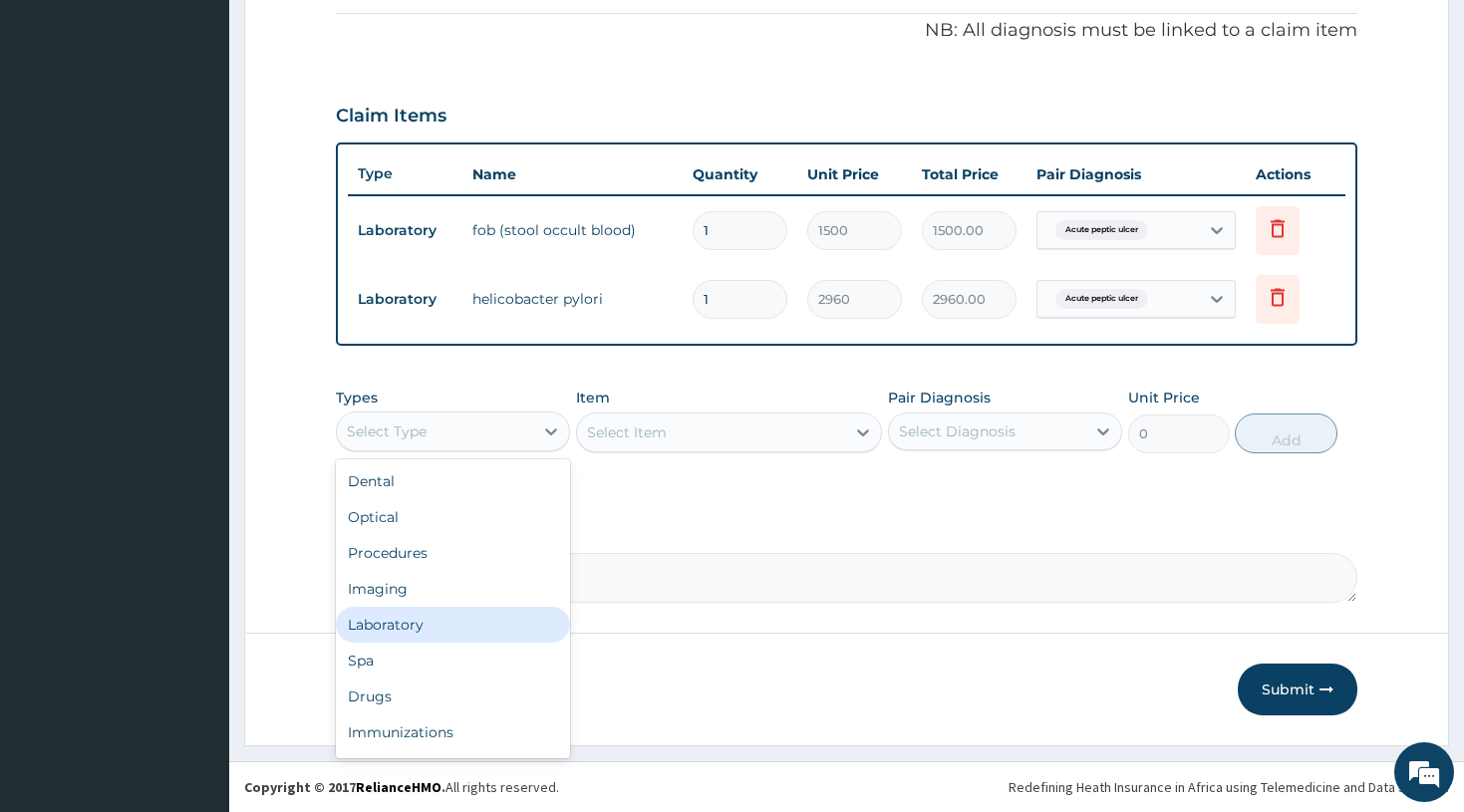 click on "Laboratory" at bounding box center (453, 625) 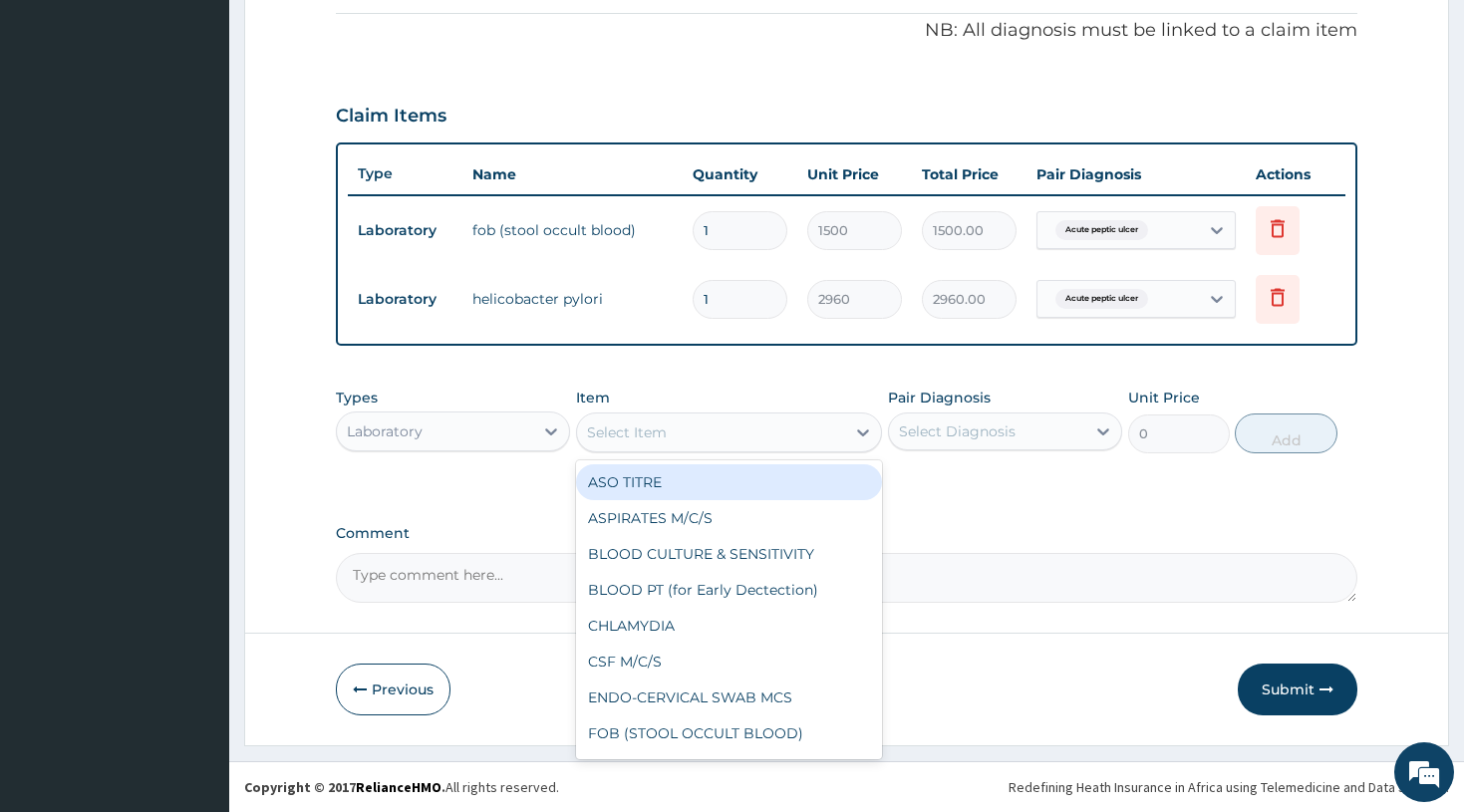 click on "Select Item" at bounding box center [712, 432] 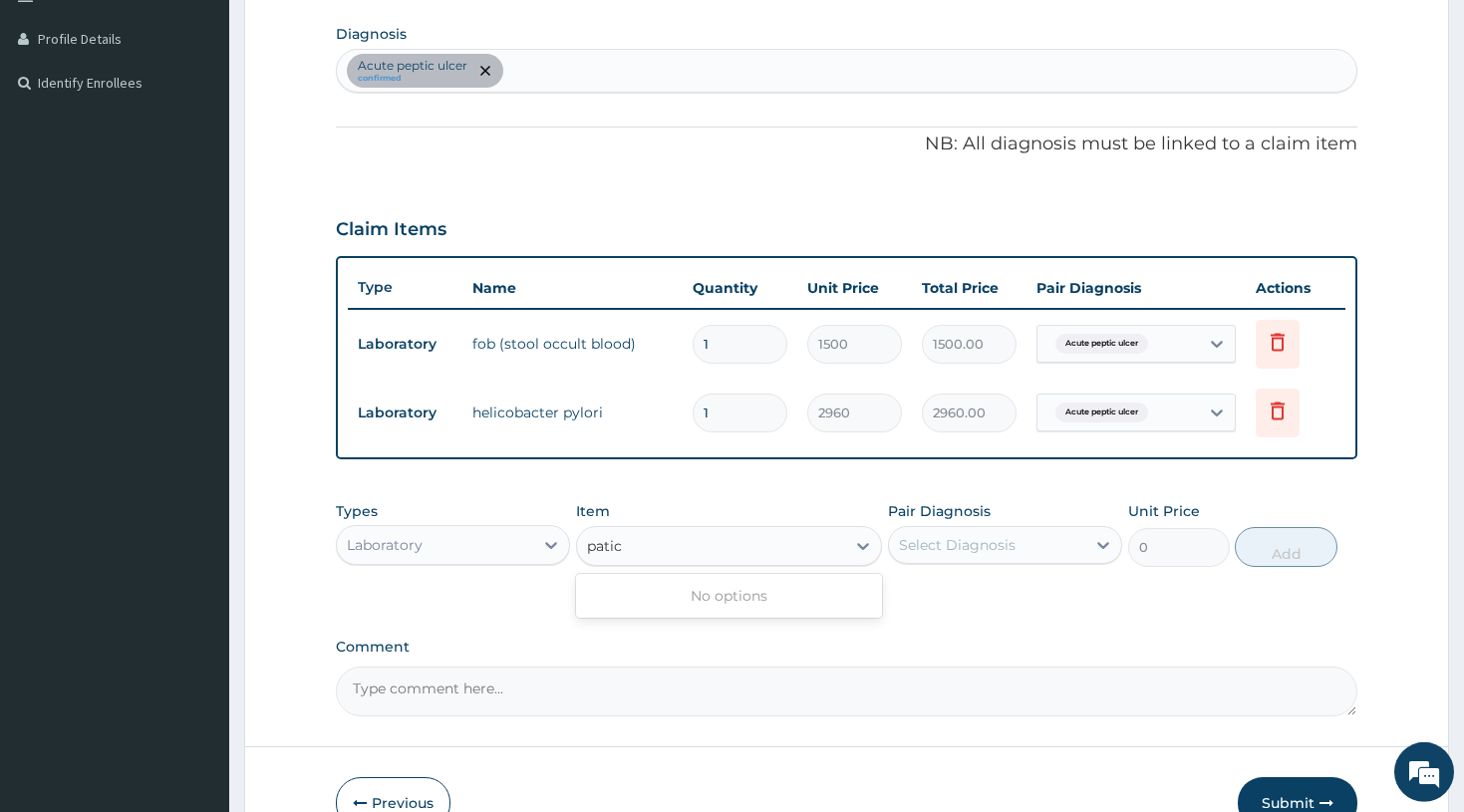 scroll, scrollTop: 294, scrollLeft: 0, axis: vertical 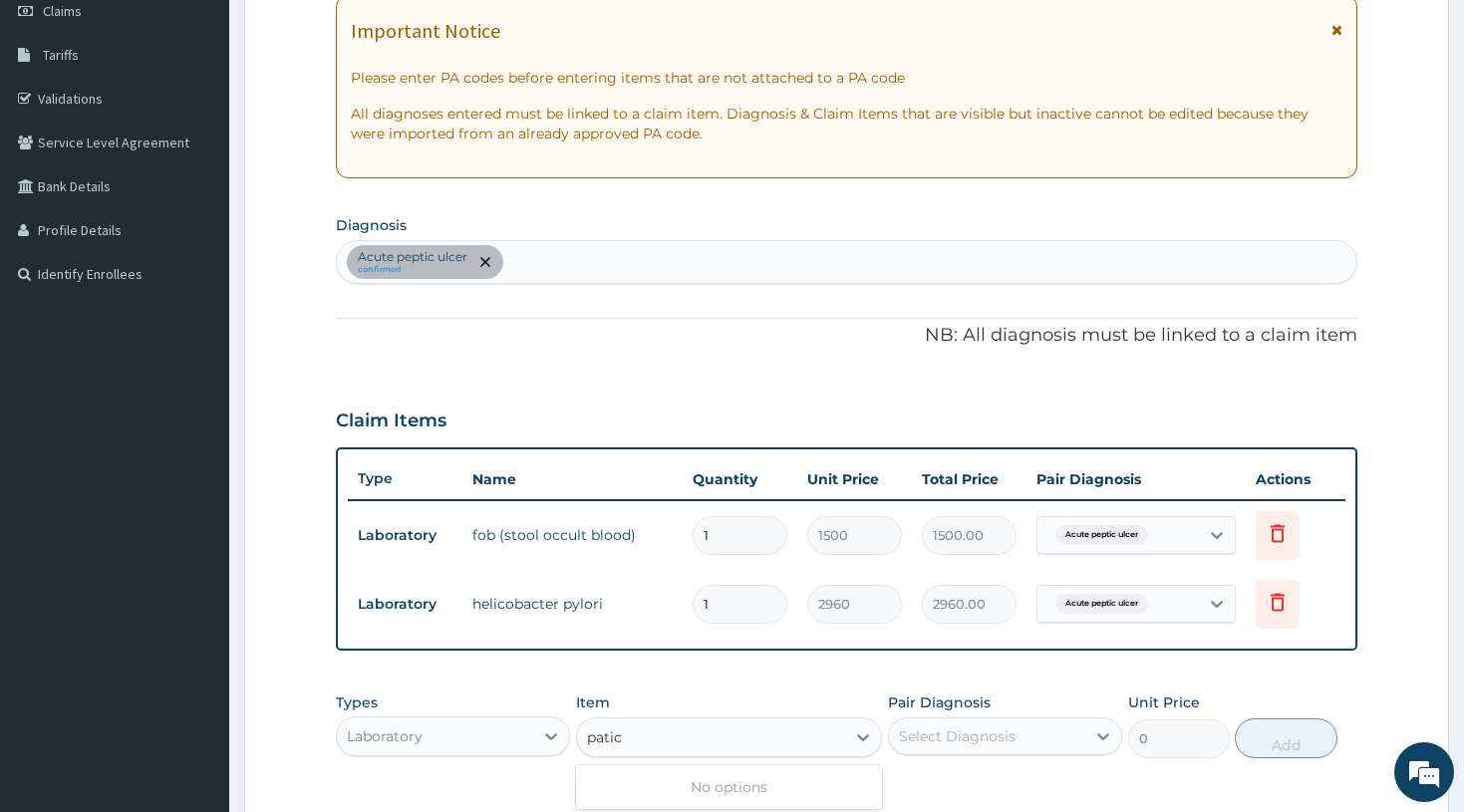 type on "patic" 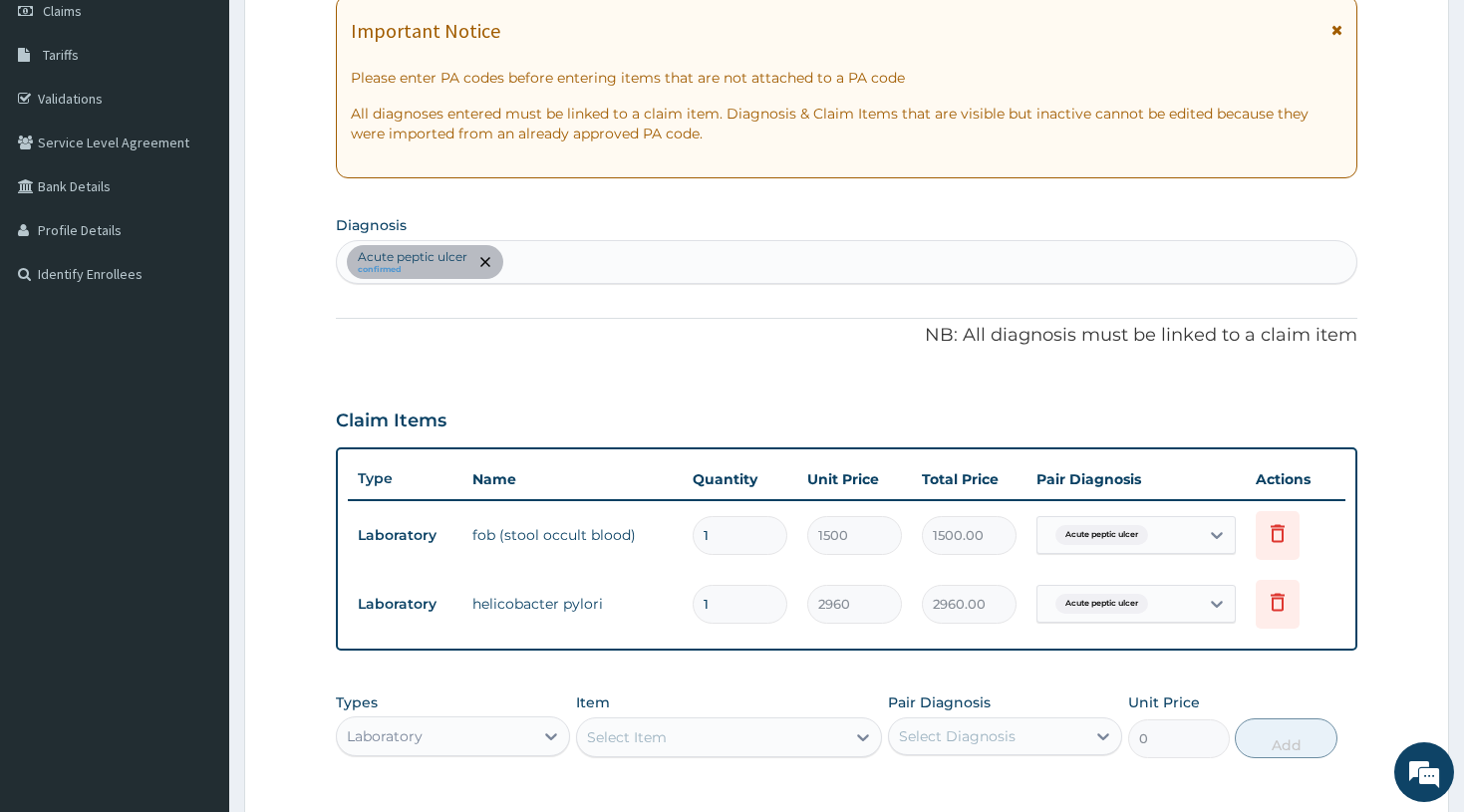 click on "Acute peptic ulcer confirmed" at bounding box center [847, 262] 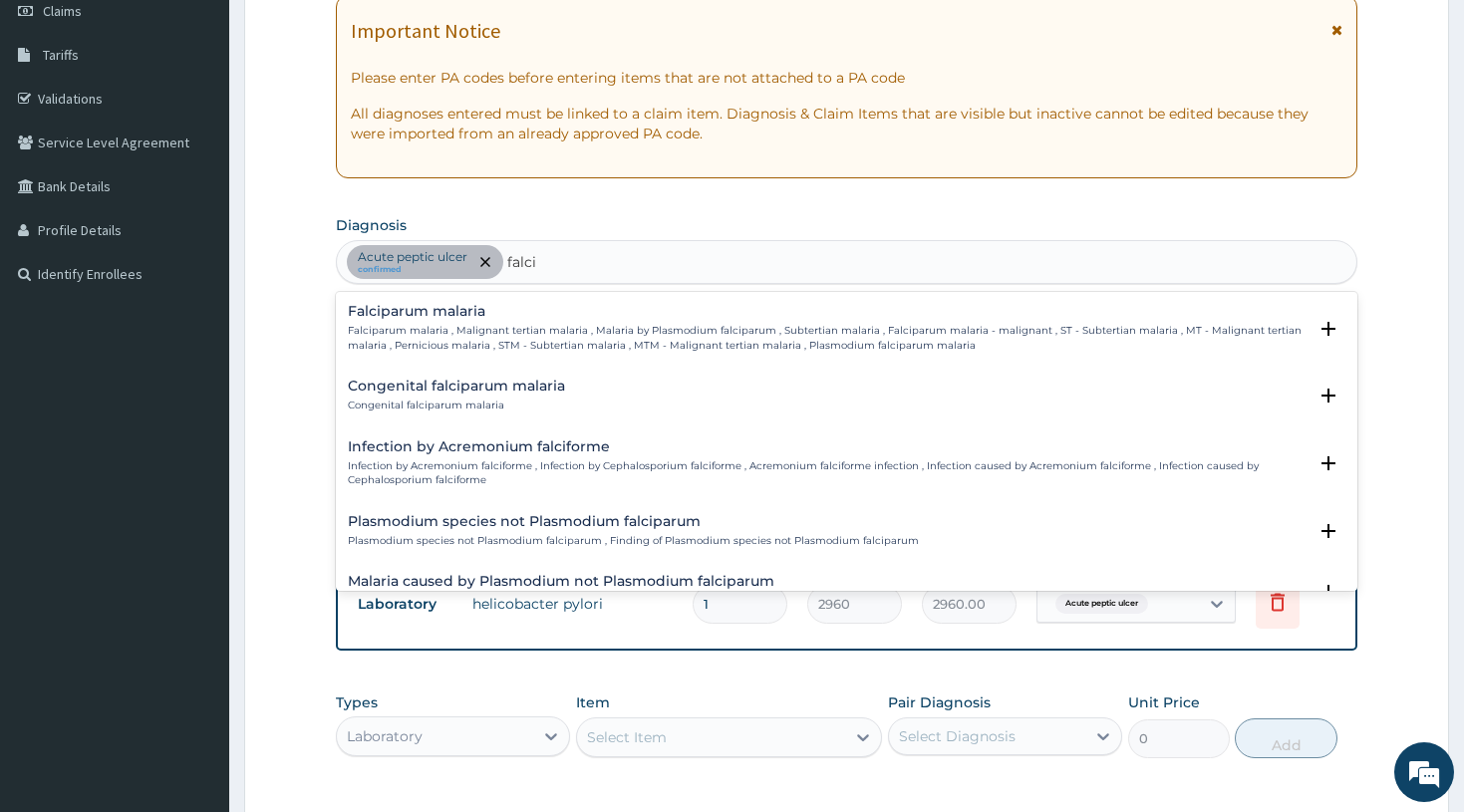 type on "falcip" 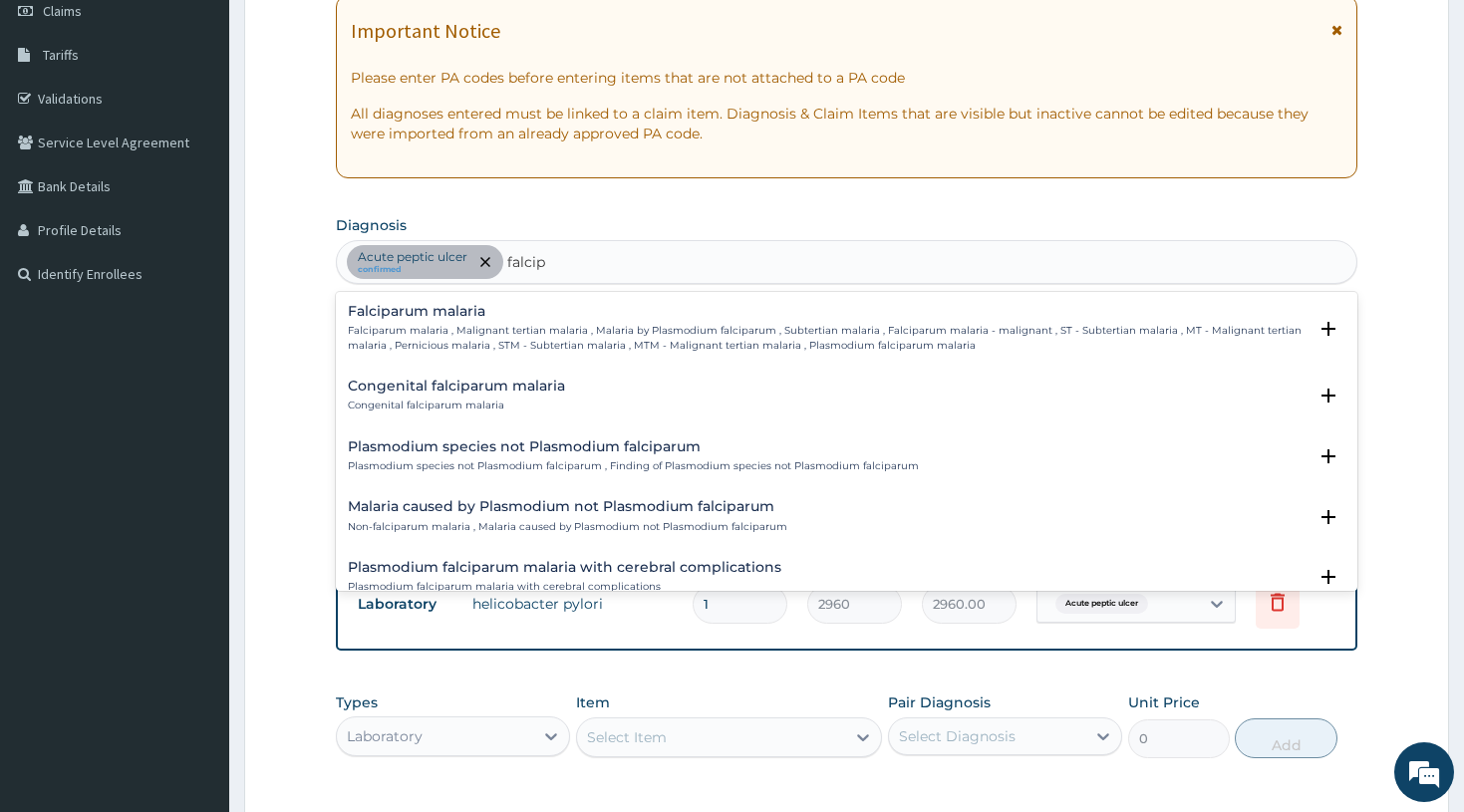 click on "Falciparum malaria" at bounding box center [827, 311] 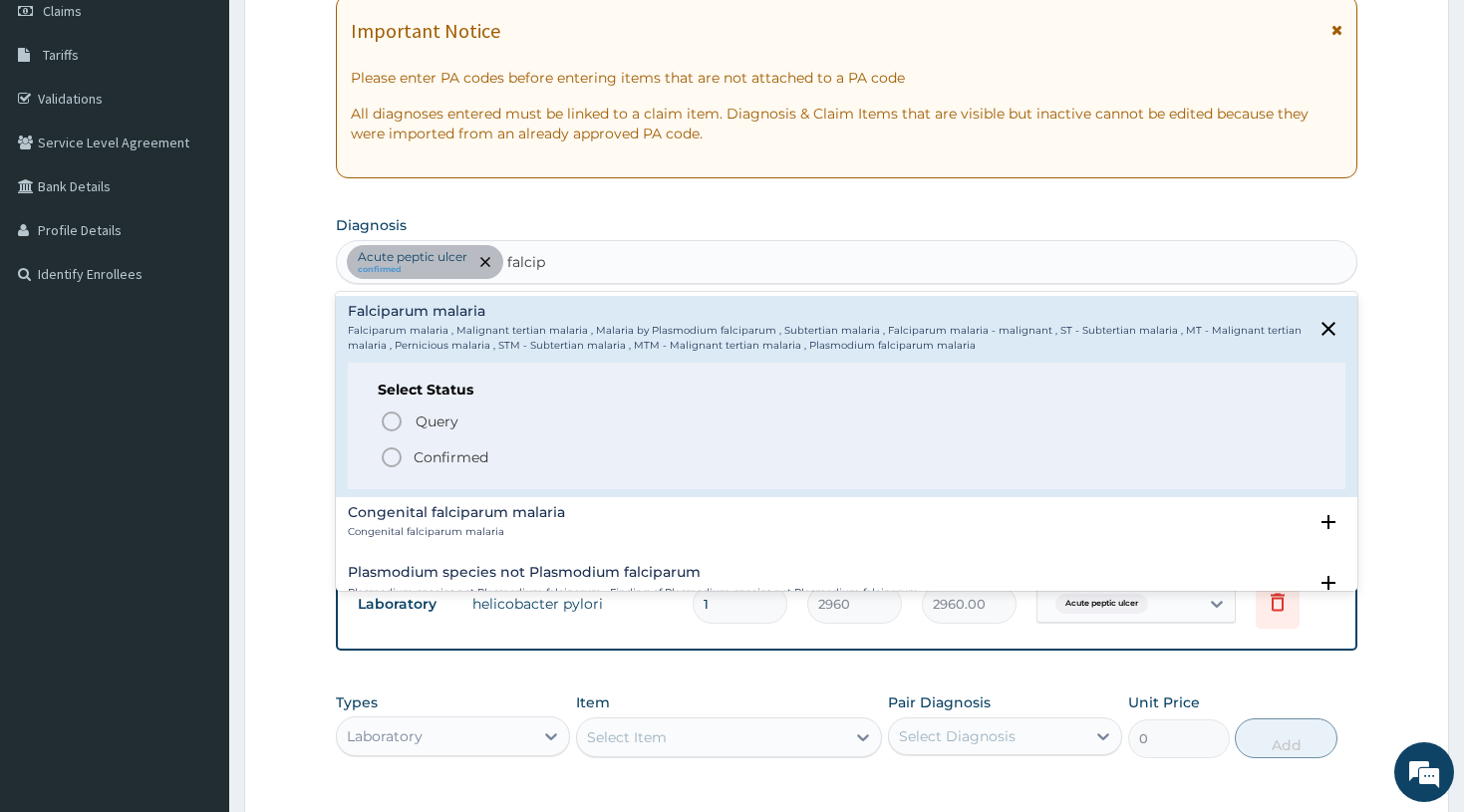 click 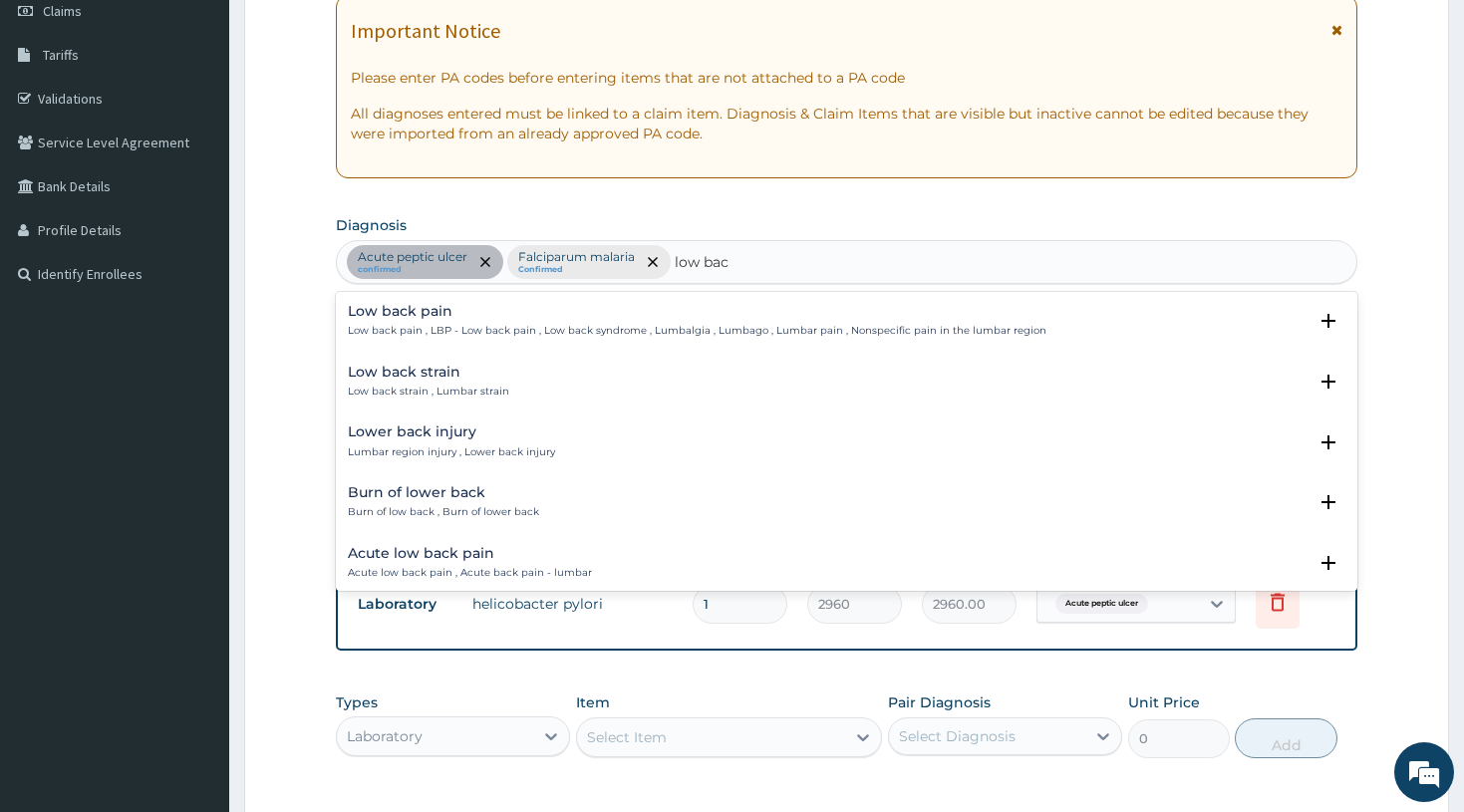 type on "low back" 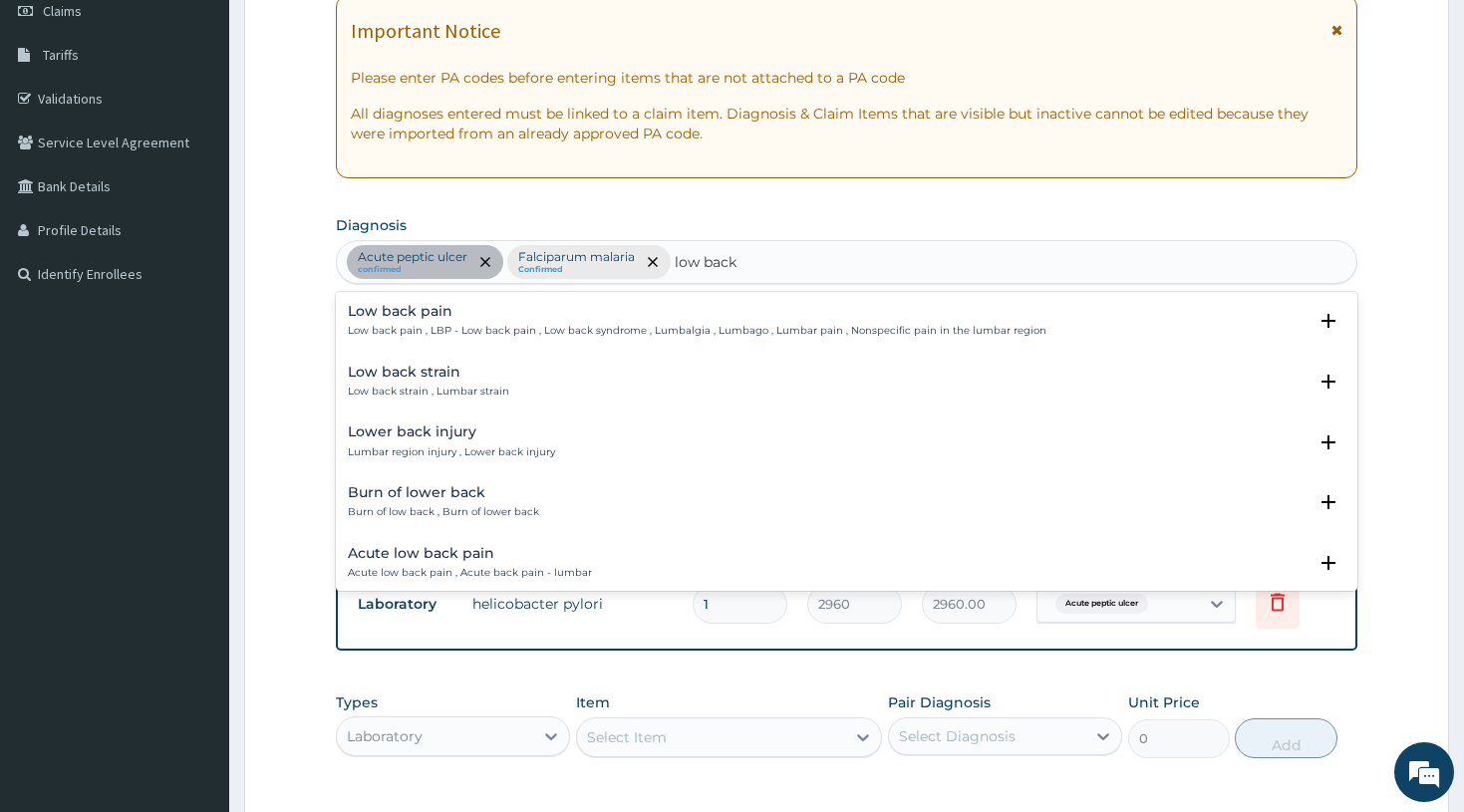 click on "Low back pain" at bounding box center (697, 311) 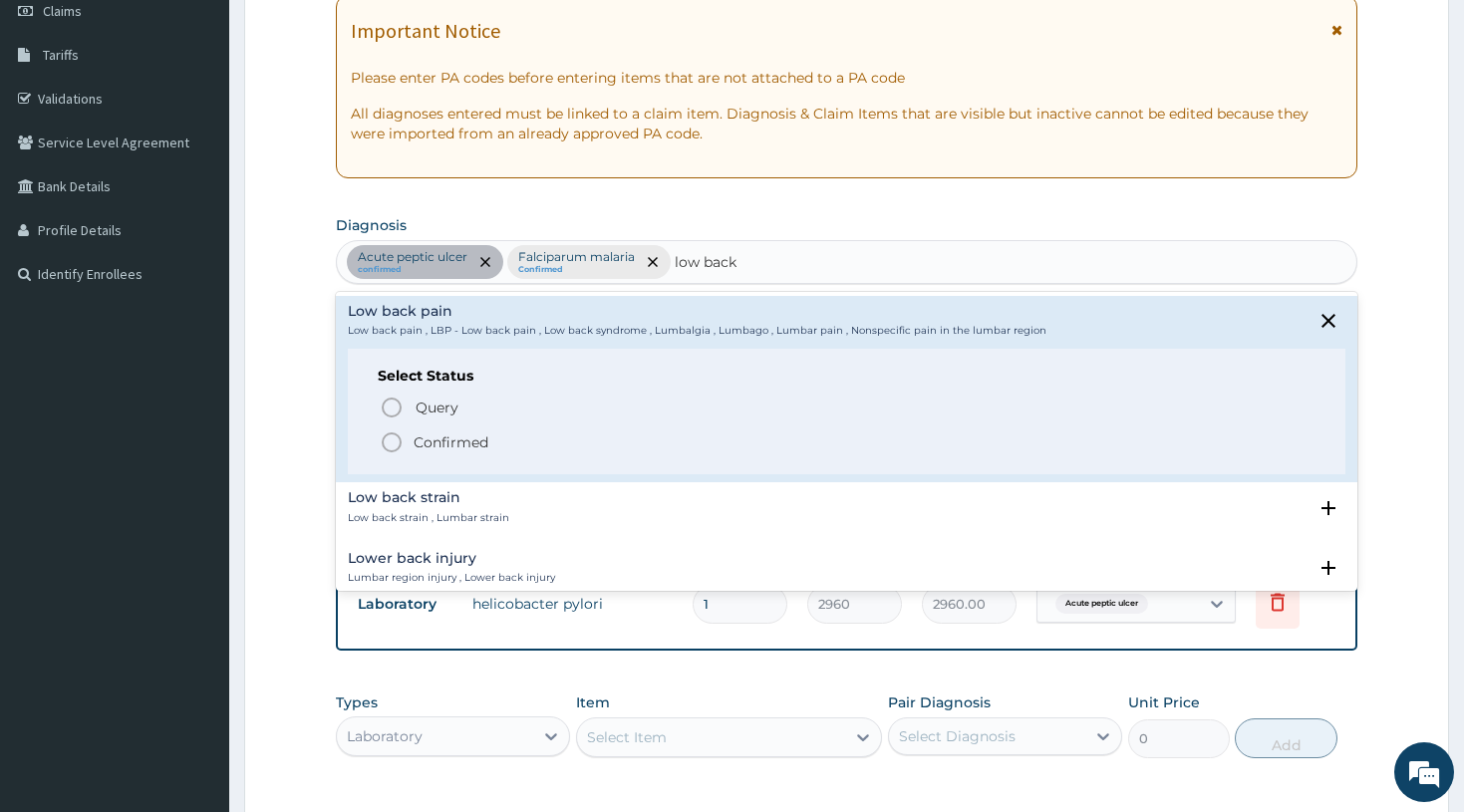 click 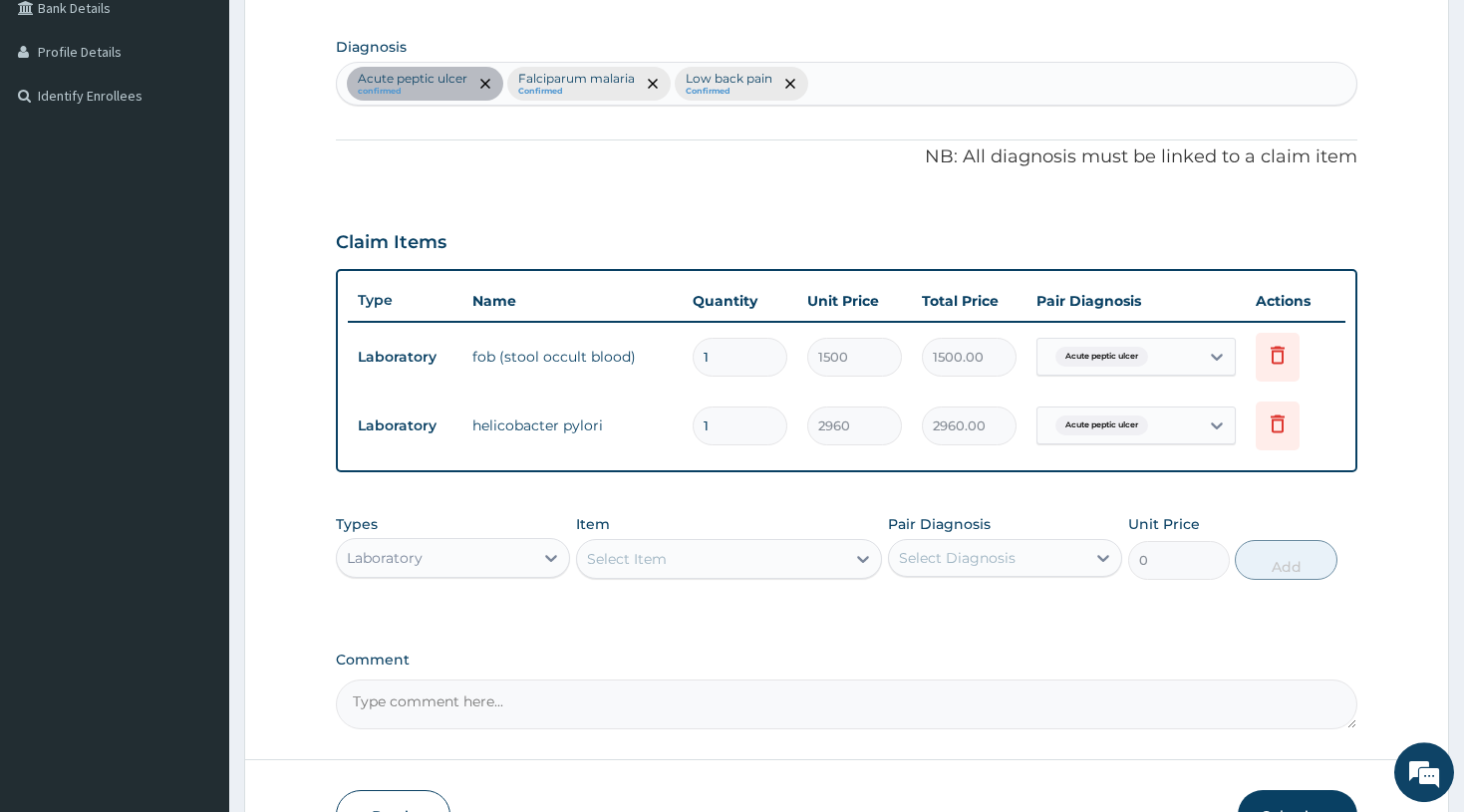 scroll, scrollTop: 497, scrollLeft: 0, axis: vertical 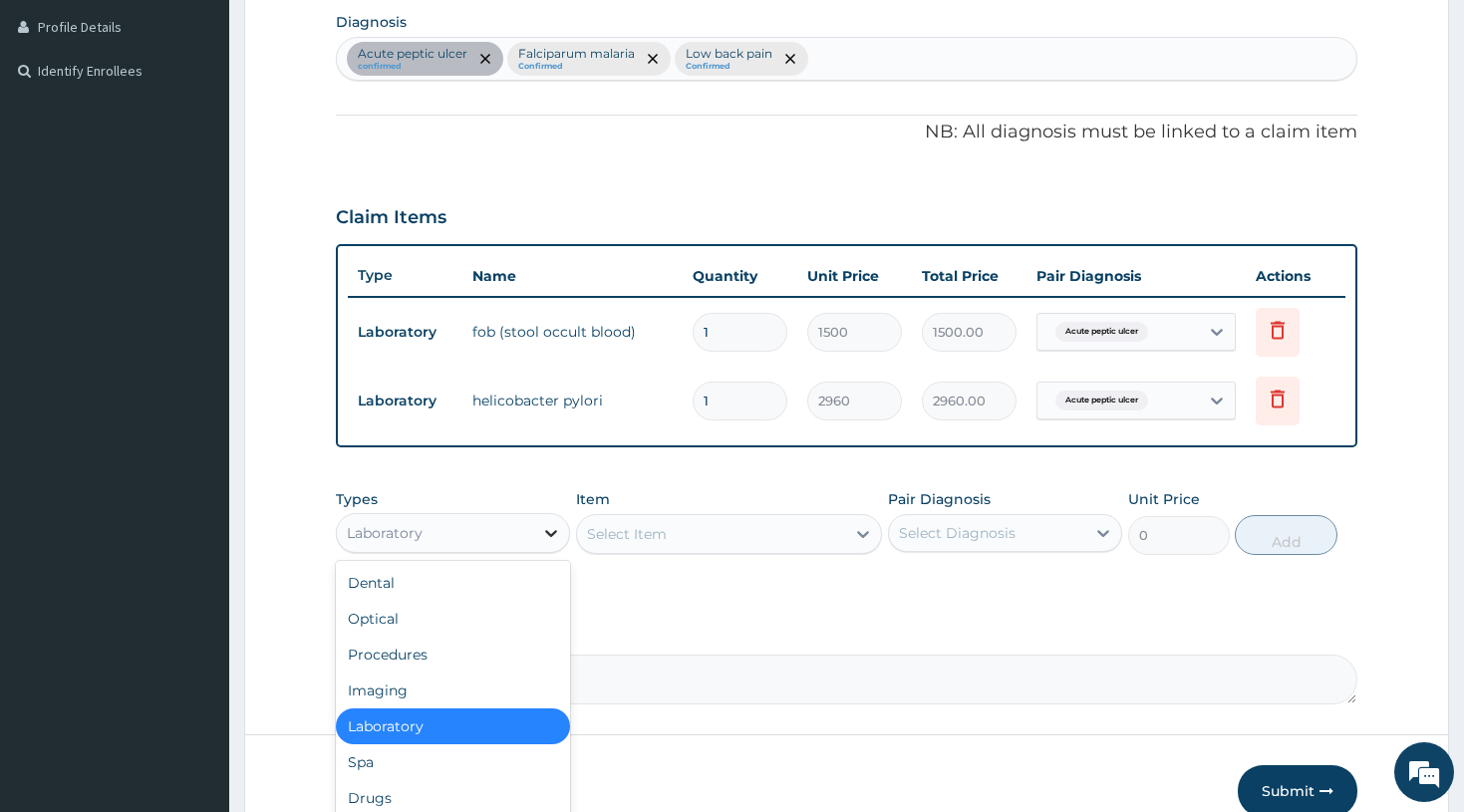click 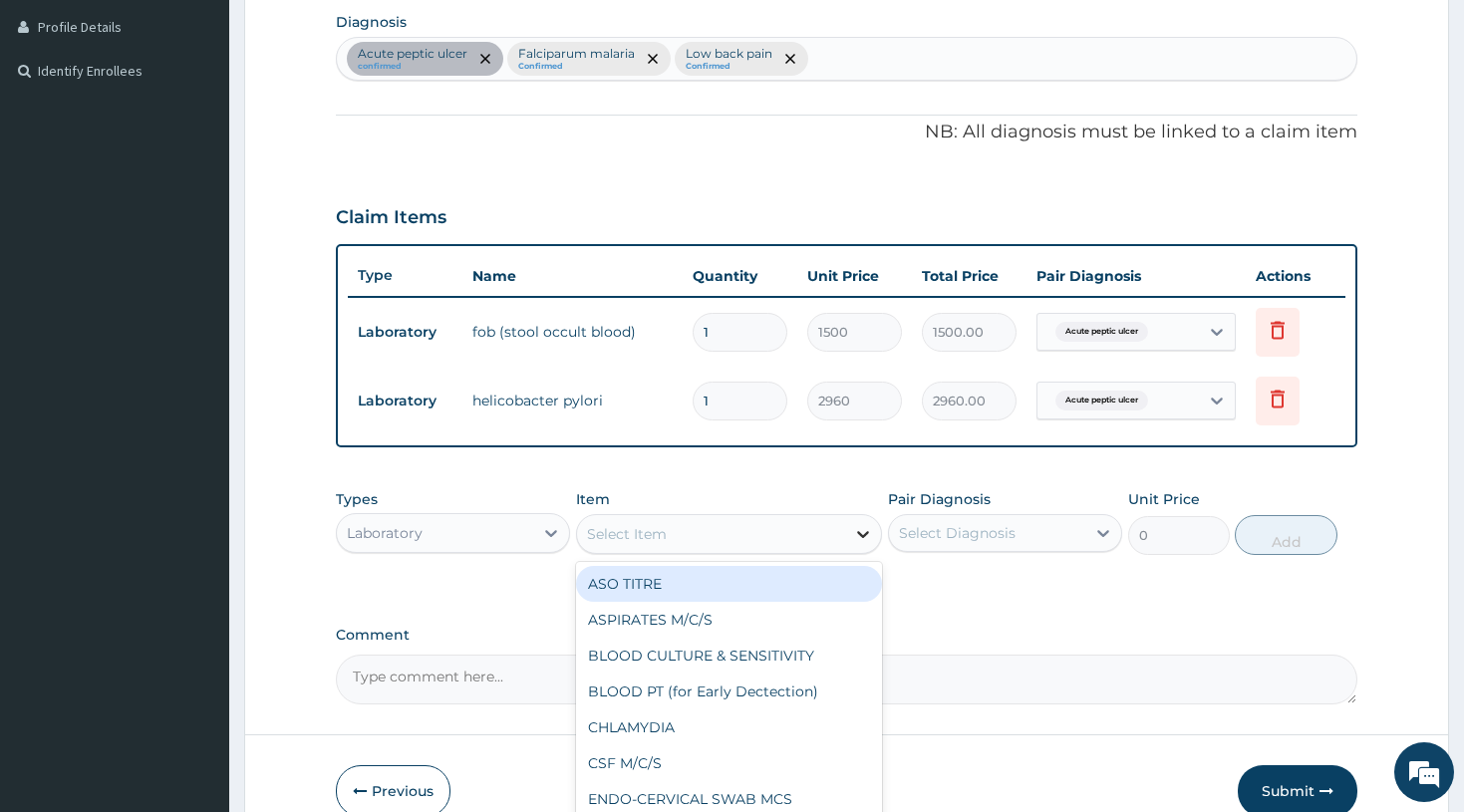 click 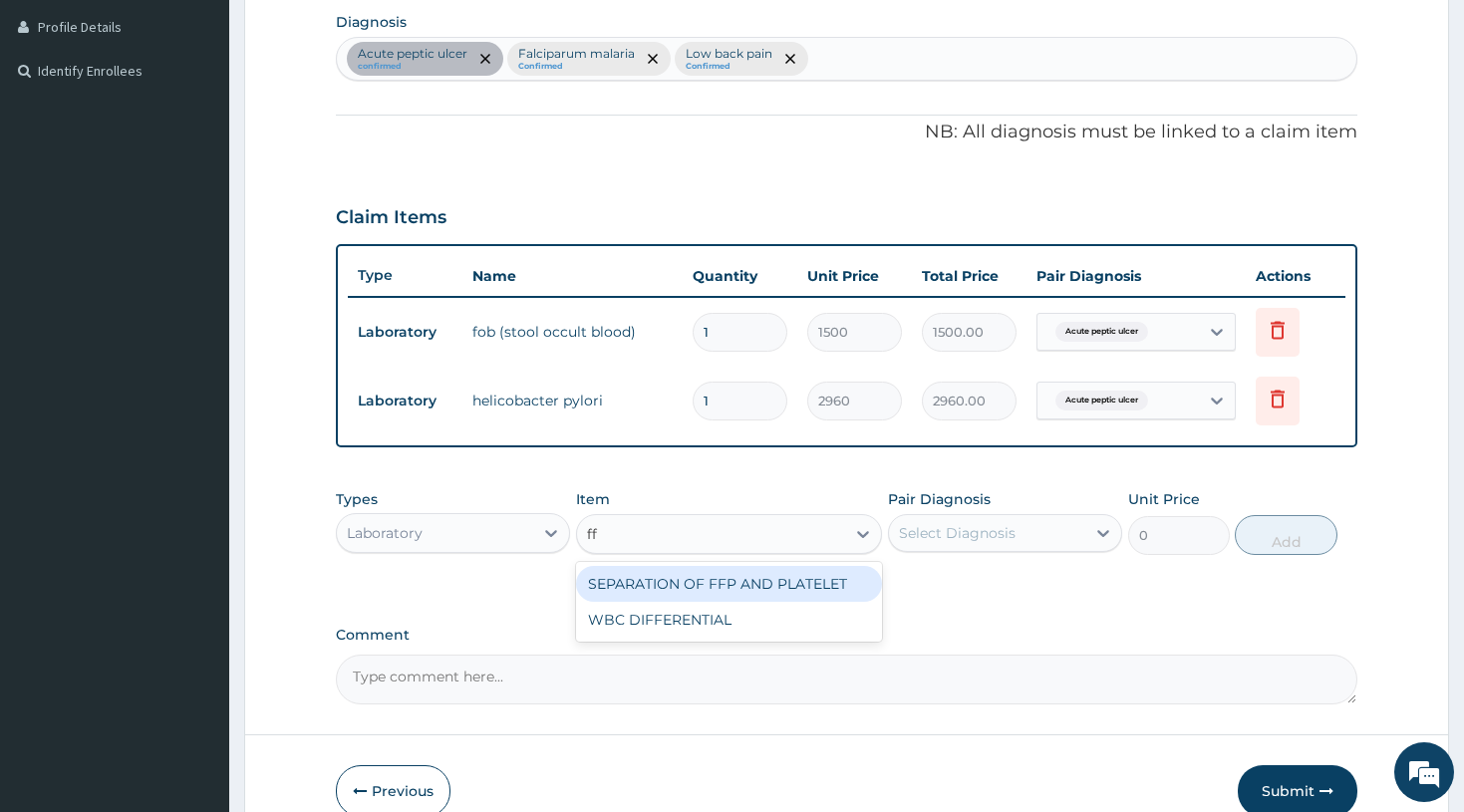 type on "f" 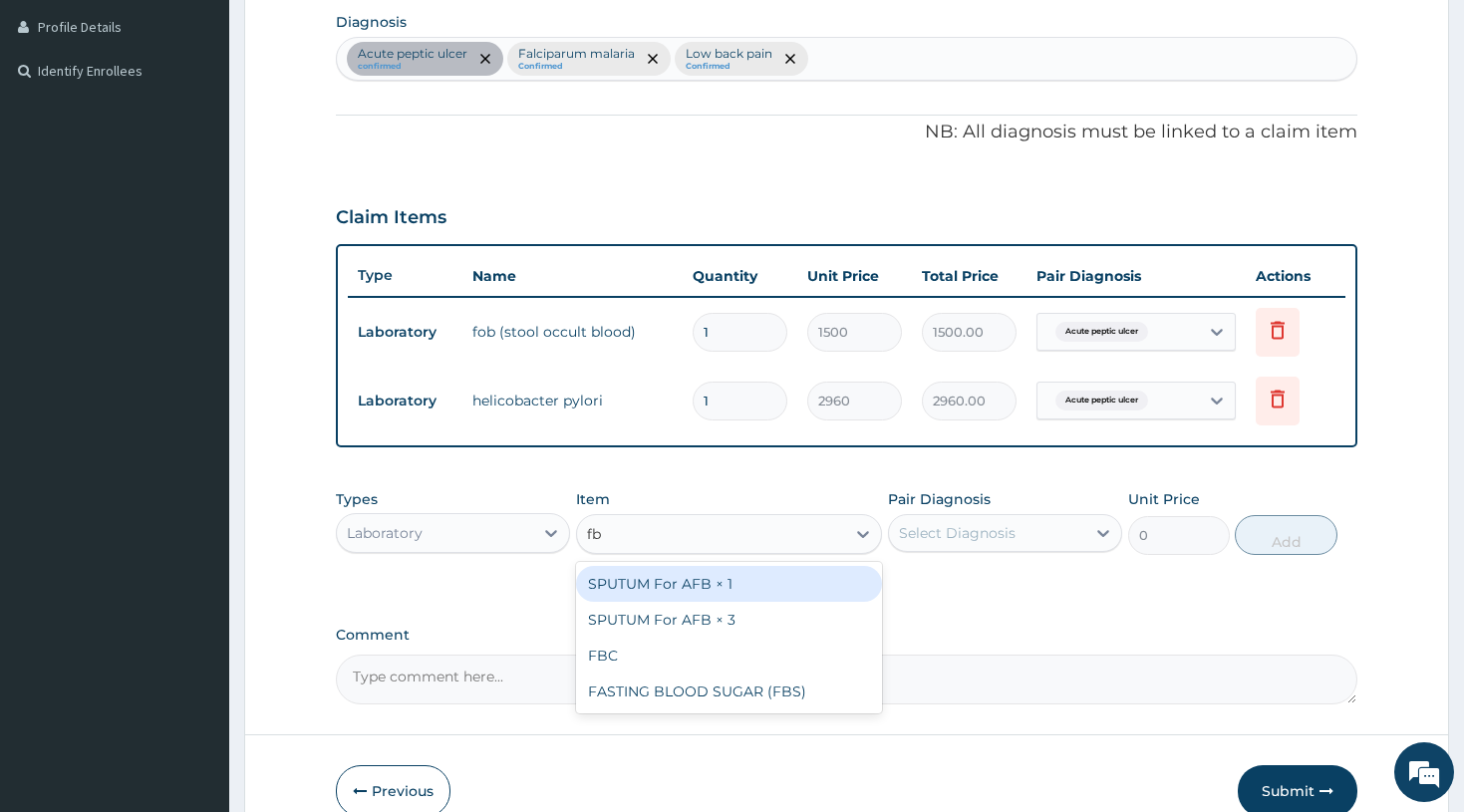 type on "fbc" 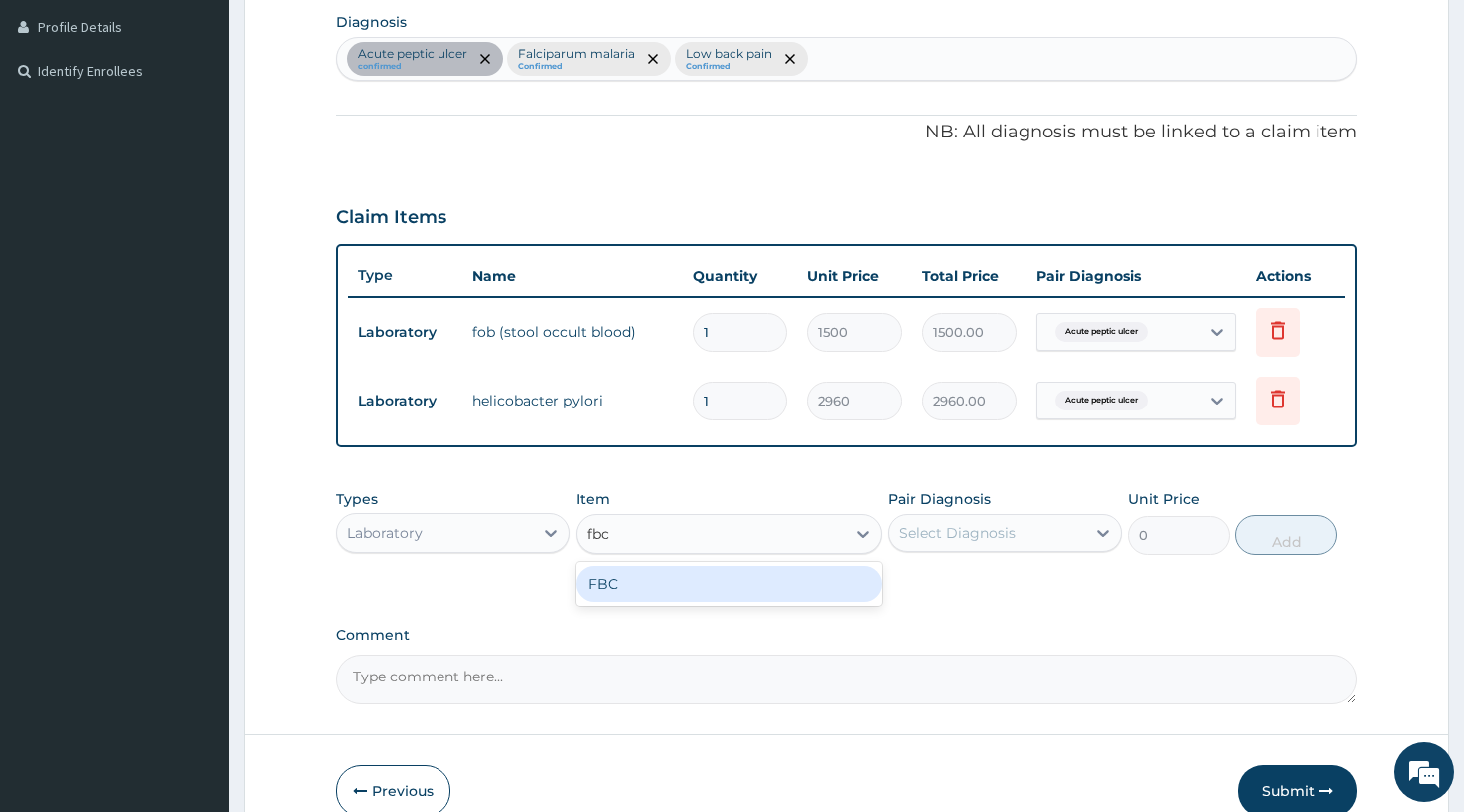 click on "FBC" at bounding box center (730, 584) 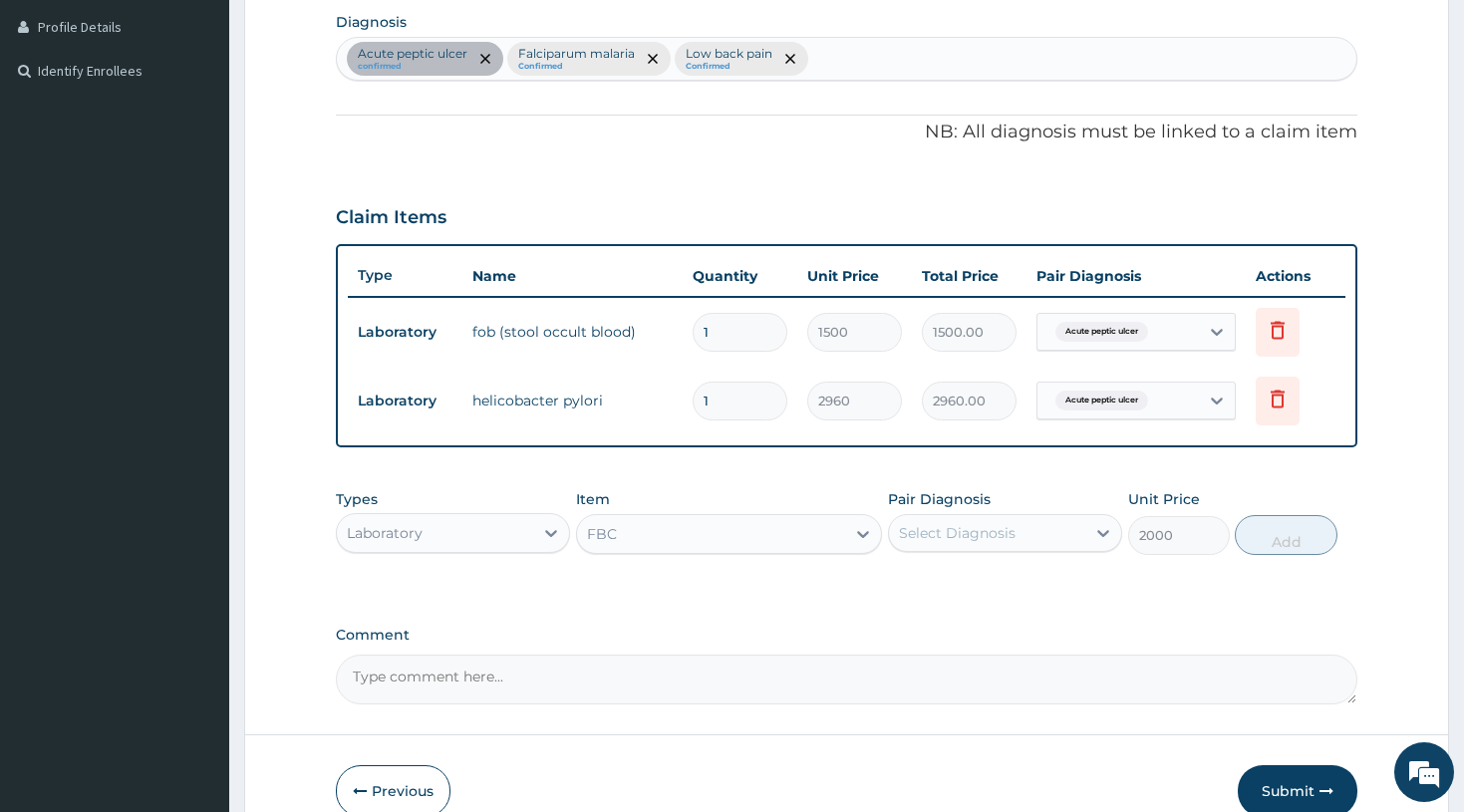 type 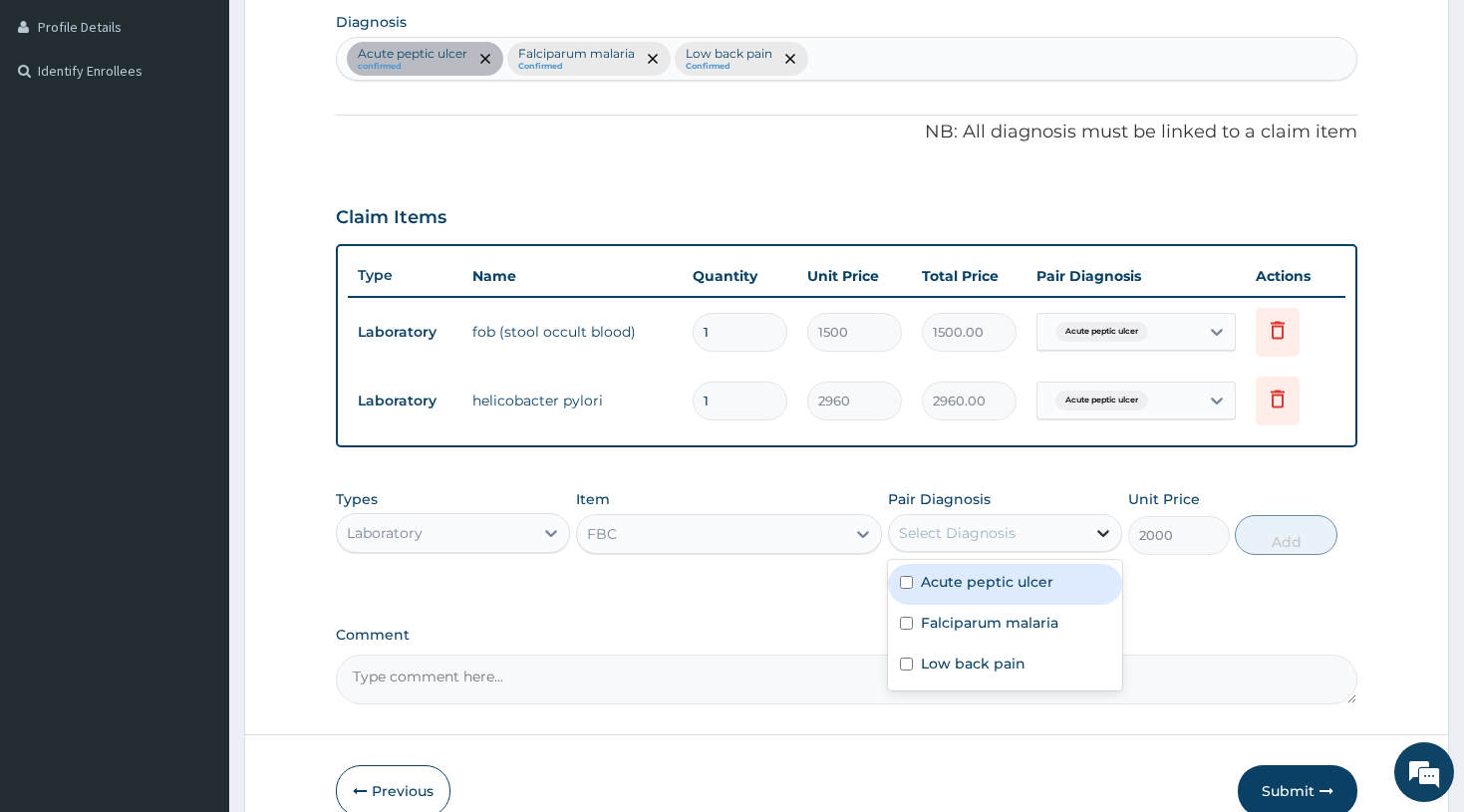click 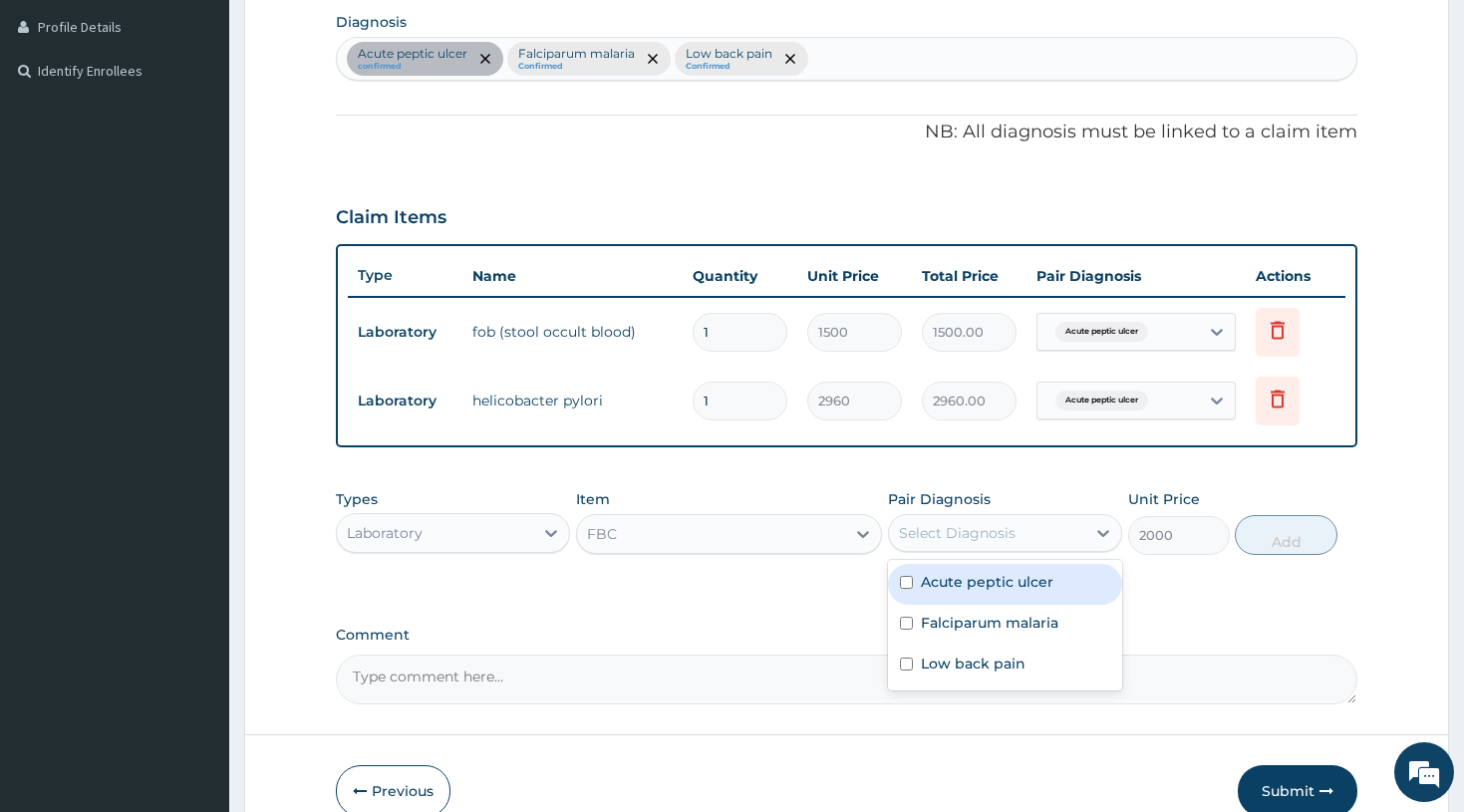 click at bounding box center [906, 582] 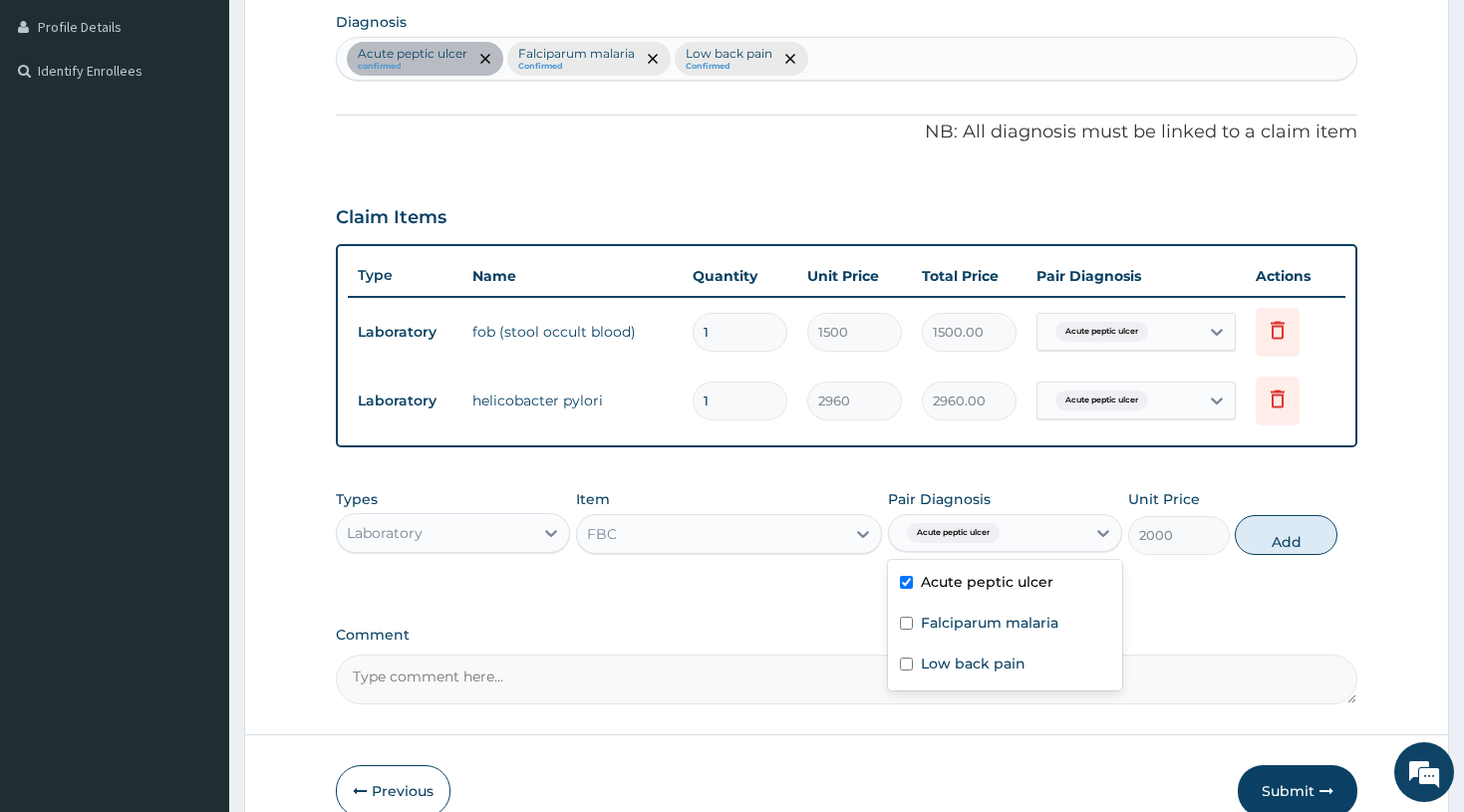 click at bounding box center (906, 582) 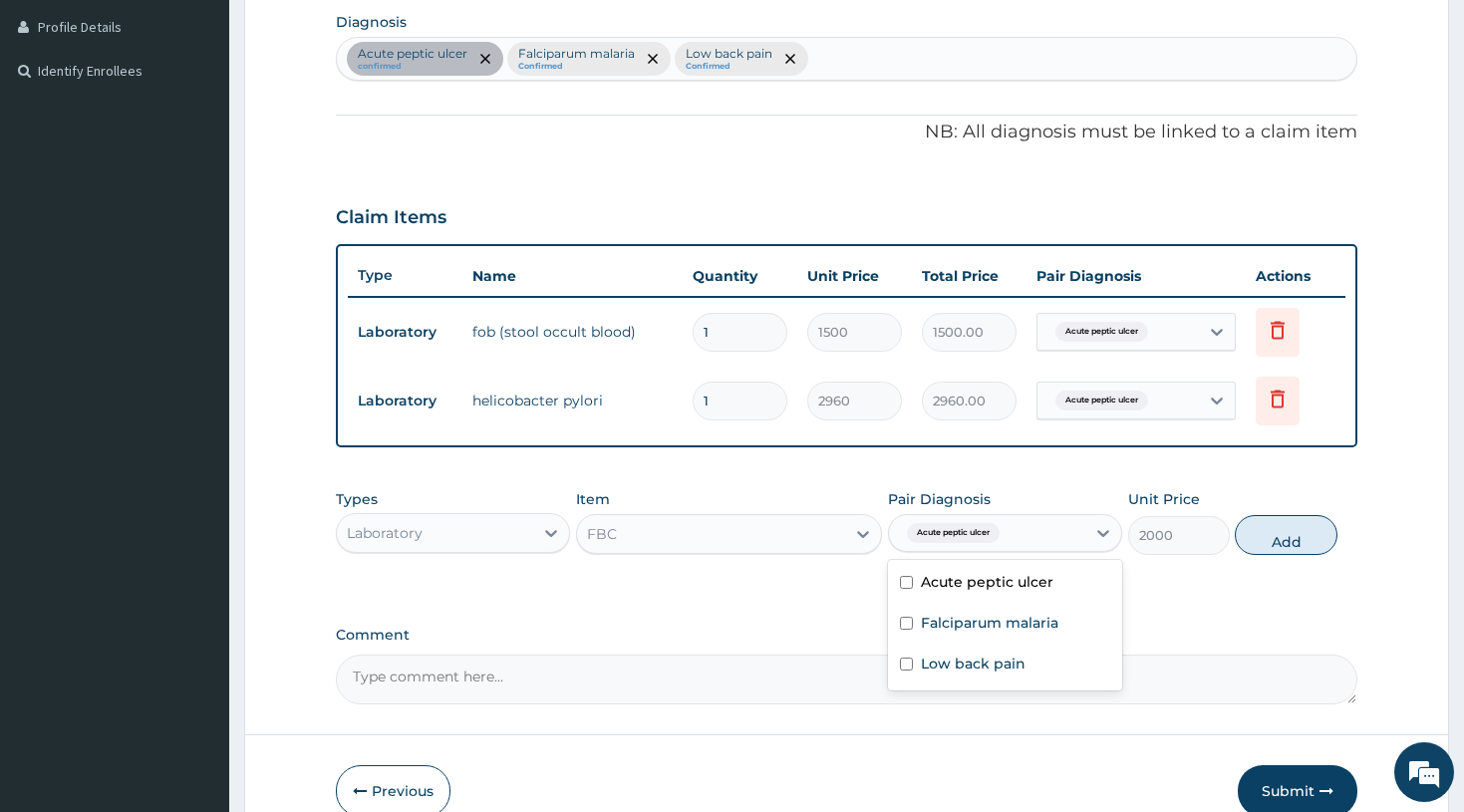 checkbox on "false" 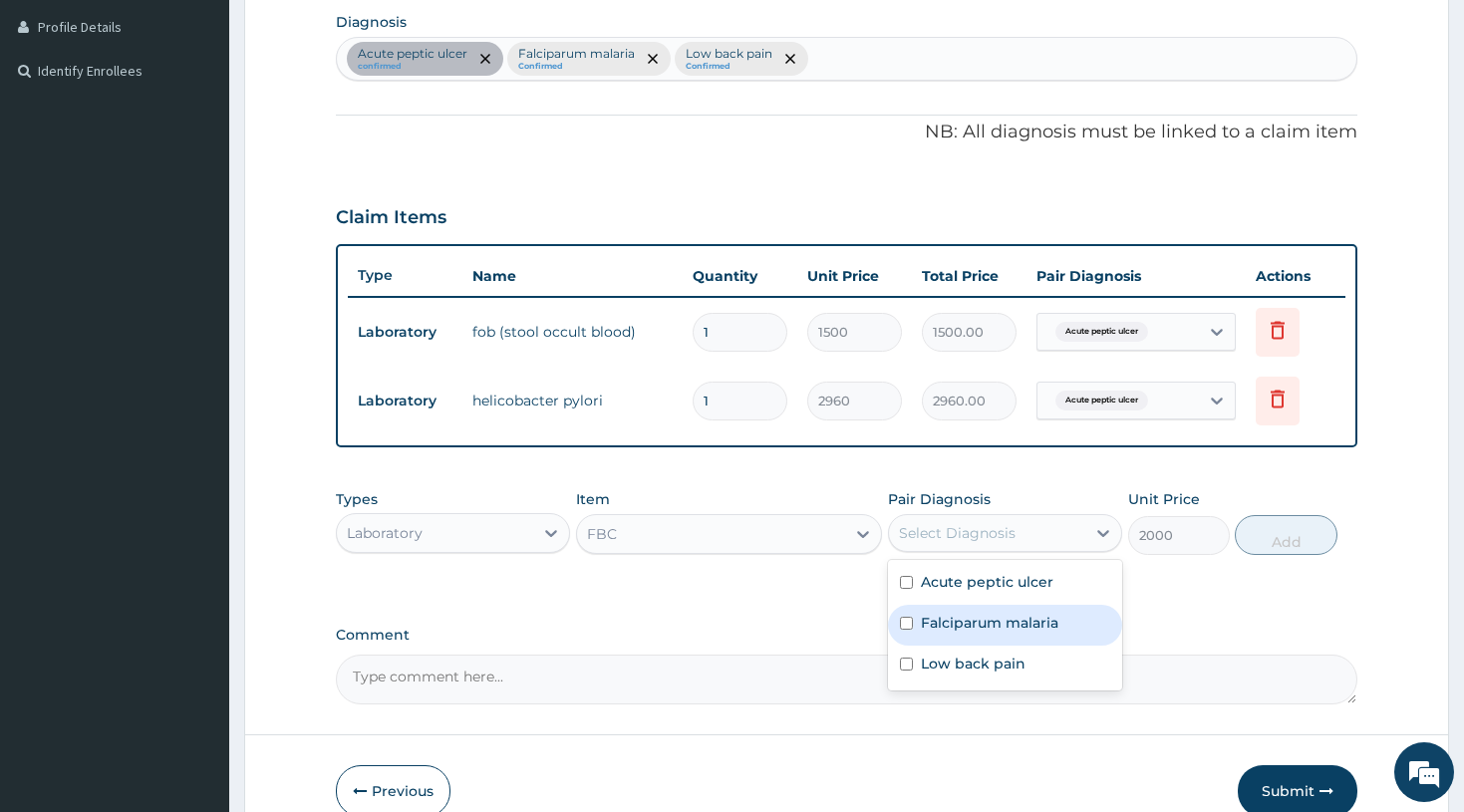 click at bounding box center (906, 623) 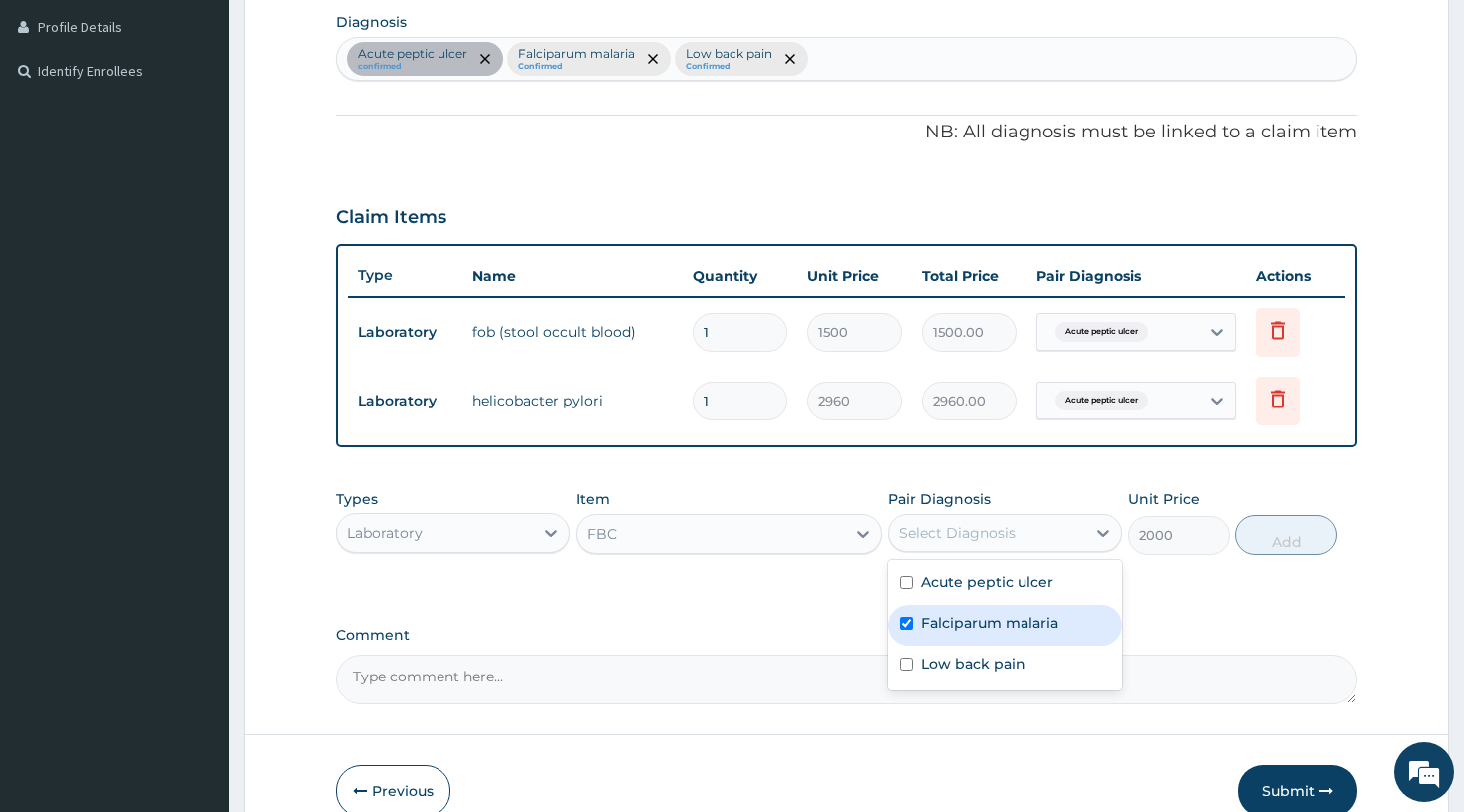 checkbox on "true" 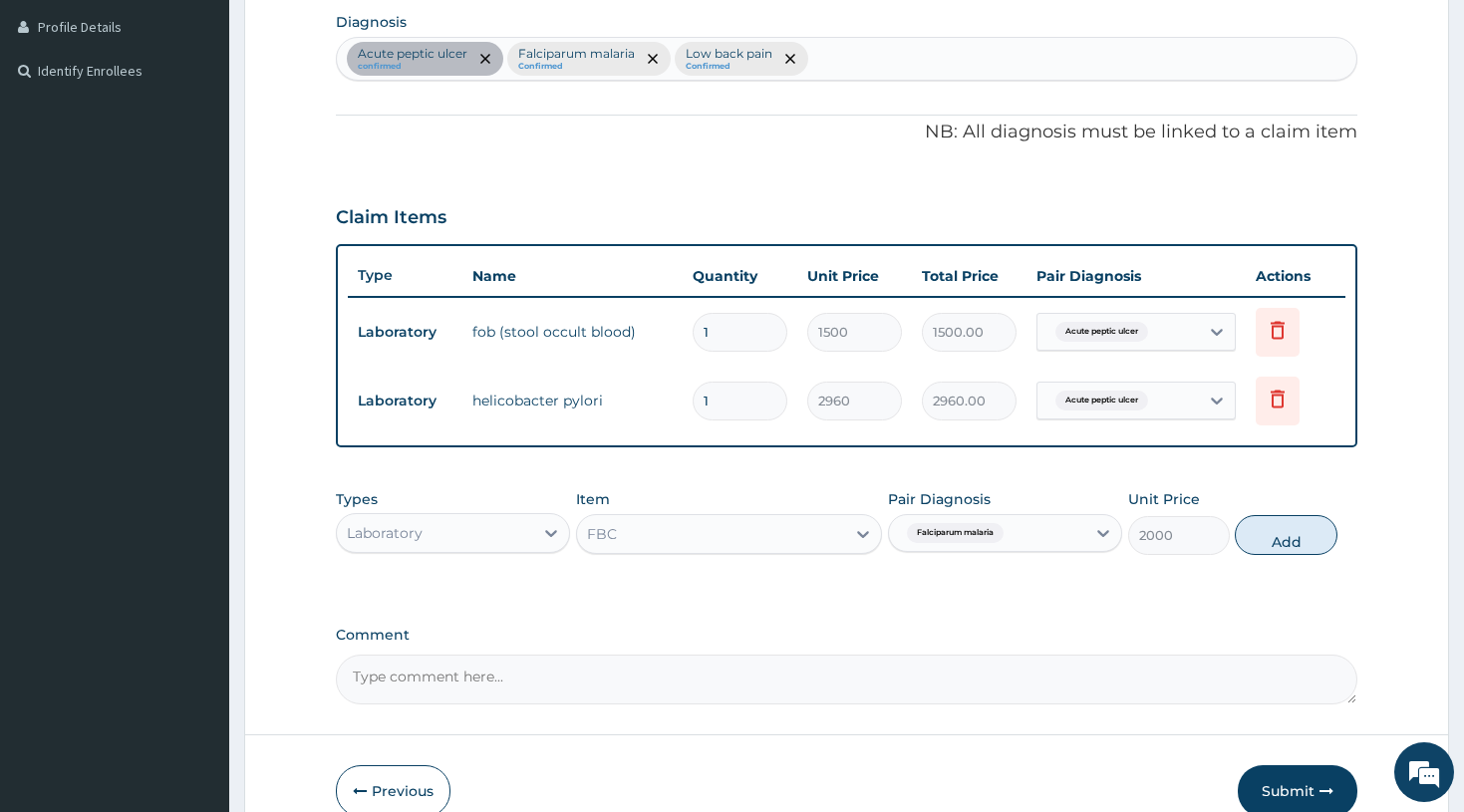 click on "Acute peptic ulcer confirmed Falciparum malaria Confirmed Low back pain Confirmed" at bounding box center [847, 59] 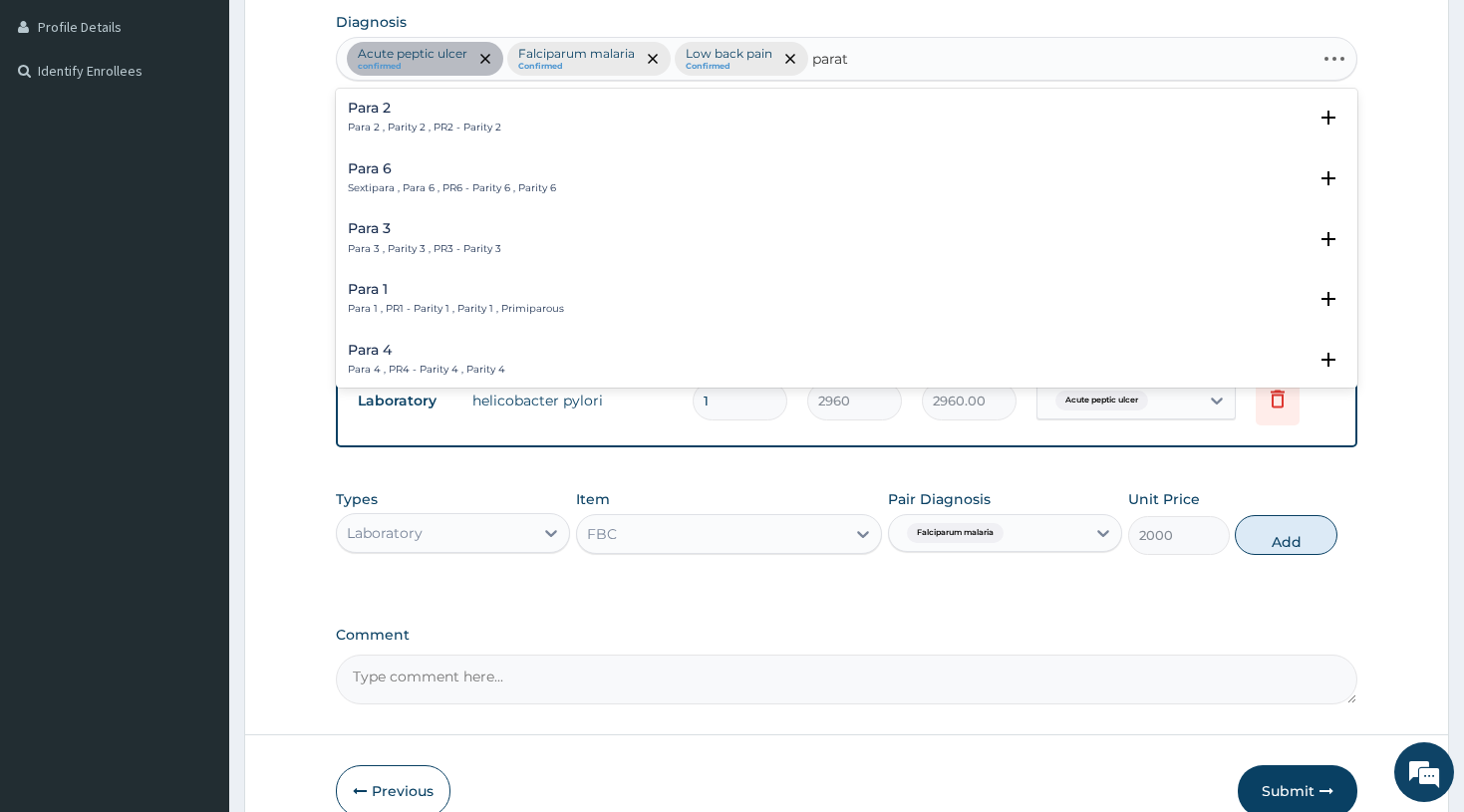 type on "paraty" 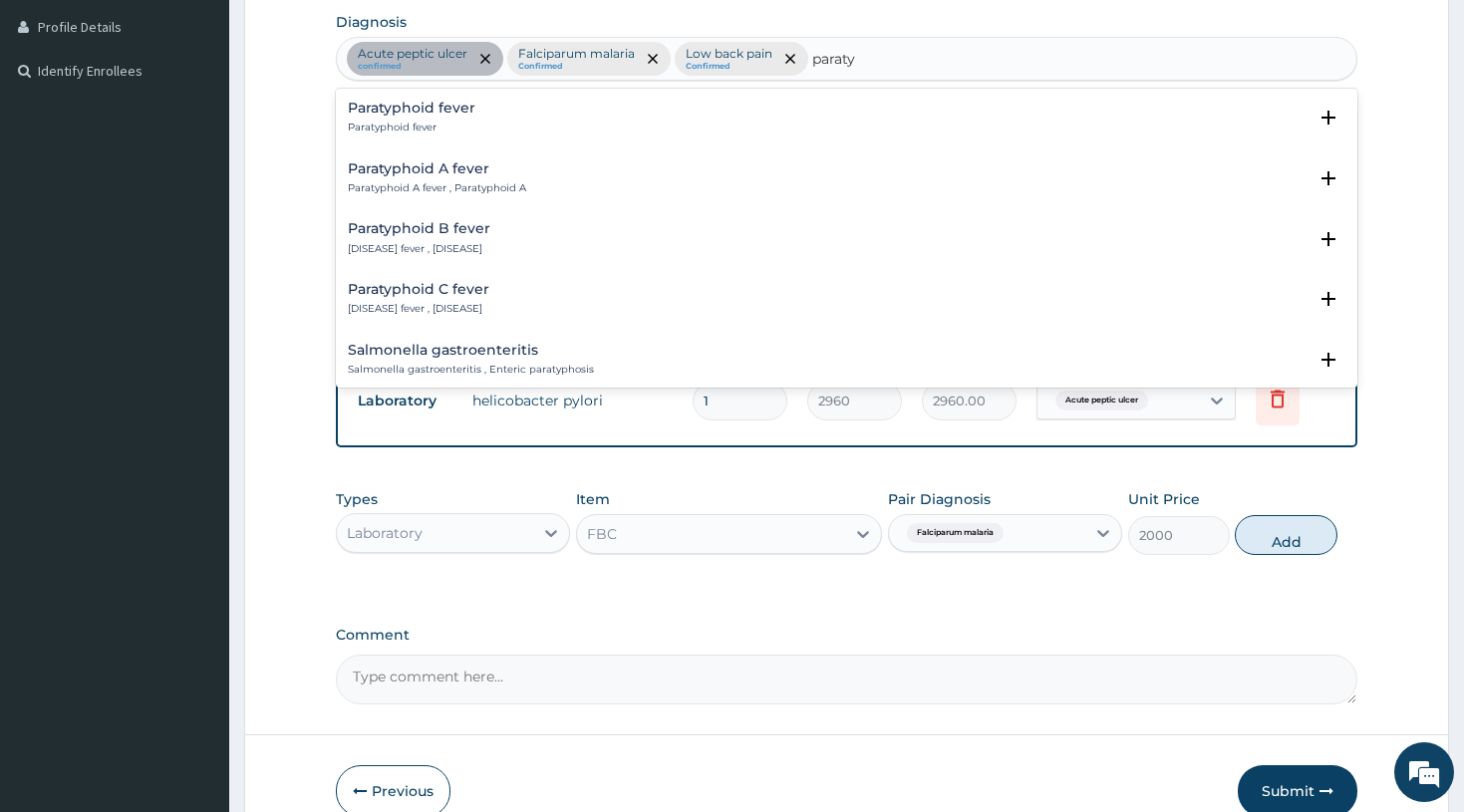 click on "Paratyphoid A fever Paratyphoid A fever , Paratyphoid A" at bounding box center [437, 178] 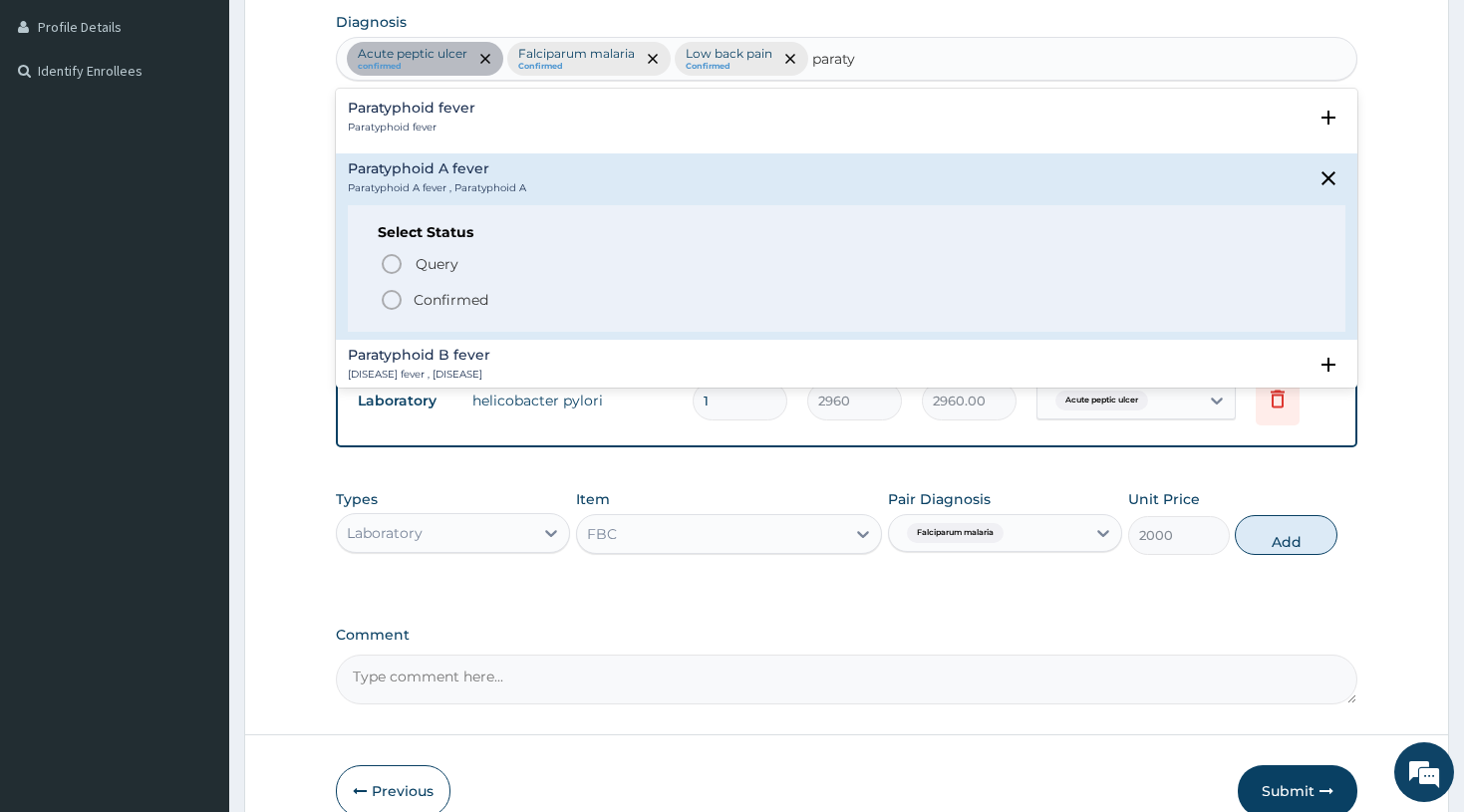 click 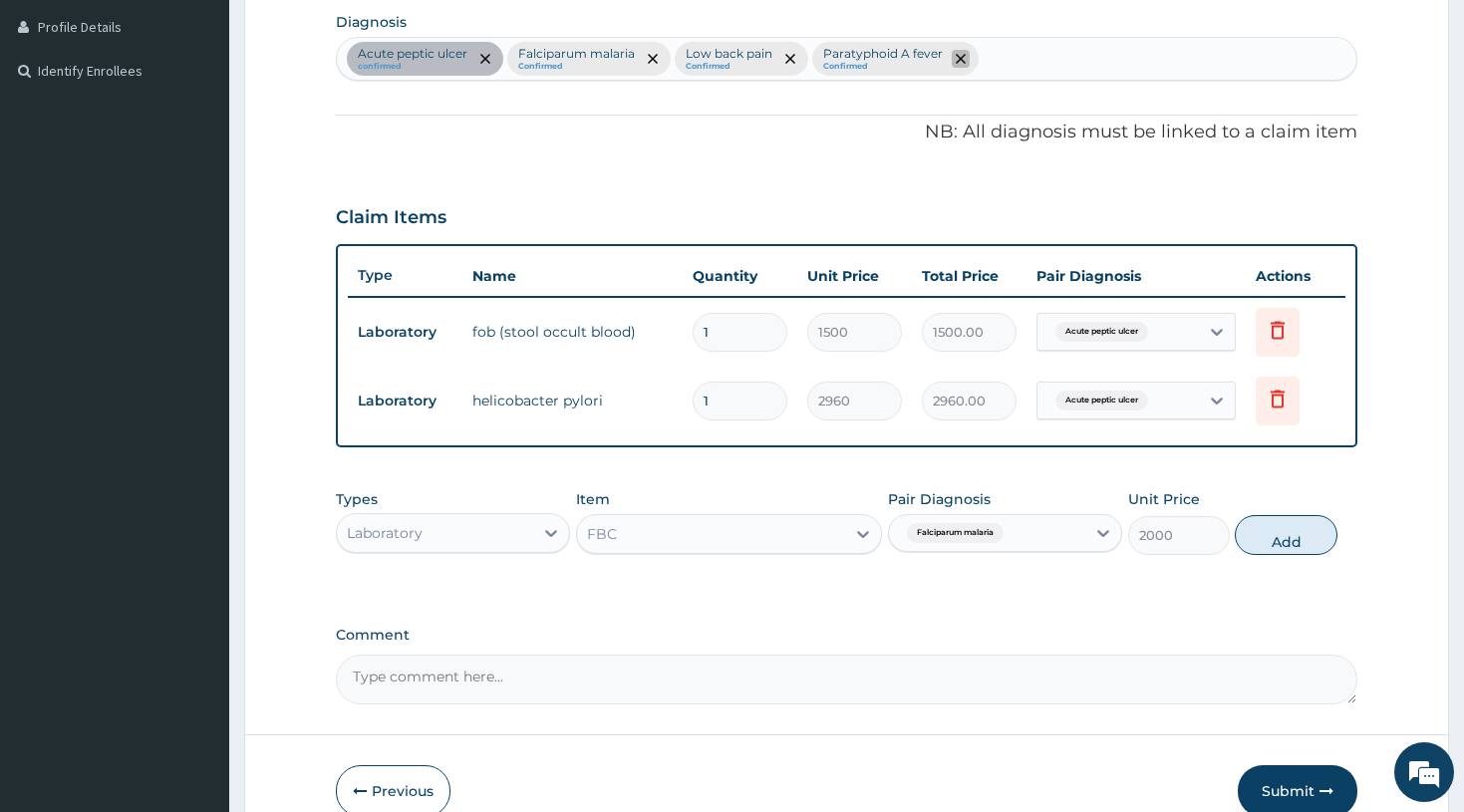 click 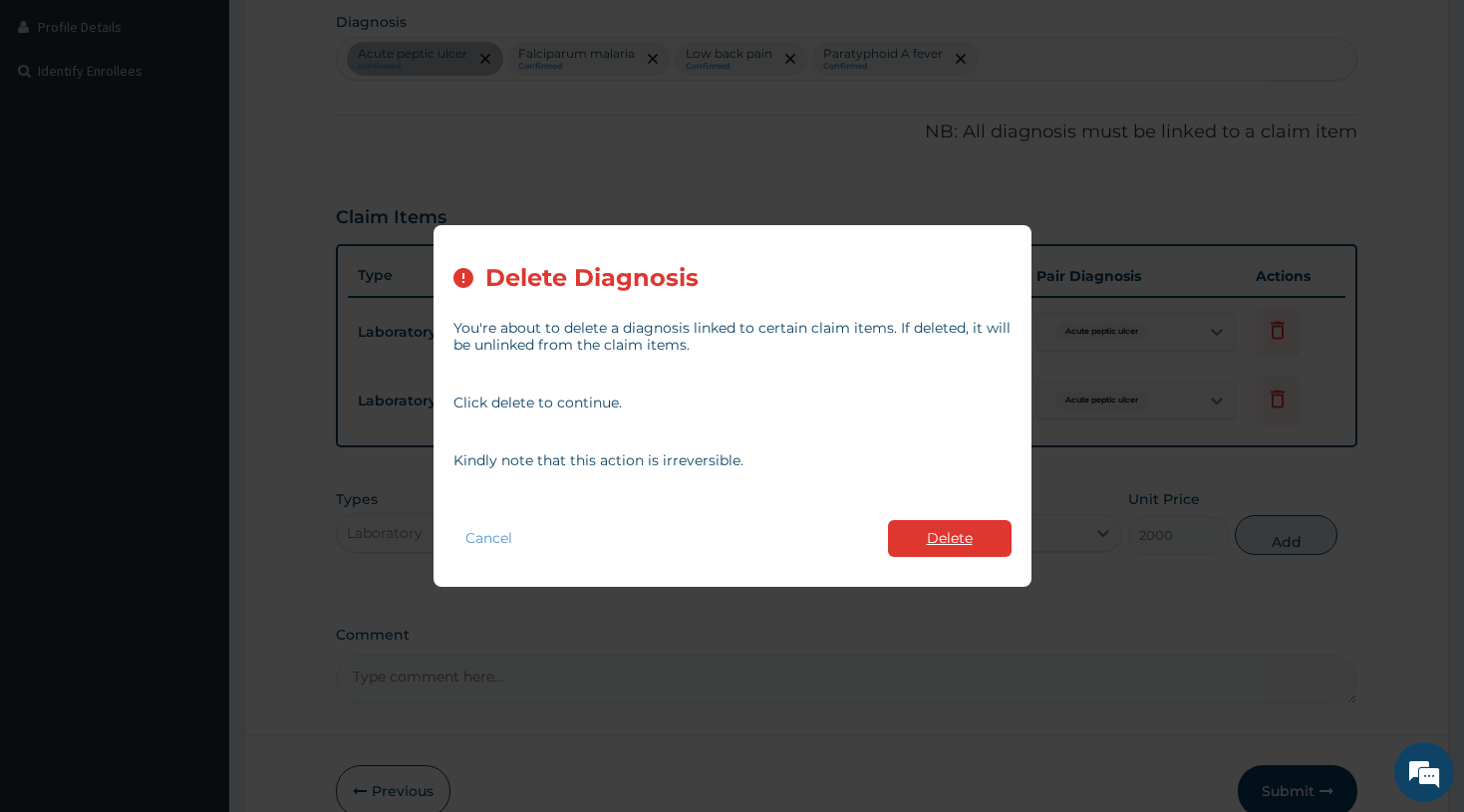 click on "Delete" at bounding box center (950, 538) 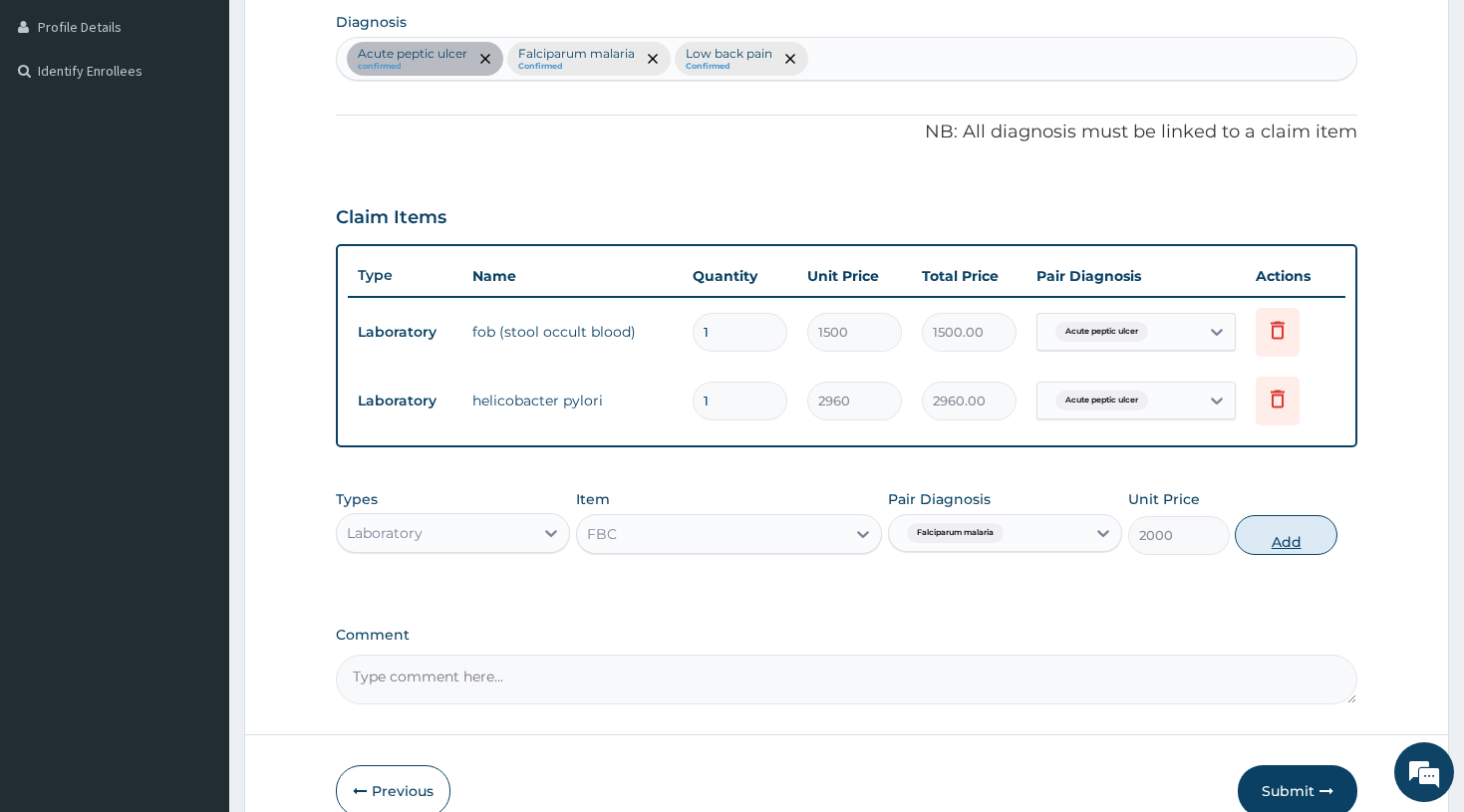 click on "Add" at bounding box center (1286, 535) 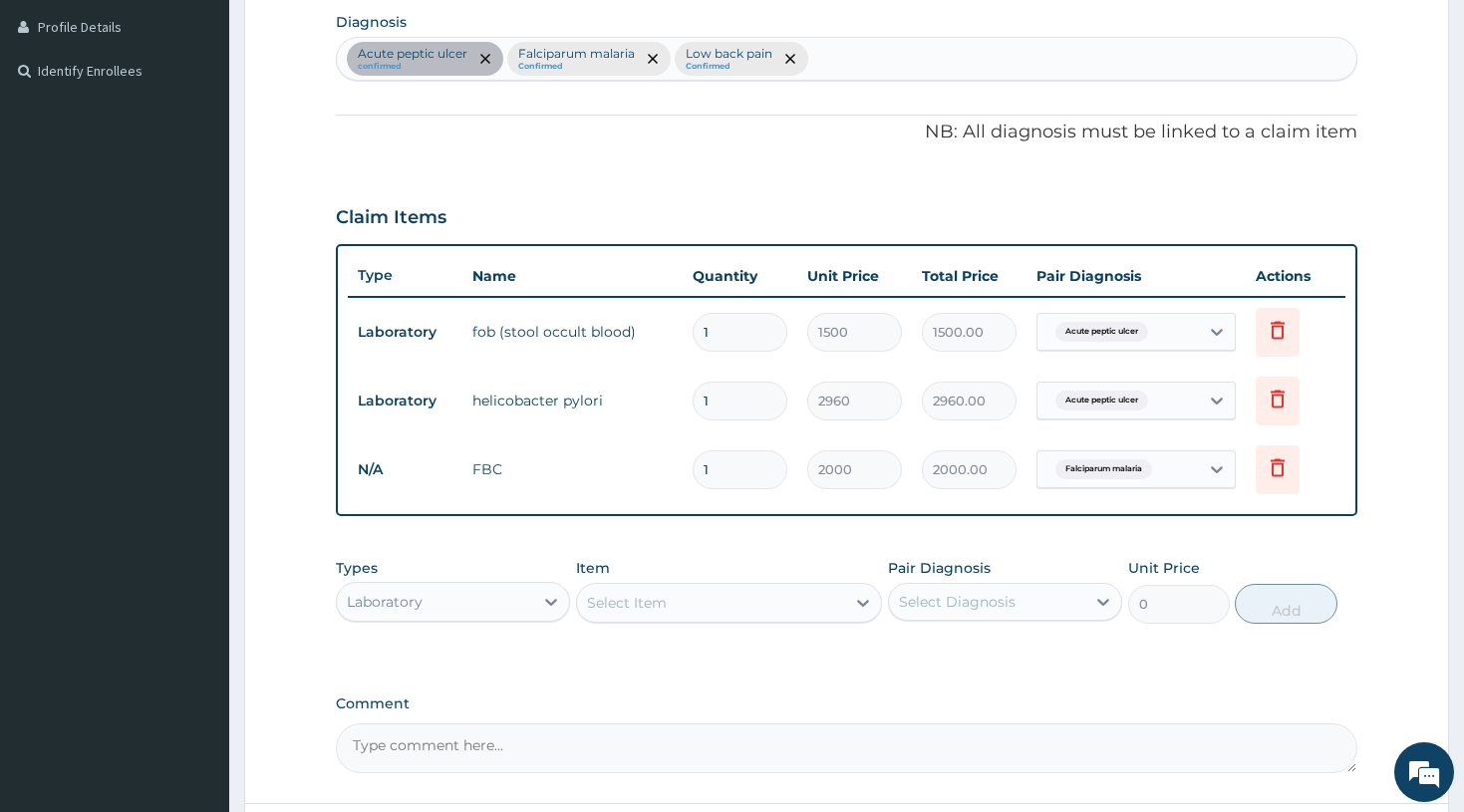 type 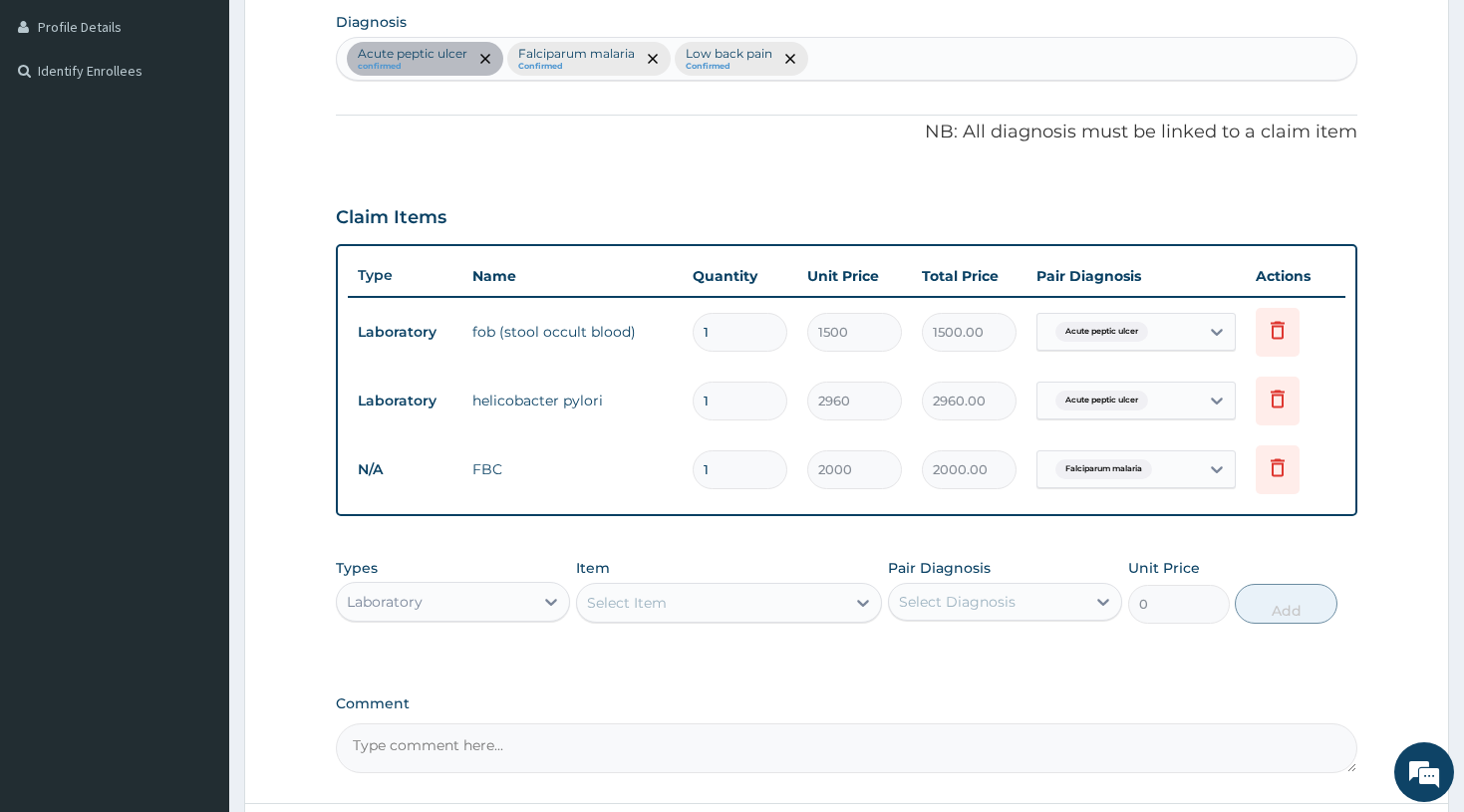 type on "0.00" 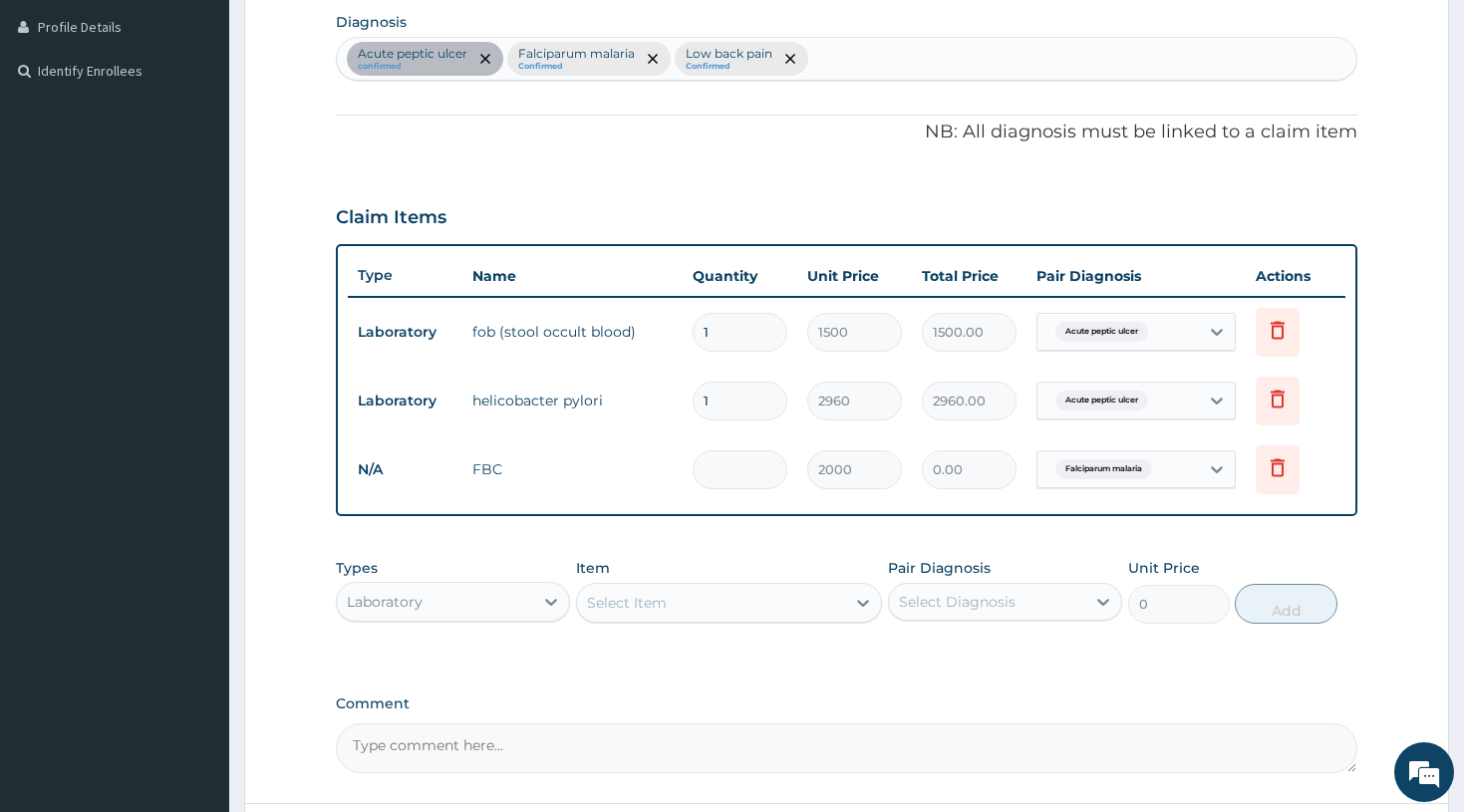type on "1" 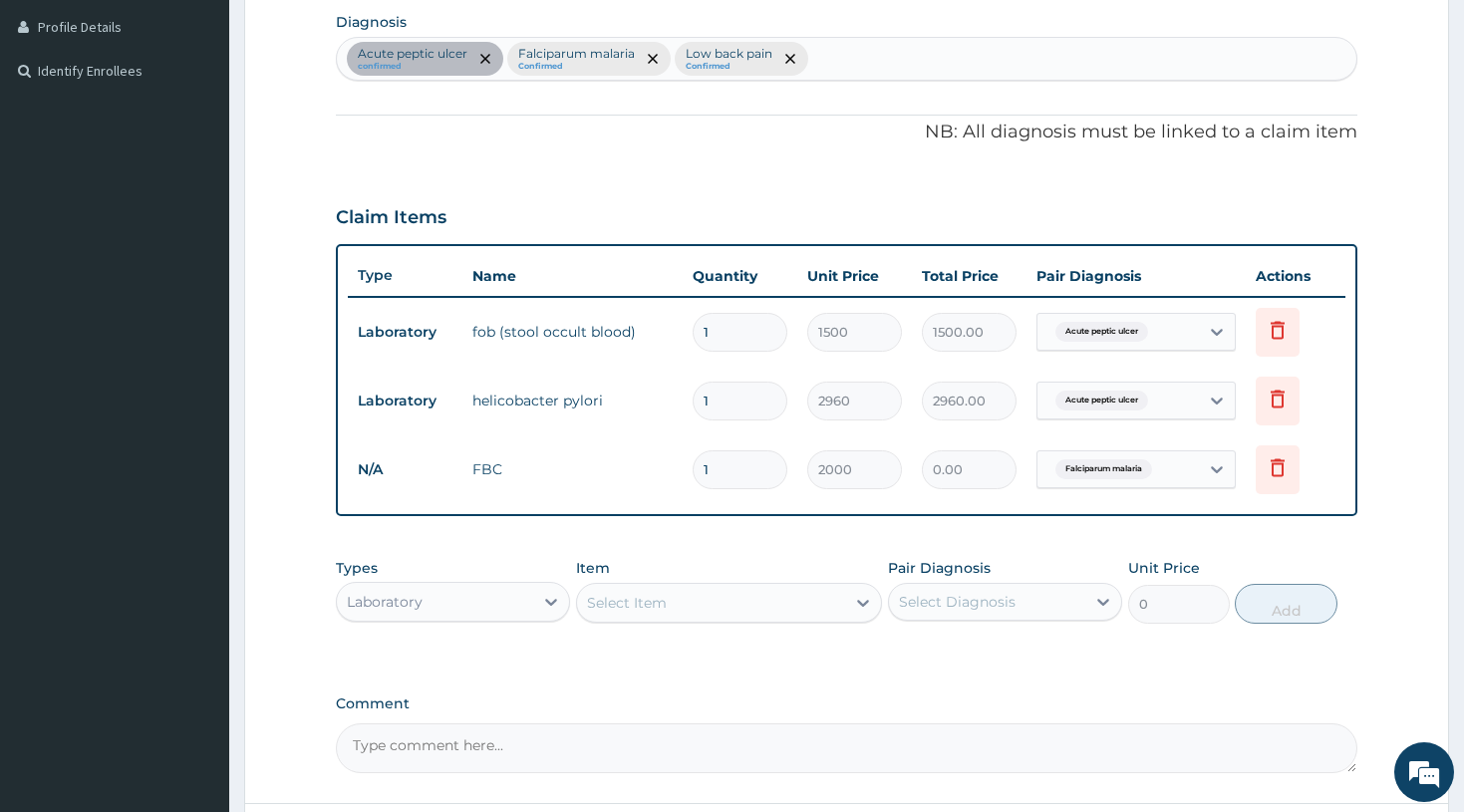 type on "2000.00" 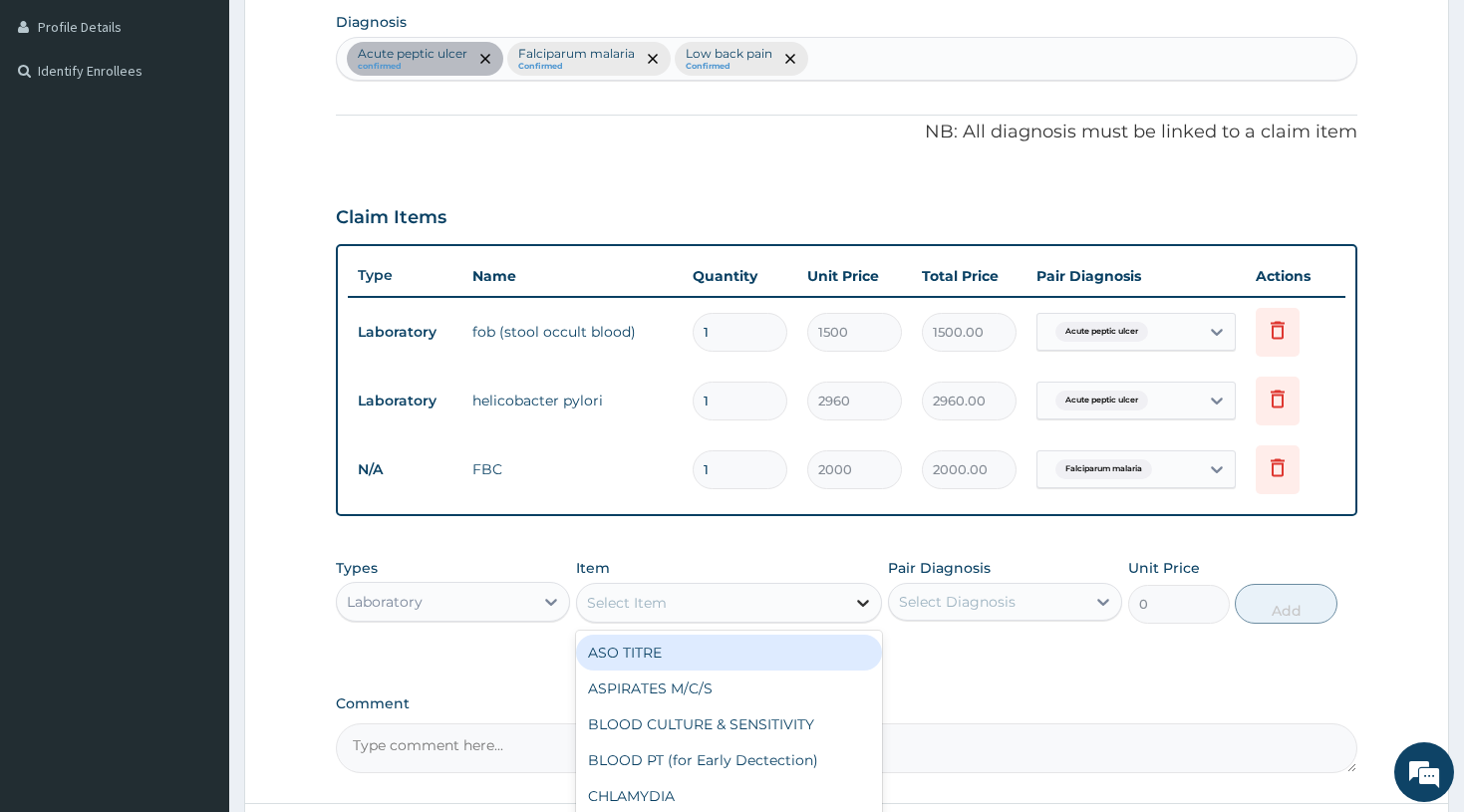 click 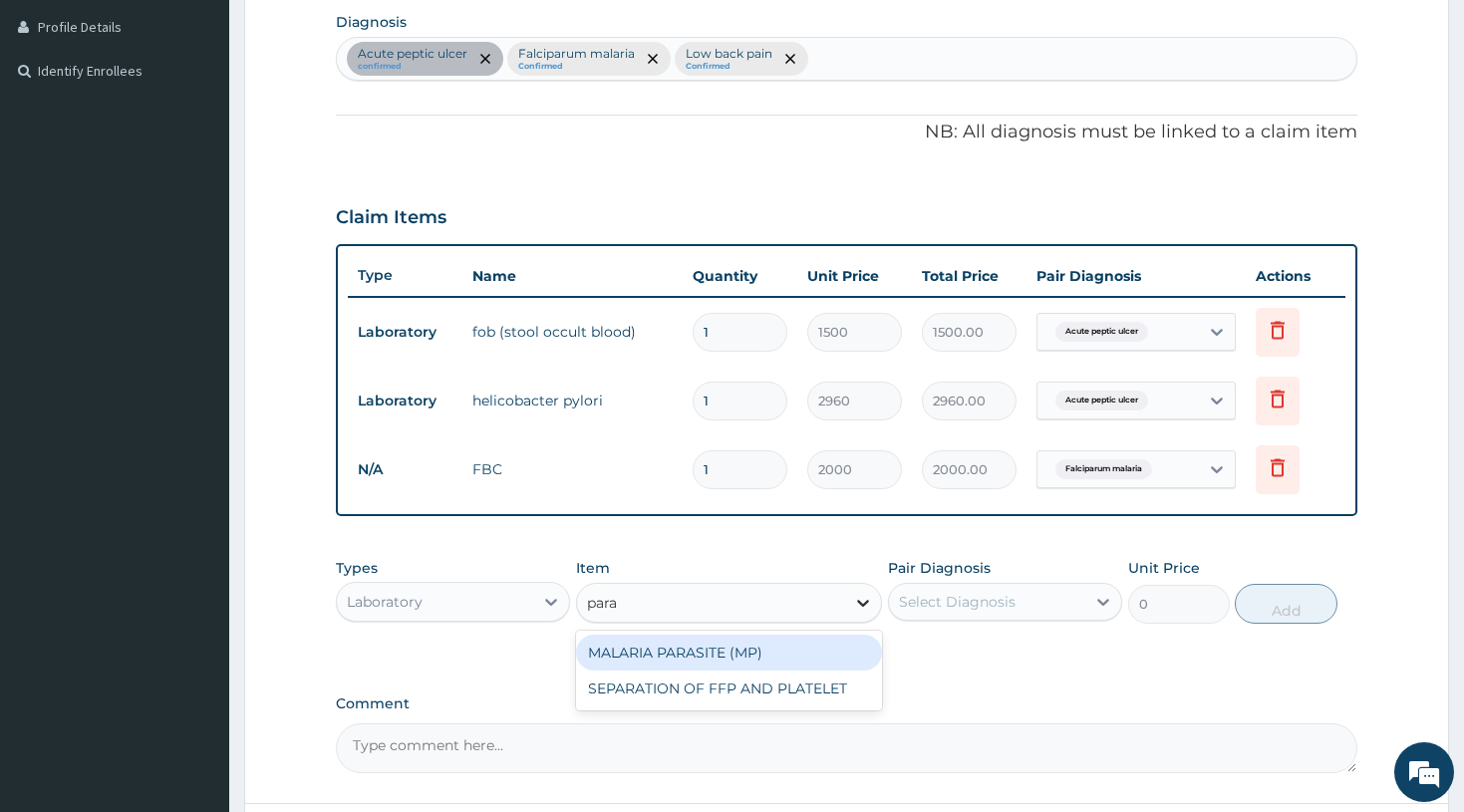 type on "paras" 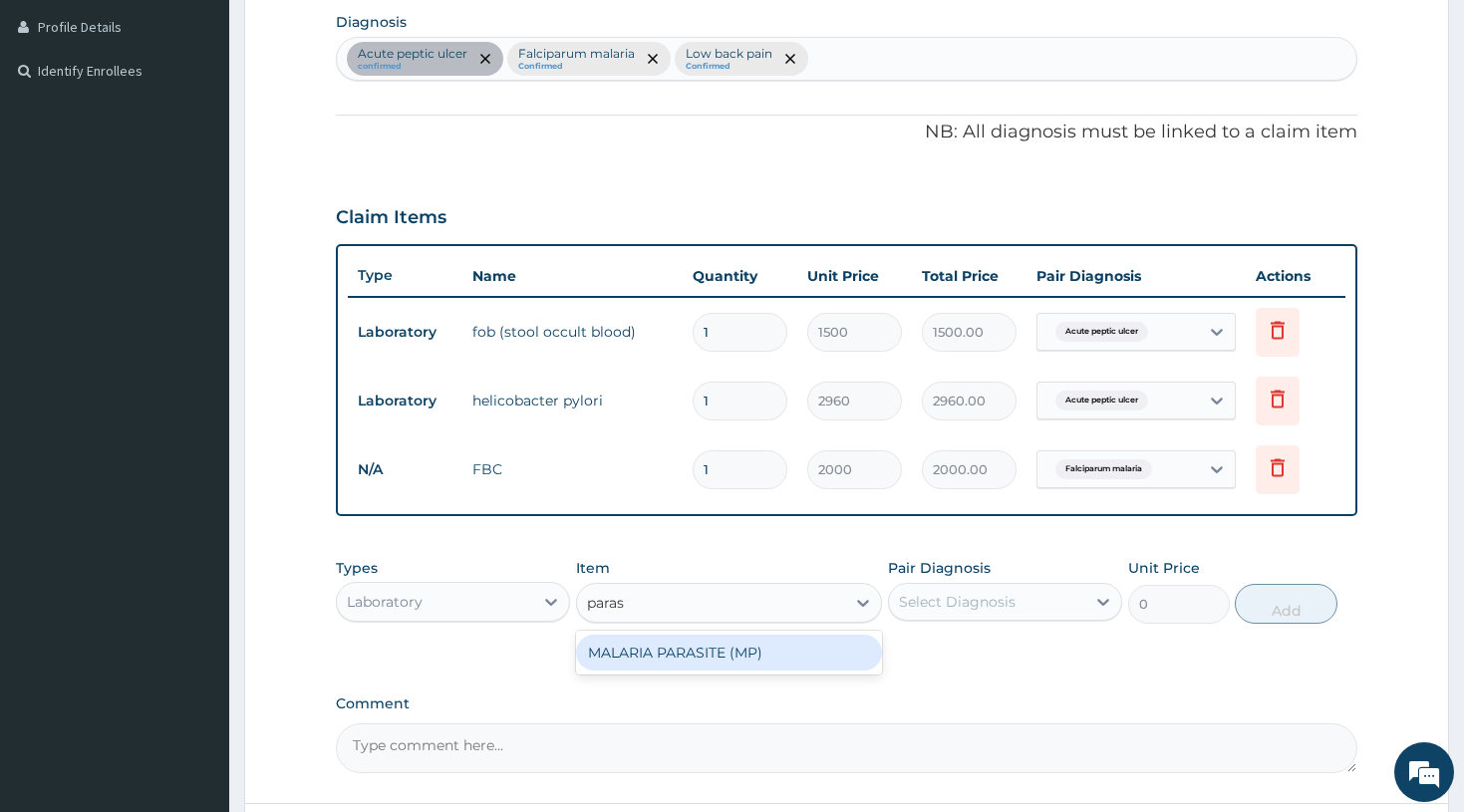 click on "MALARIA PARASITE (MP)" at bounding box center (730, 653) 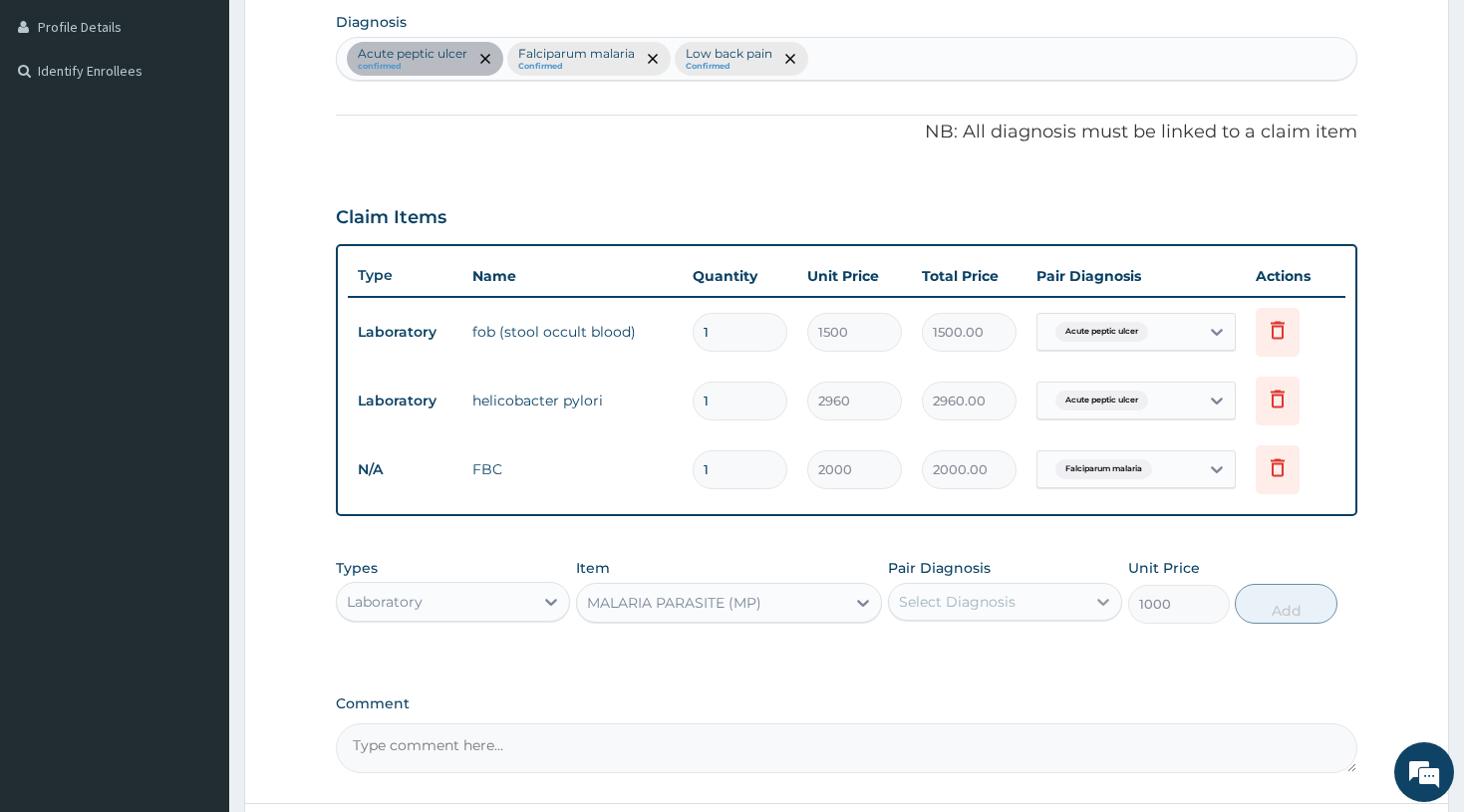 click 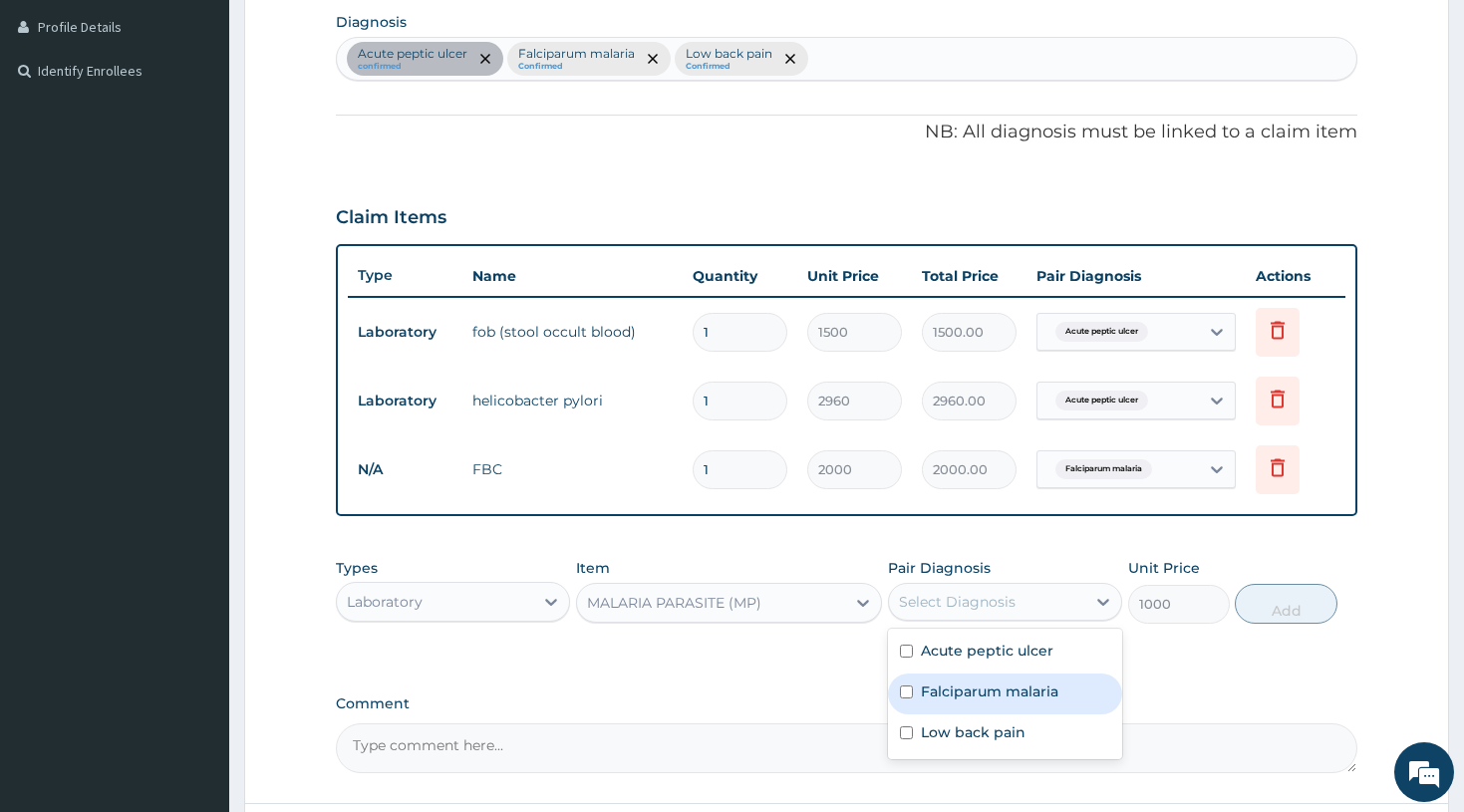 click at bounding box center (906, 691) 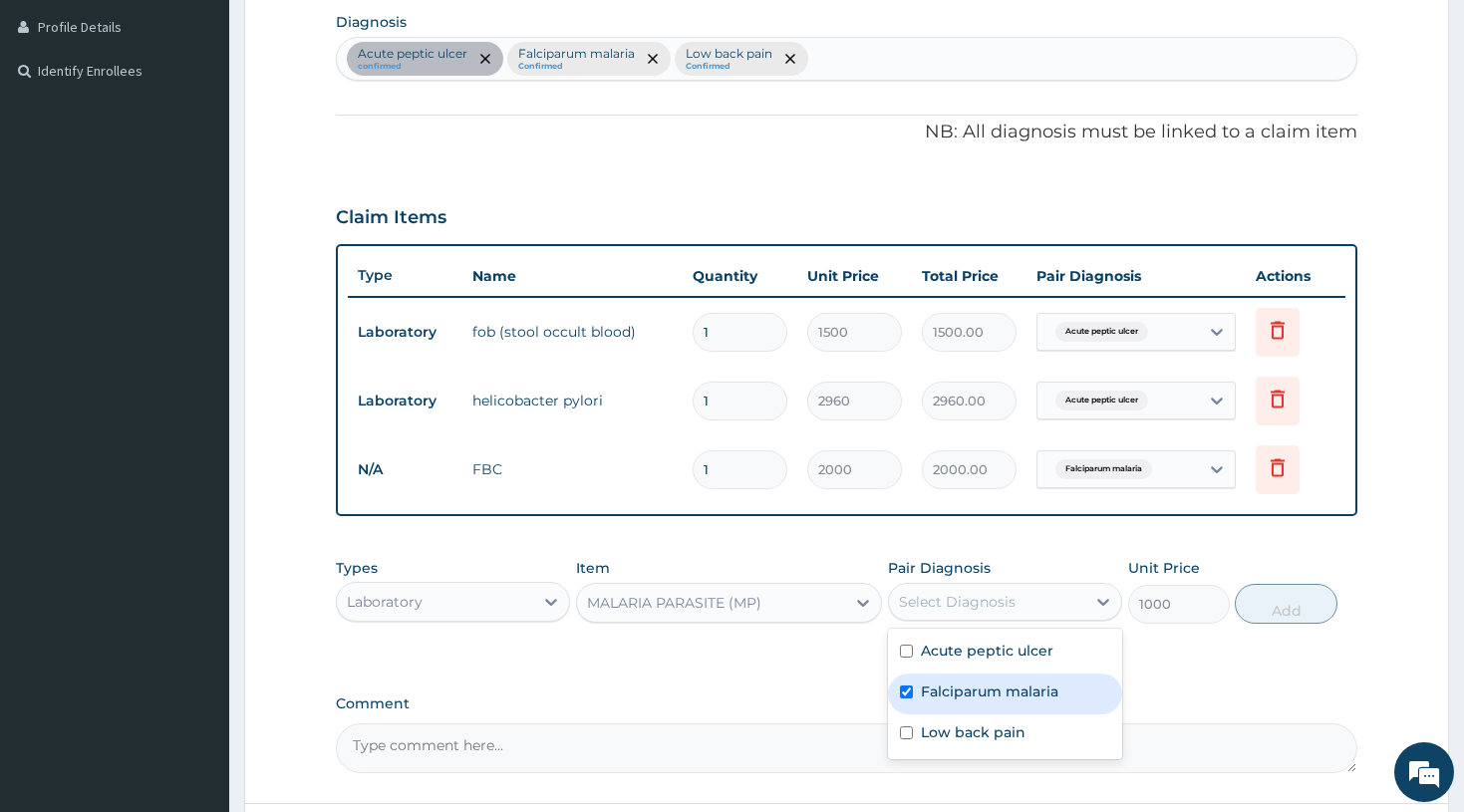 checkbox on "true" 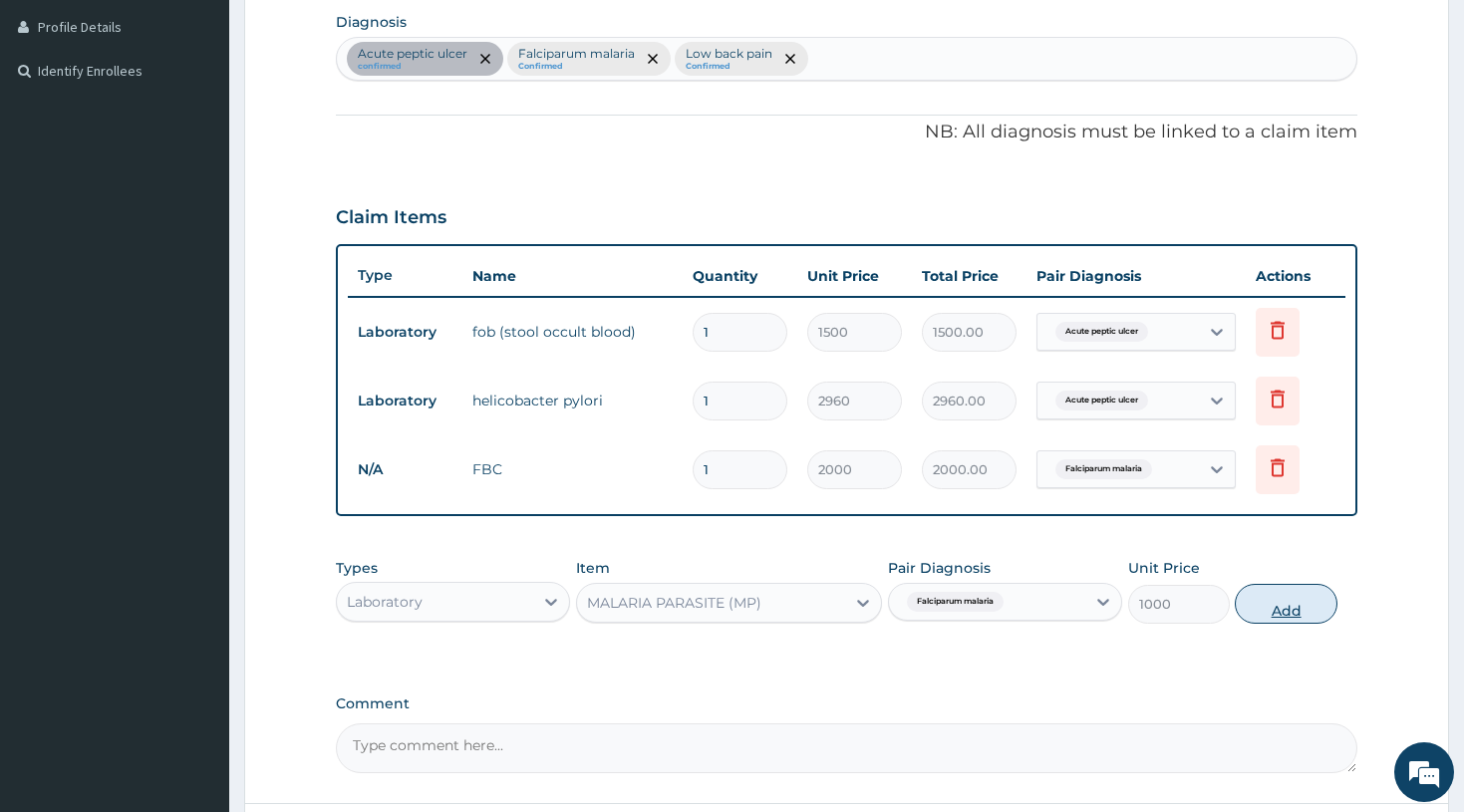 click on "Add" at bounding box center (1286, 604) 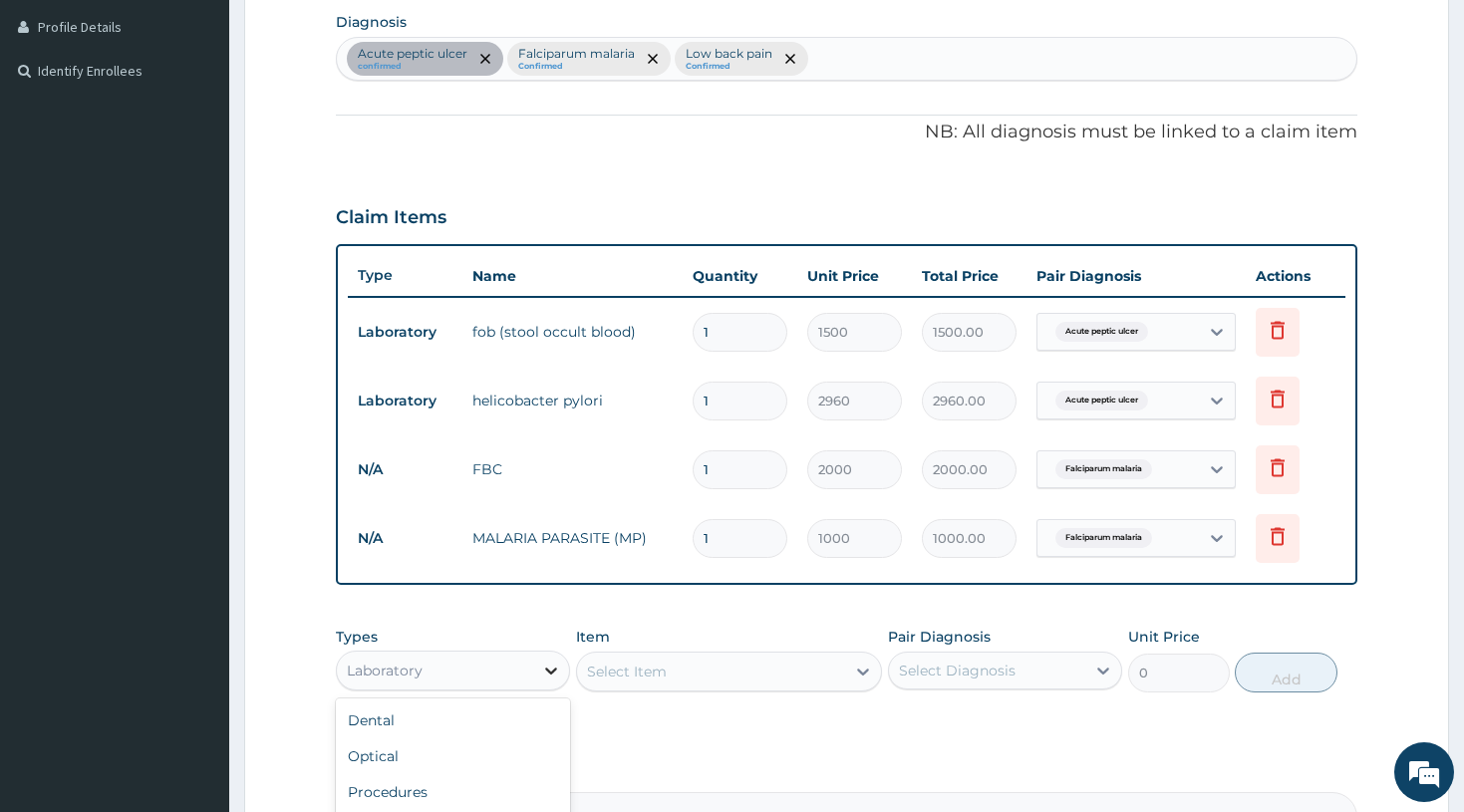 click 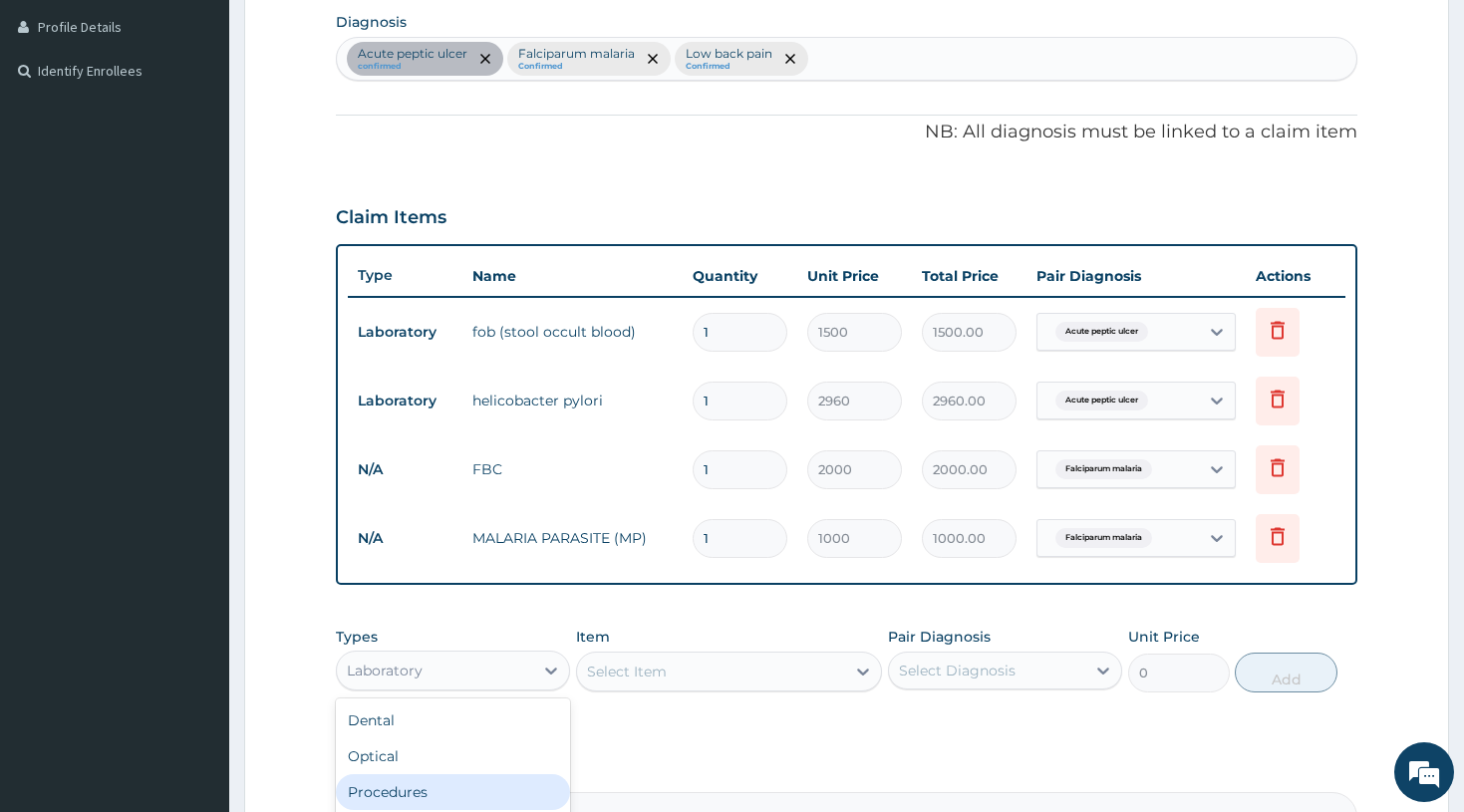 scroll, scrollTop: 68, scrollLeft: 0, axis: vertical 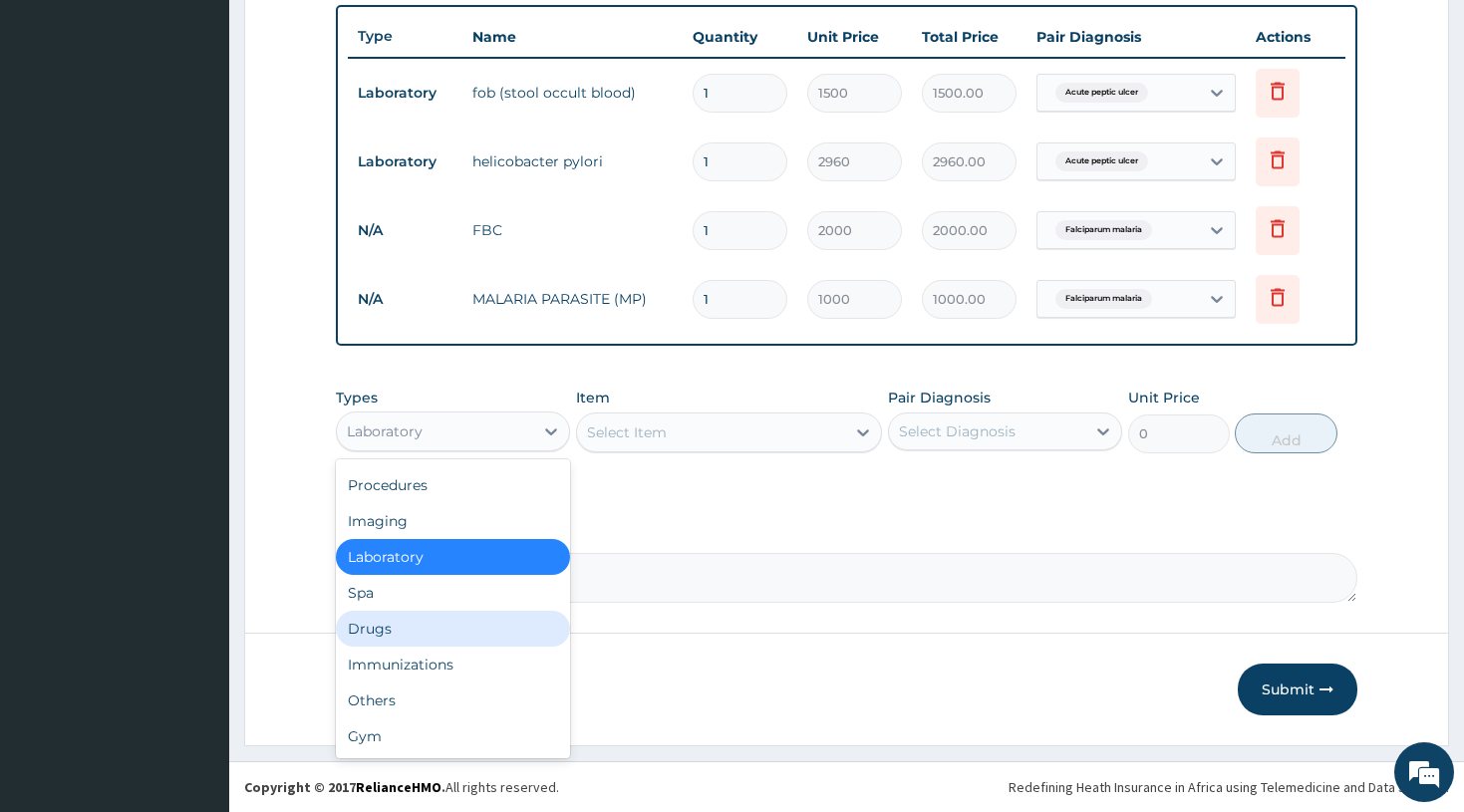 click on "Drugs" at bounding box center (453, 629) 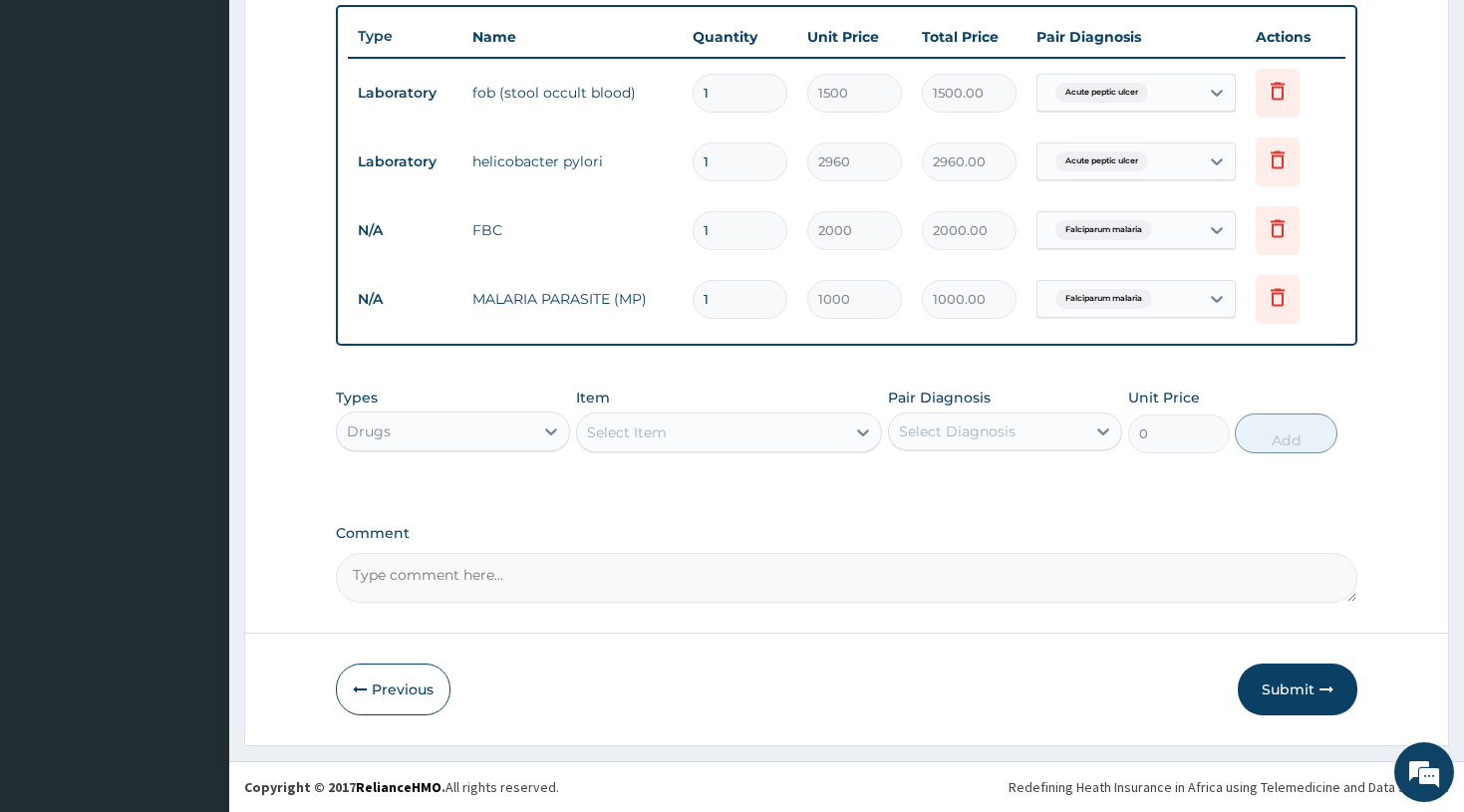 click 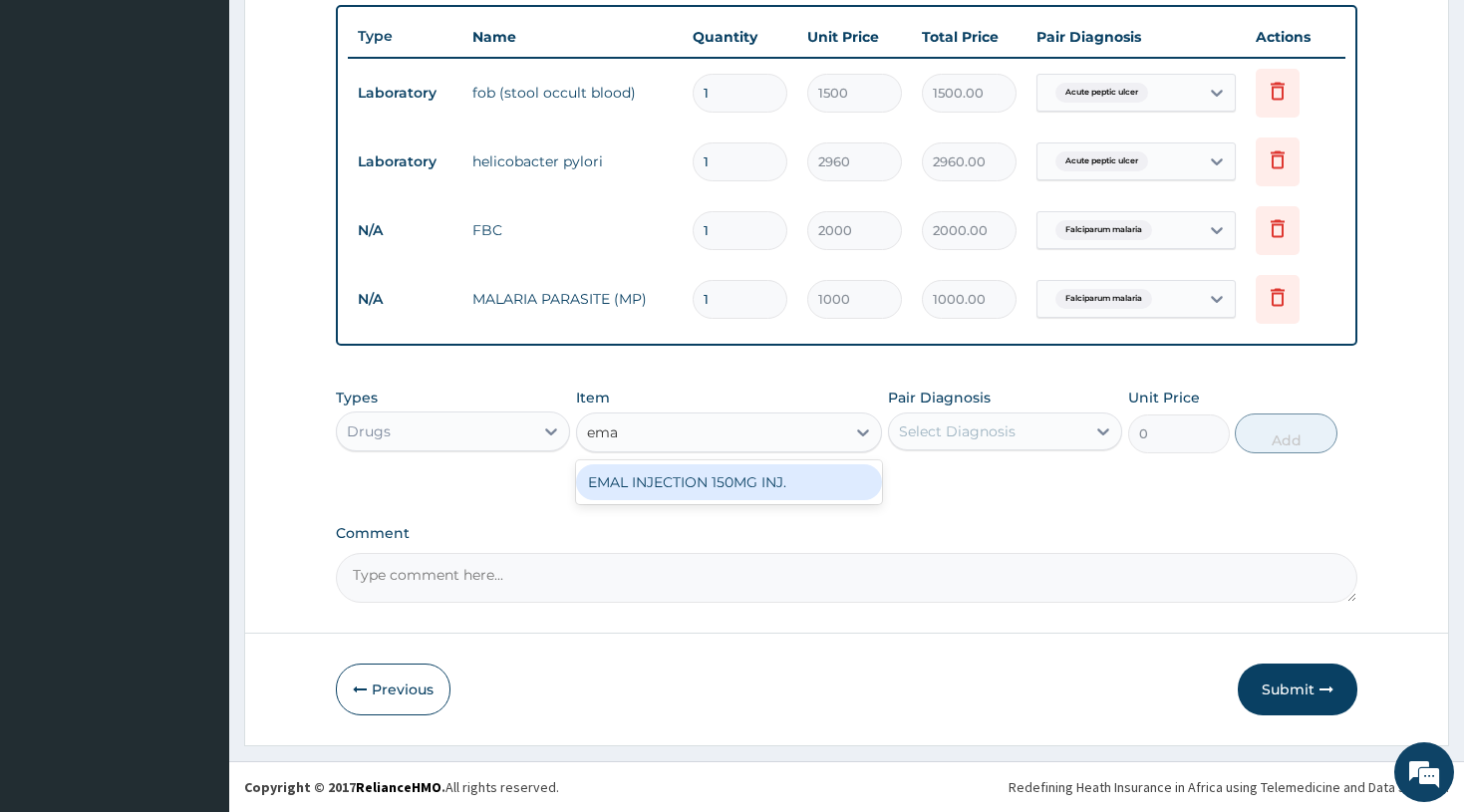 type on "emal" 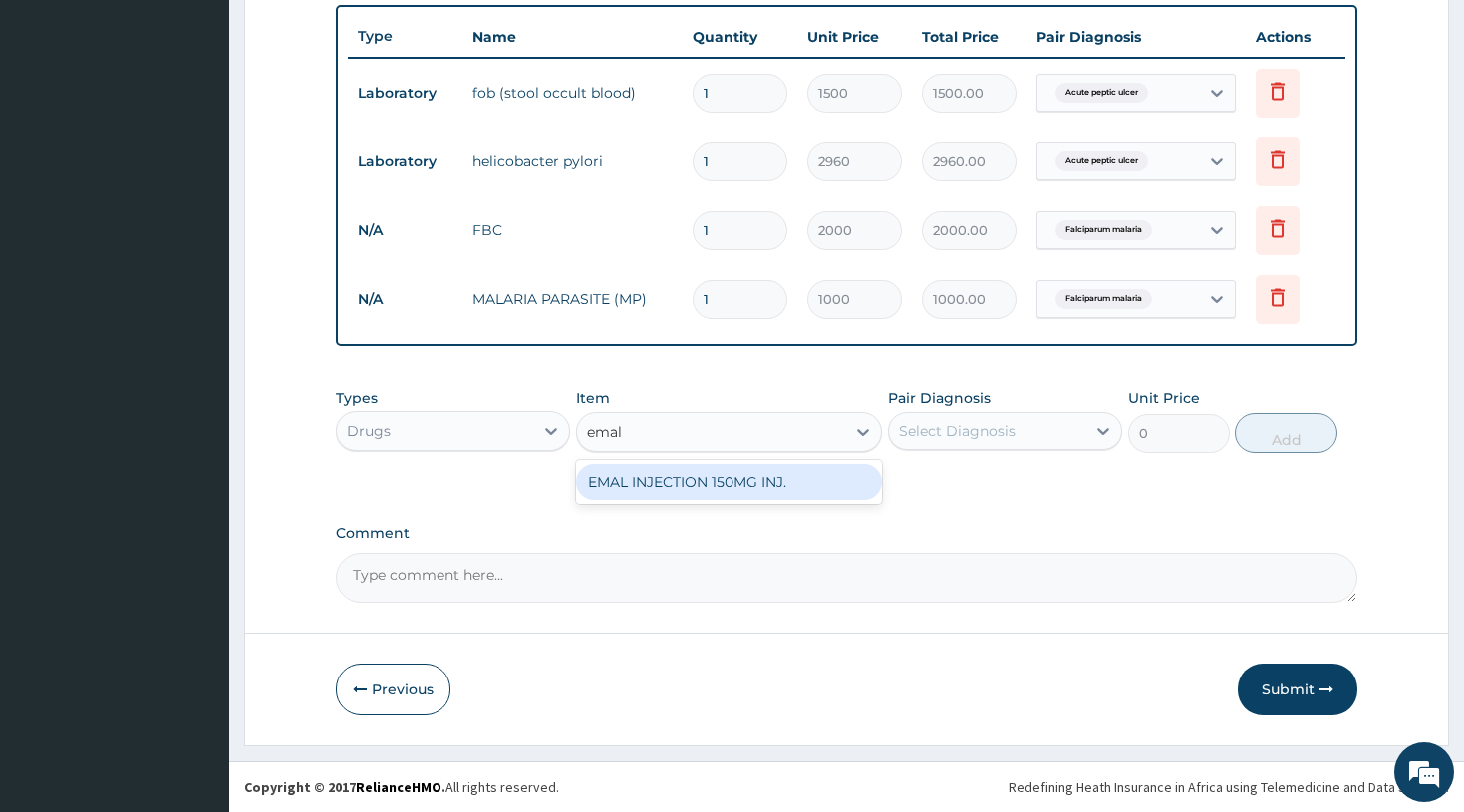 click on "EMAL INJECTION 150MG INJ." at bounding box center (730, 482) 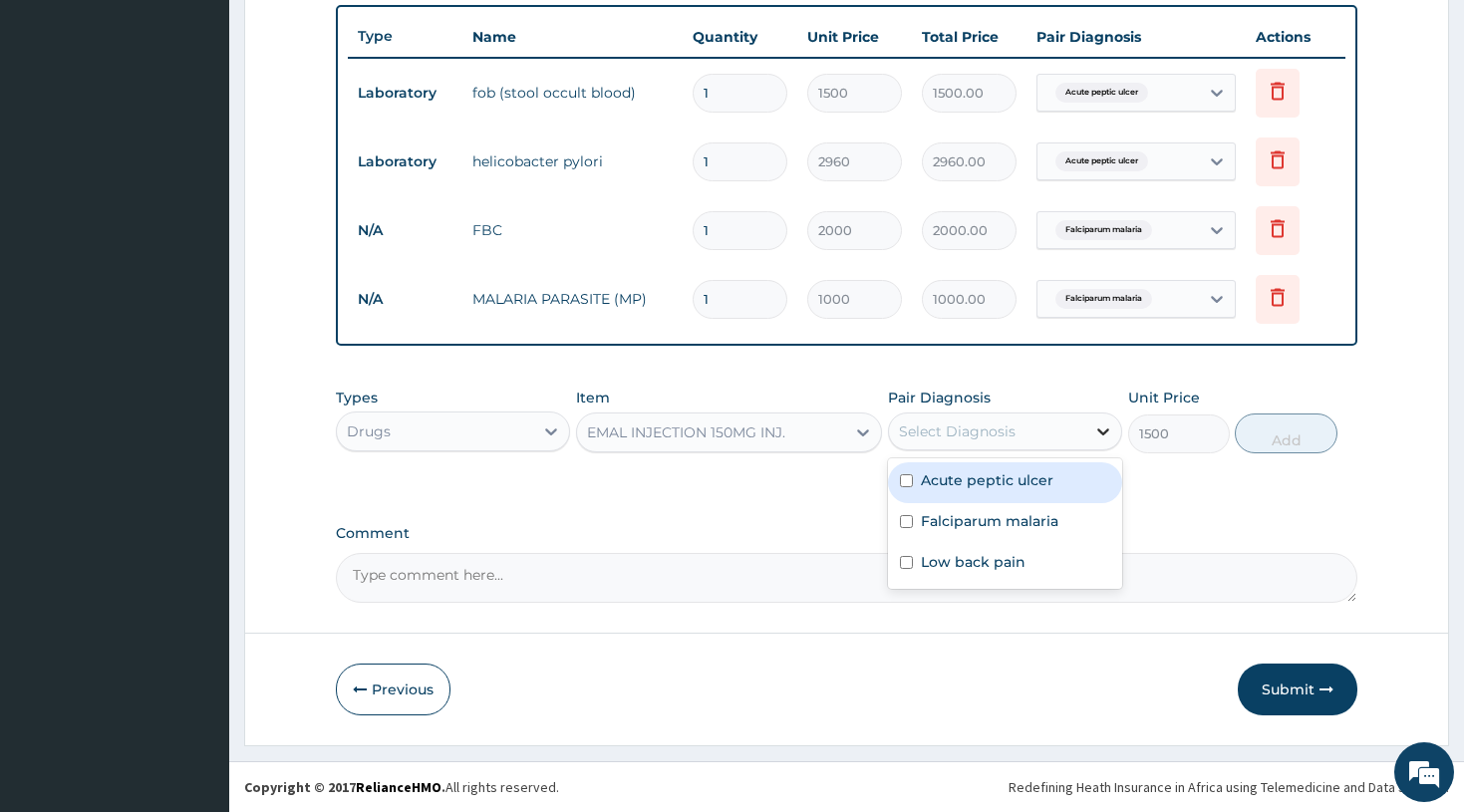 click 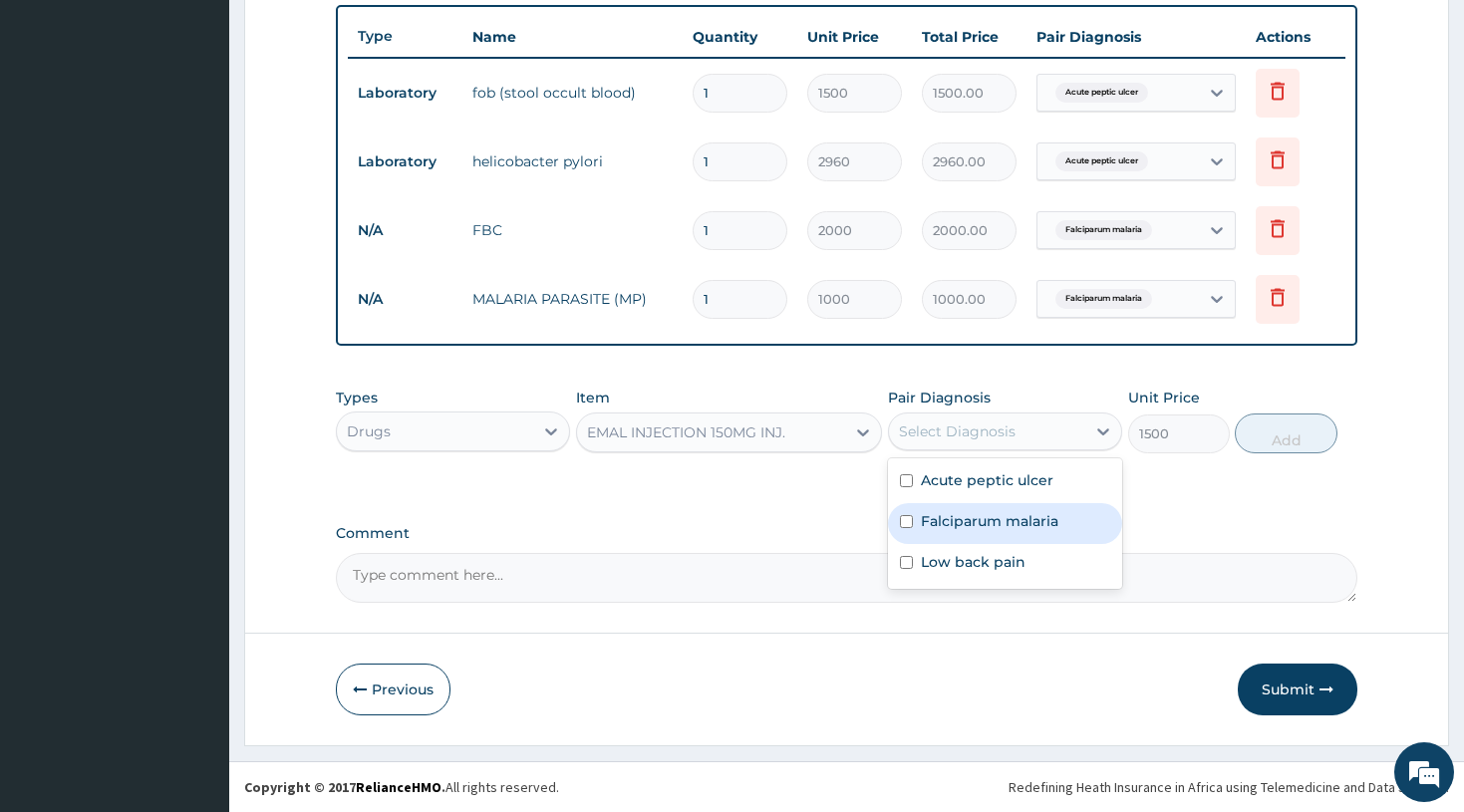 click at bounding box center [906, 521] 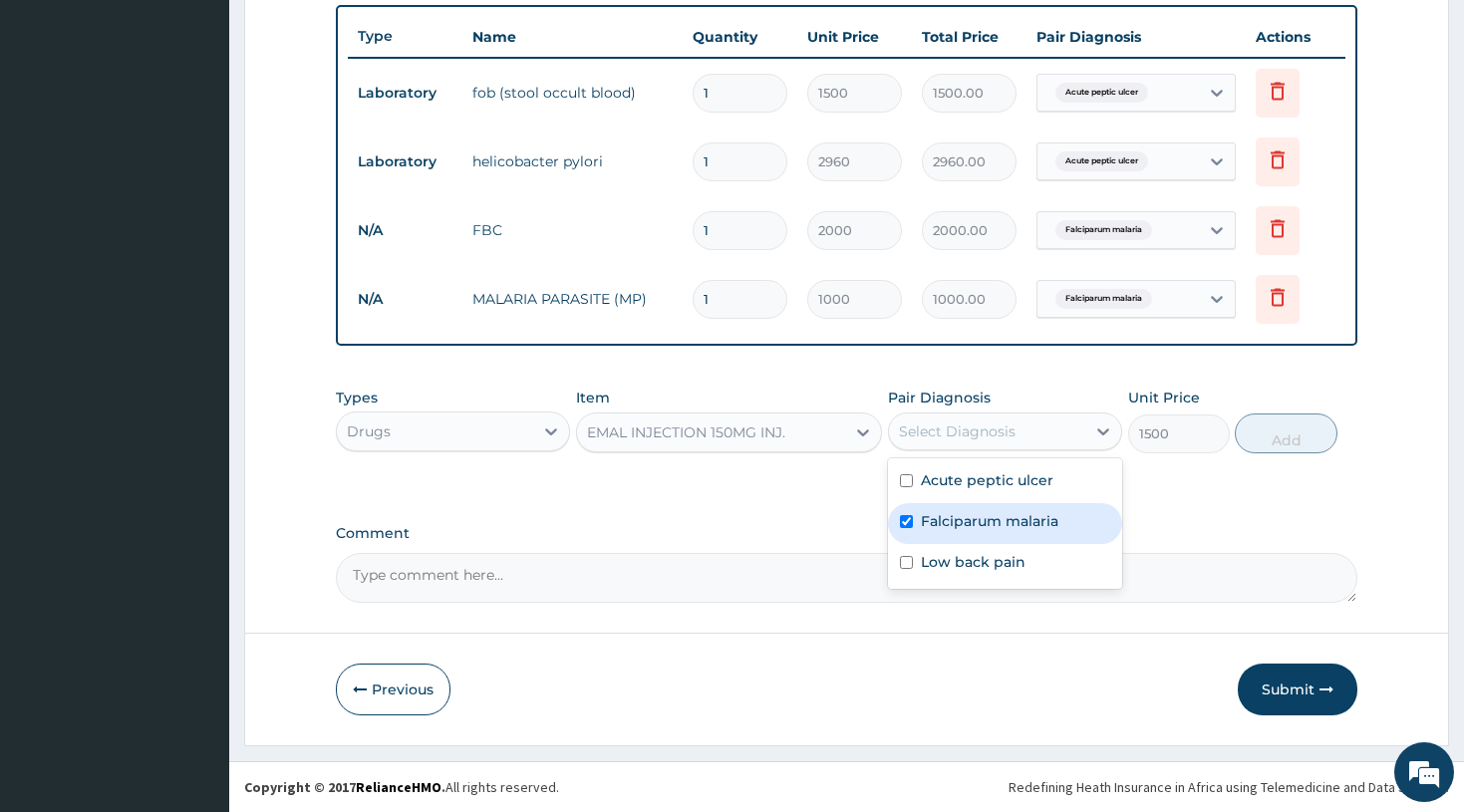 checkbox on "true" 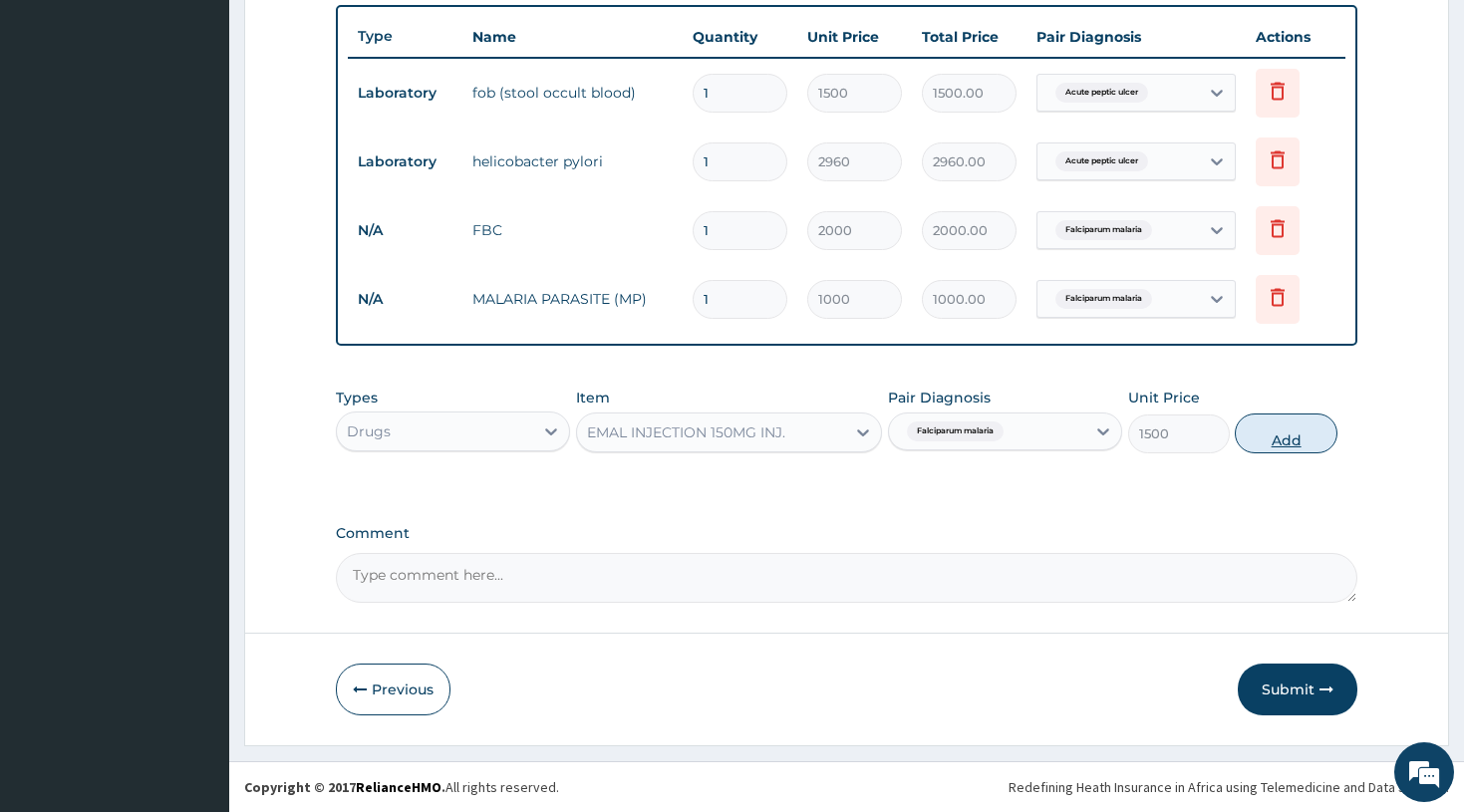 click on "Add" at bounding box center (1286, 433) 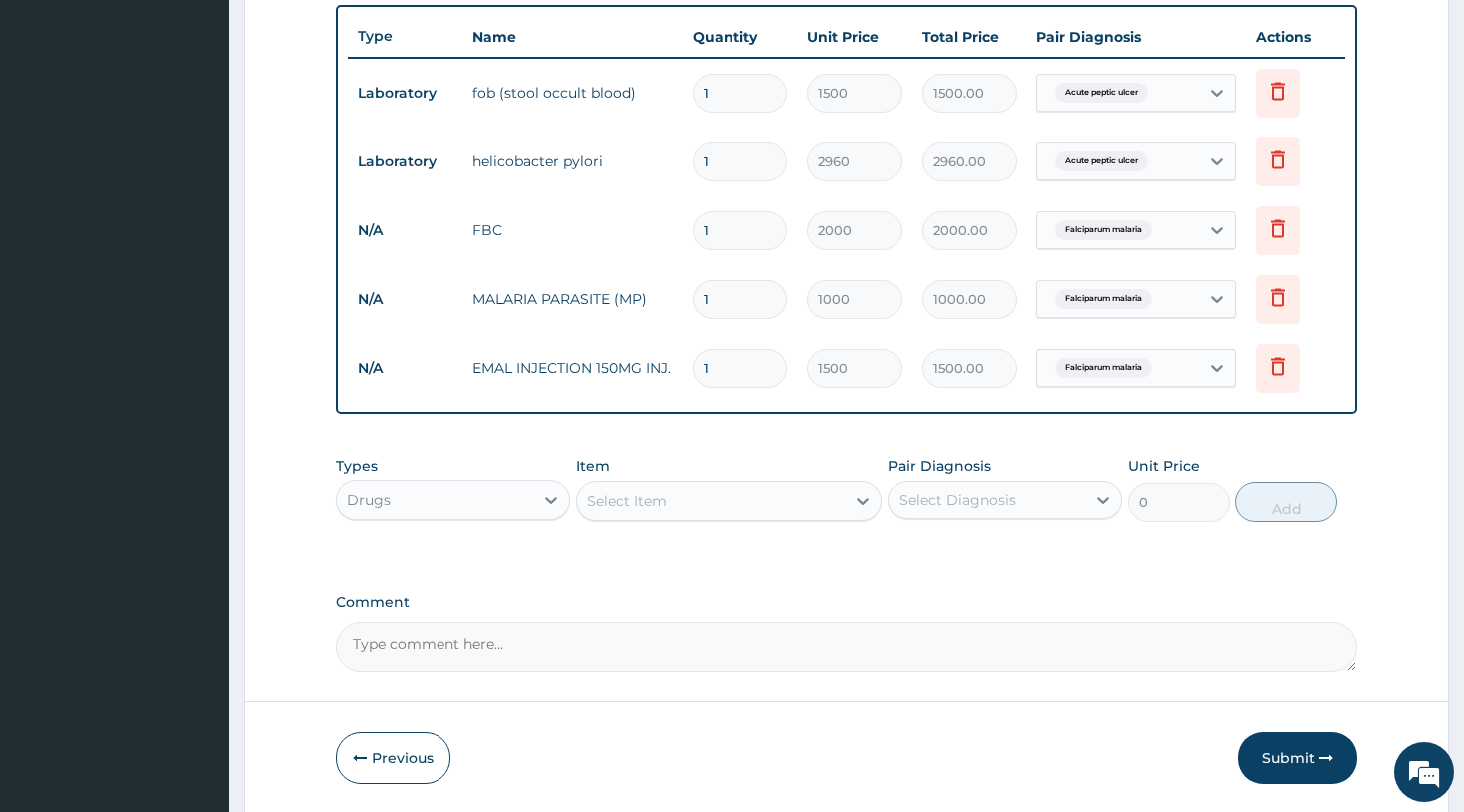 type 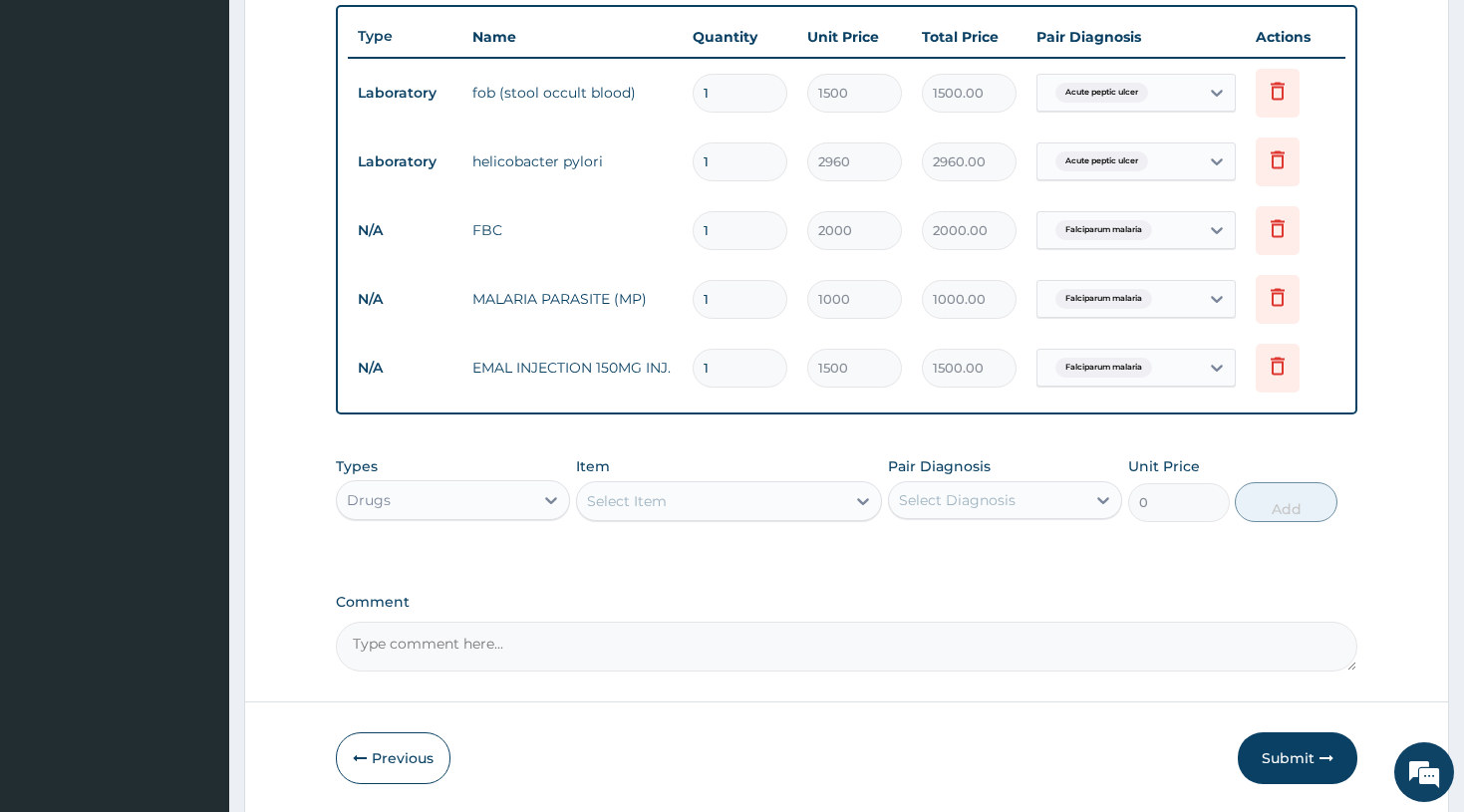 type on "0.00" 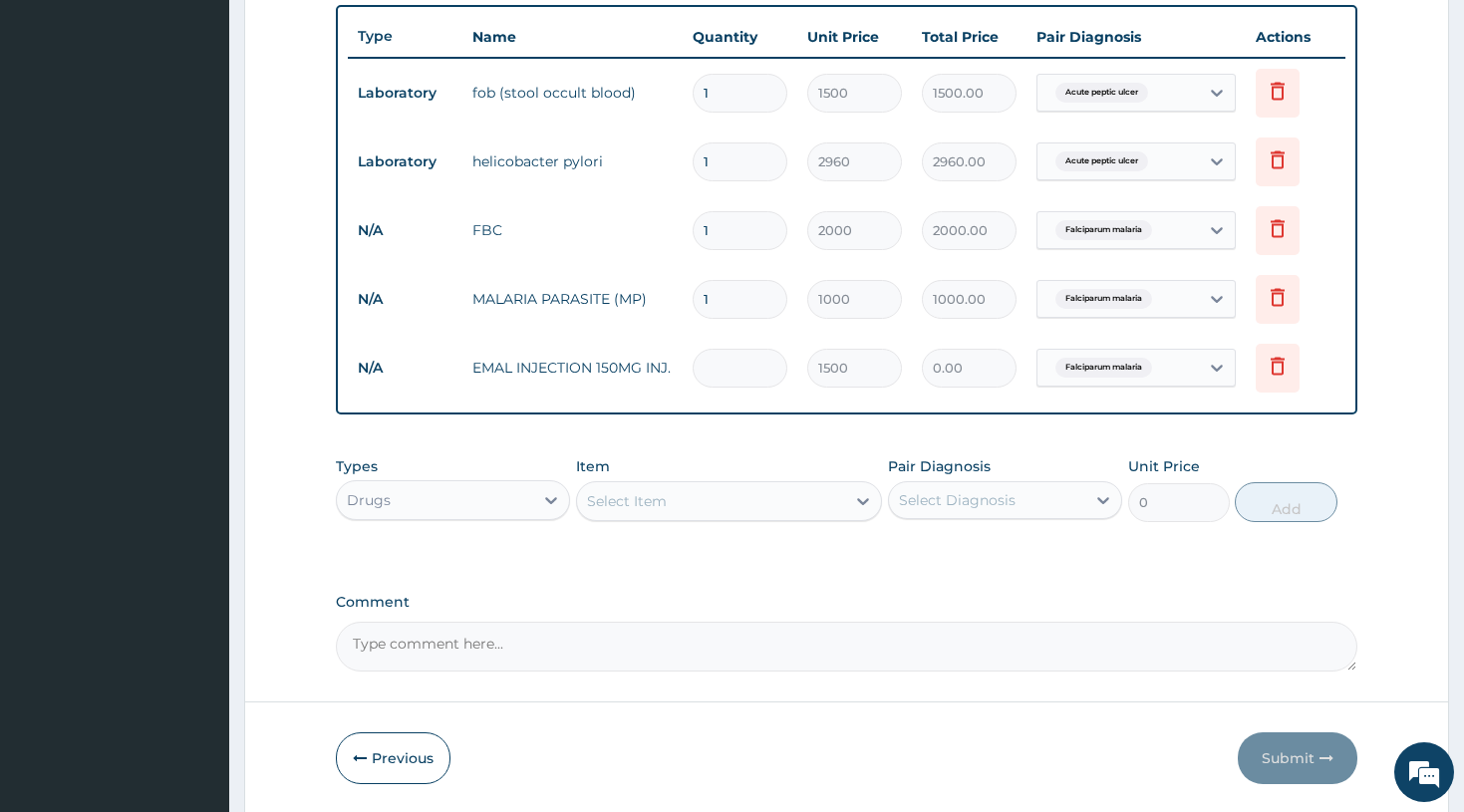 type on "3" 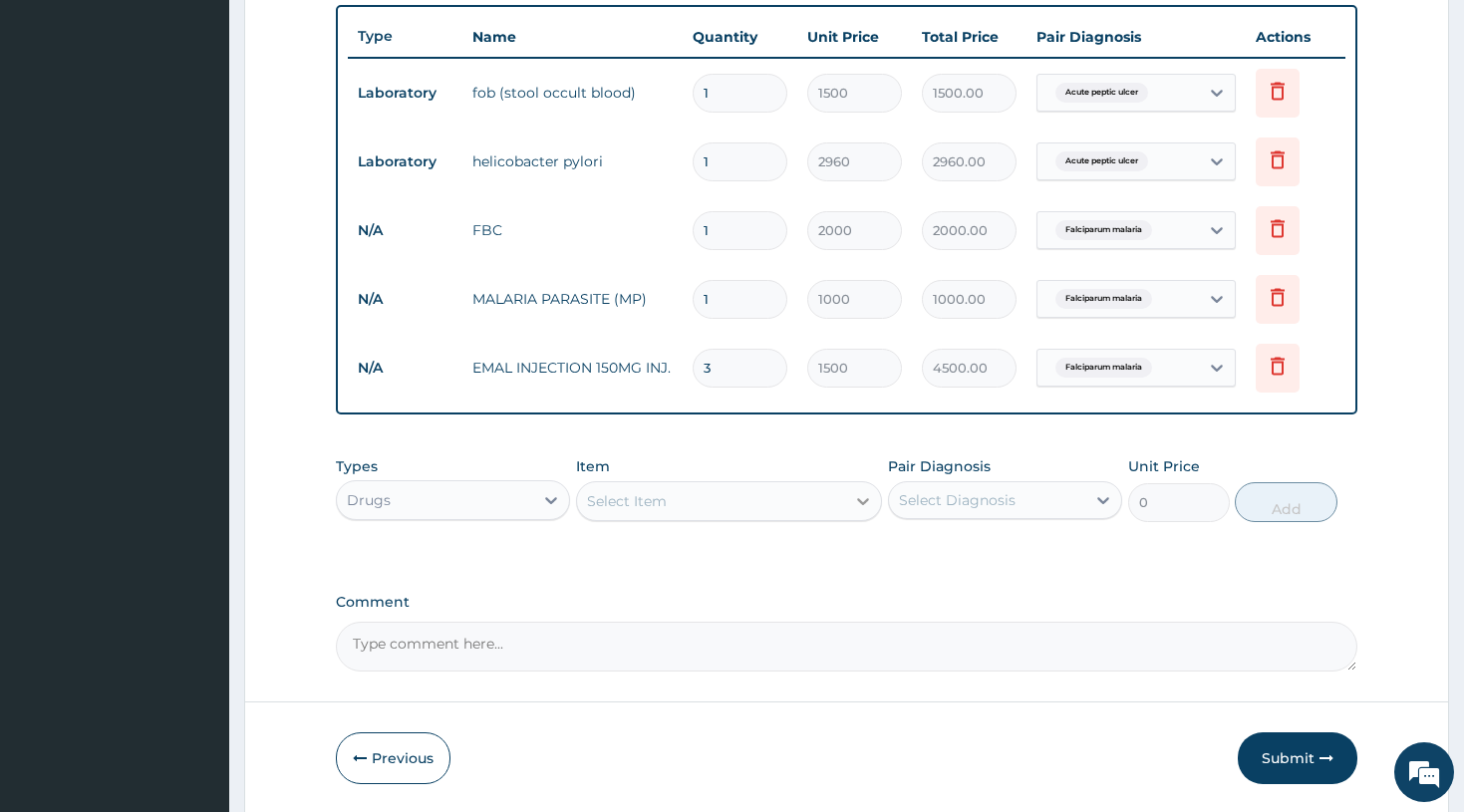 type on "3" 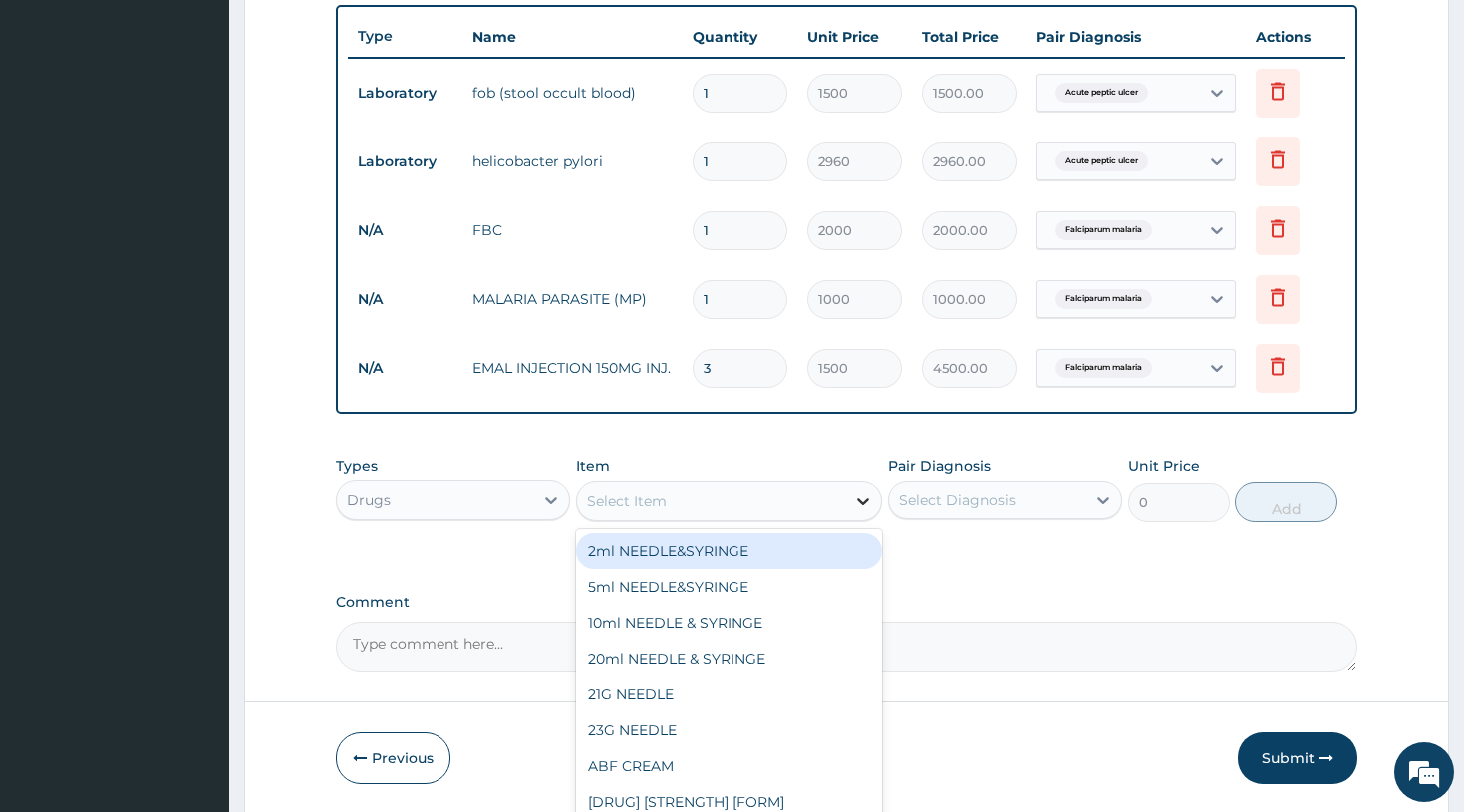 click 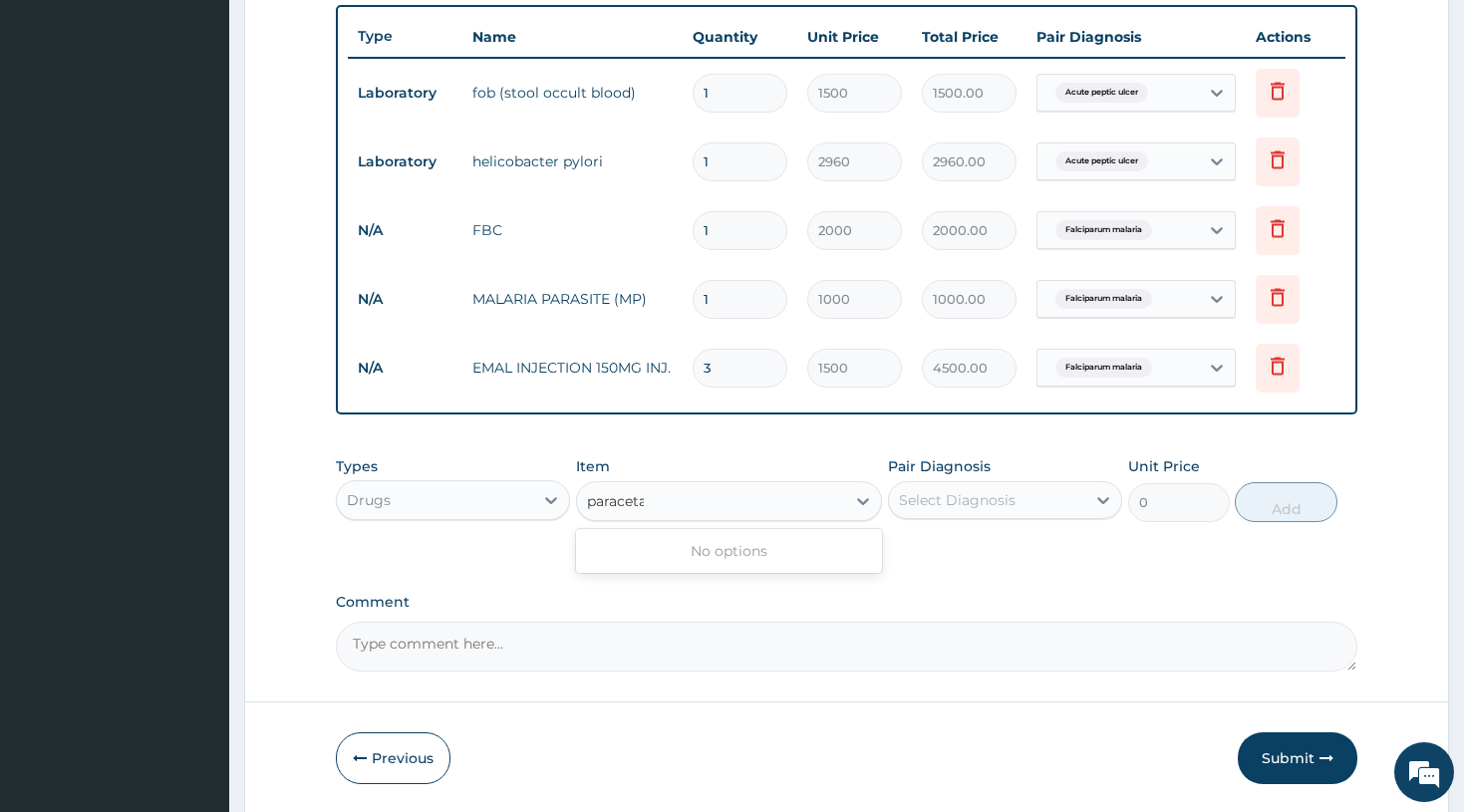 click on "paracetal" at bounding box center [615, 501] 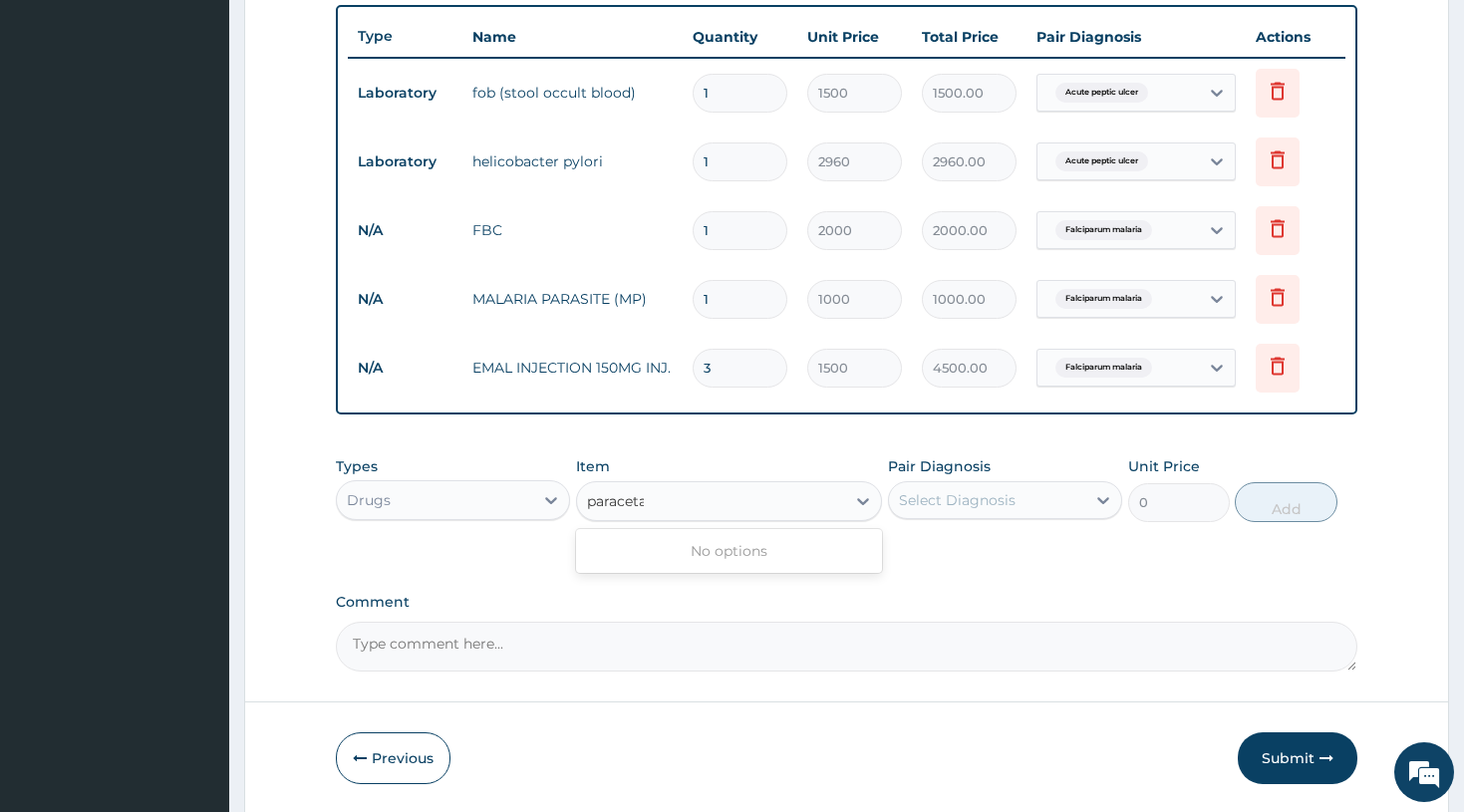 type on "paracetal" 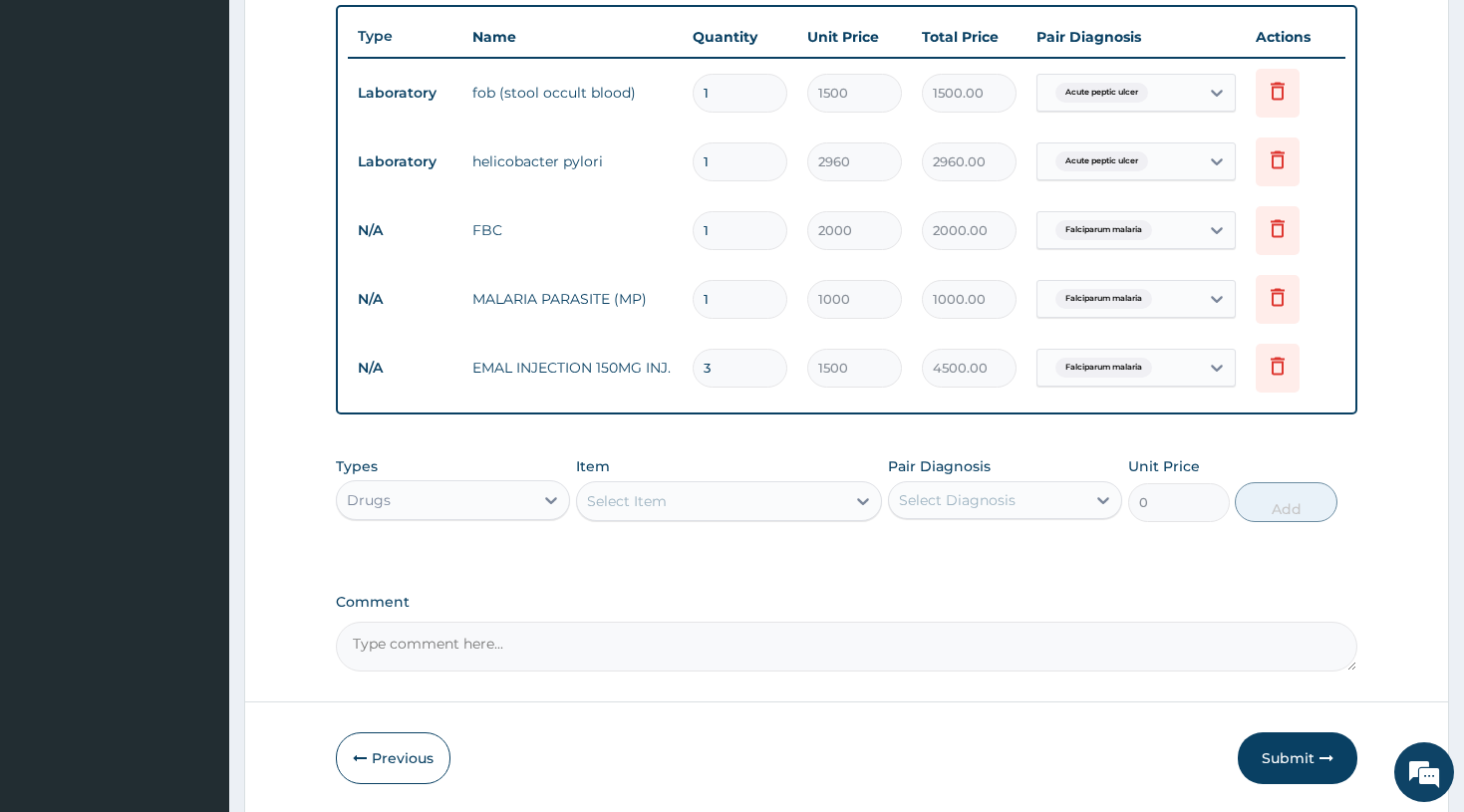 click on "Select Item" at bounding box center (712, 501) 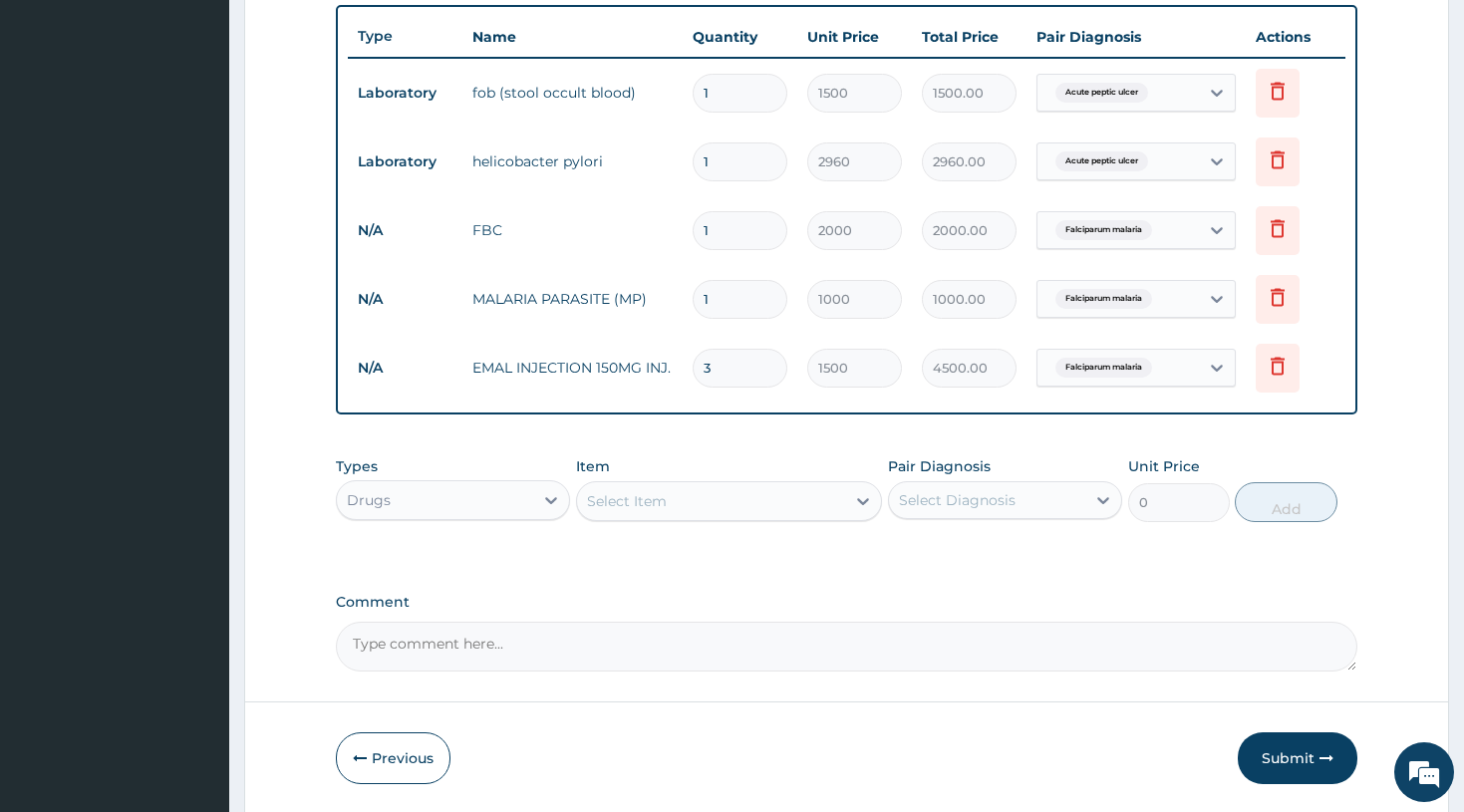 click on "Select Item" at bounding box center (712, 501) 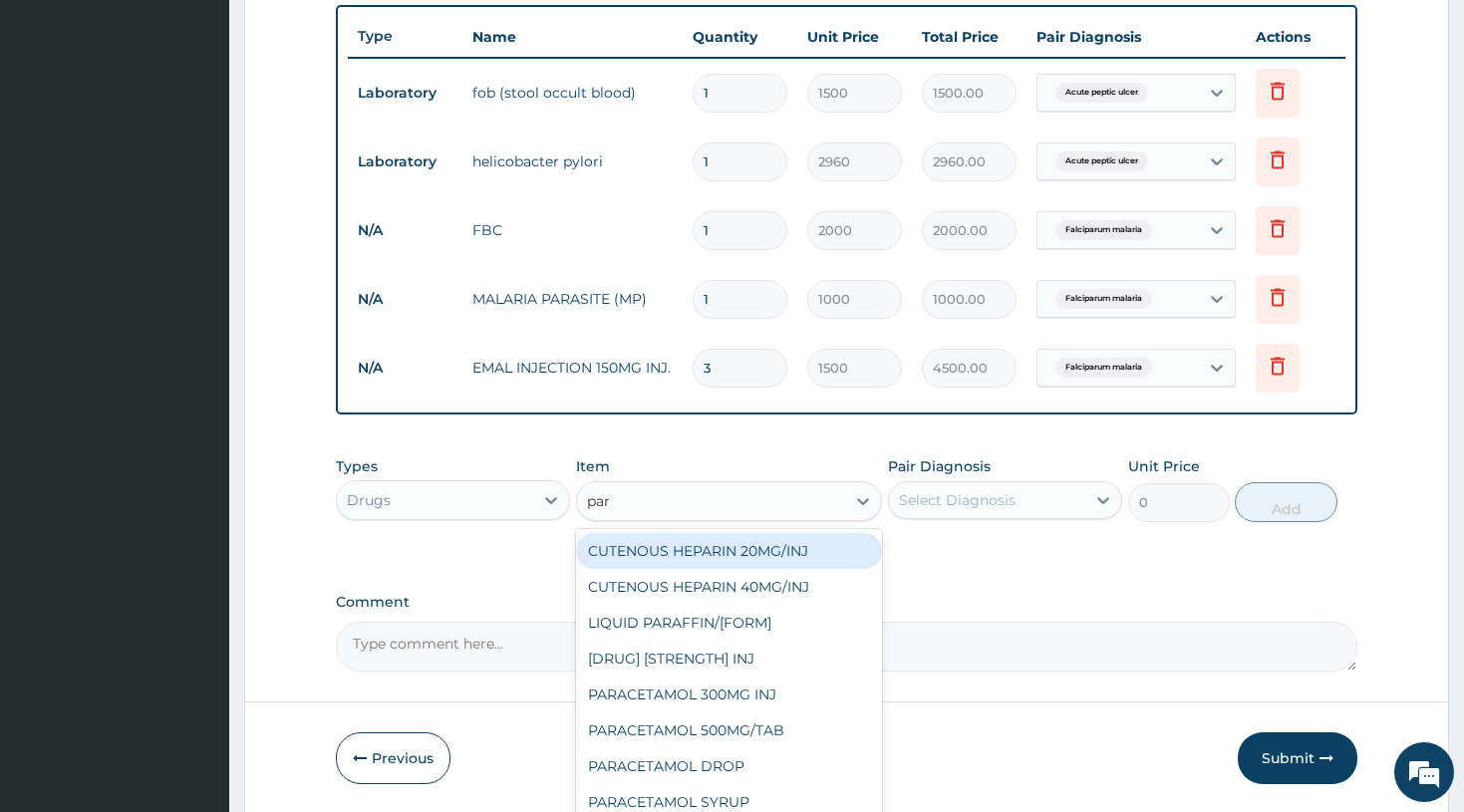 type on "para" 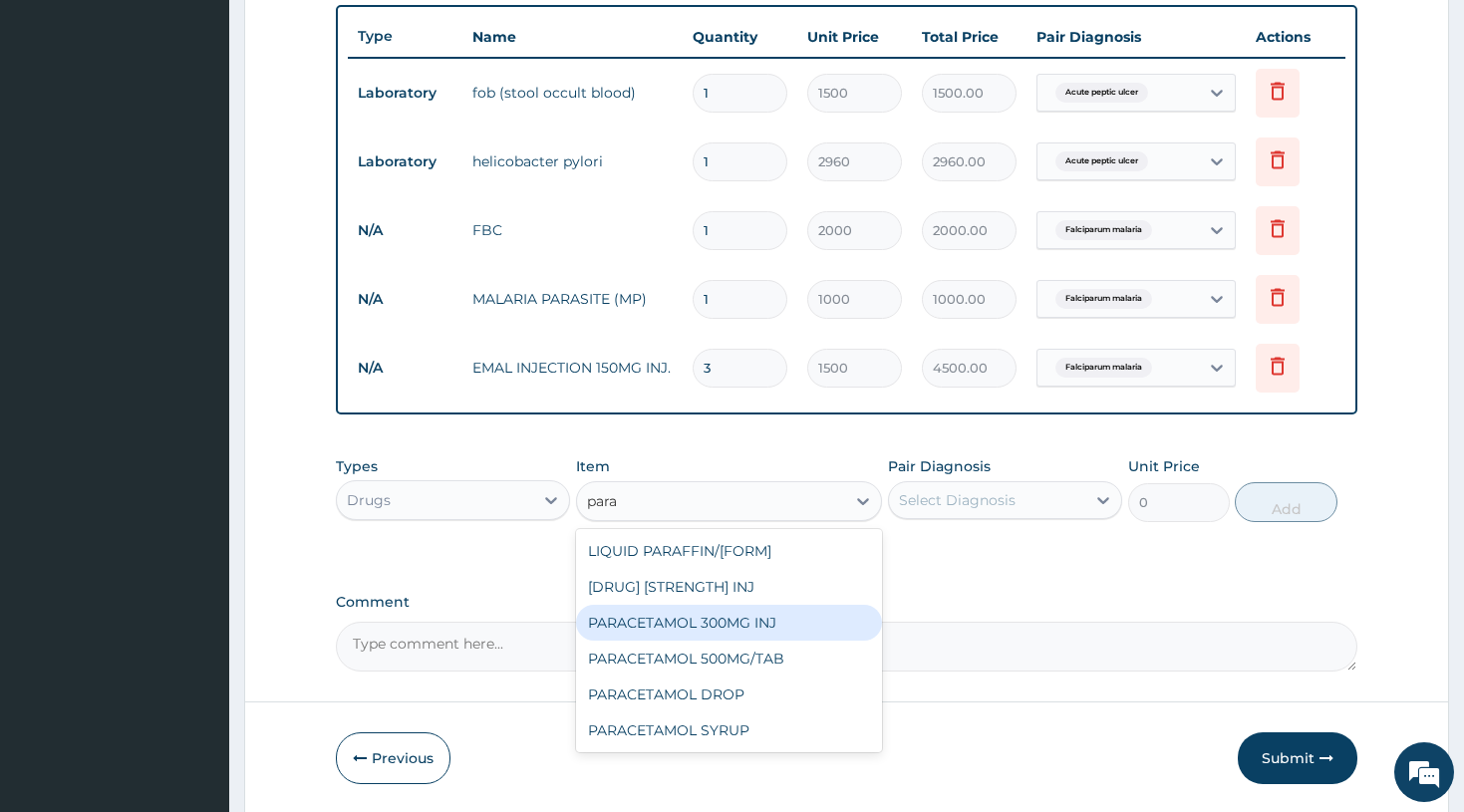 click on "PARACETAMOL 300MG INJ" at bounding box center [730, 623] 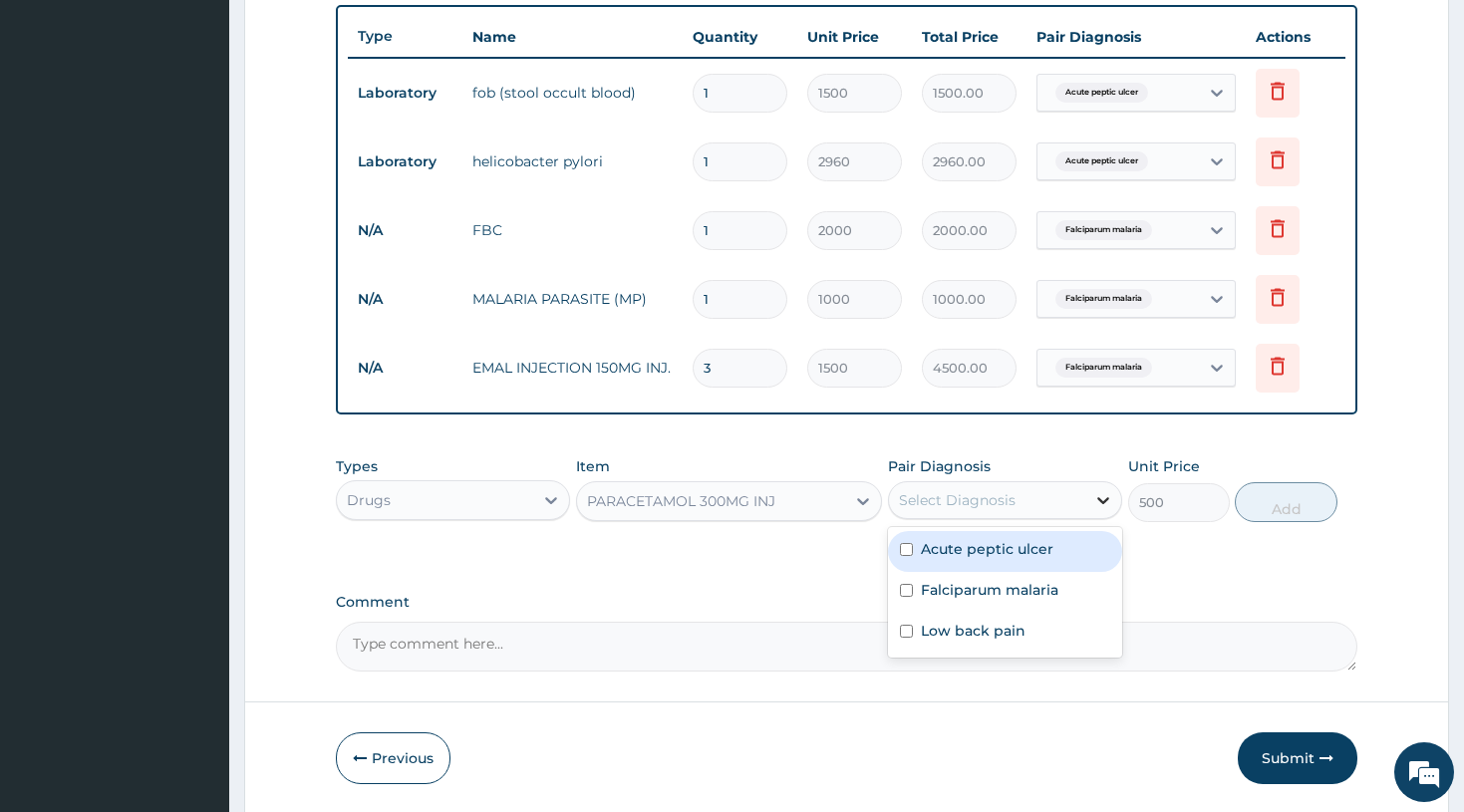 click 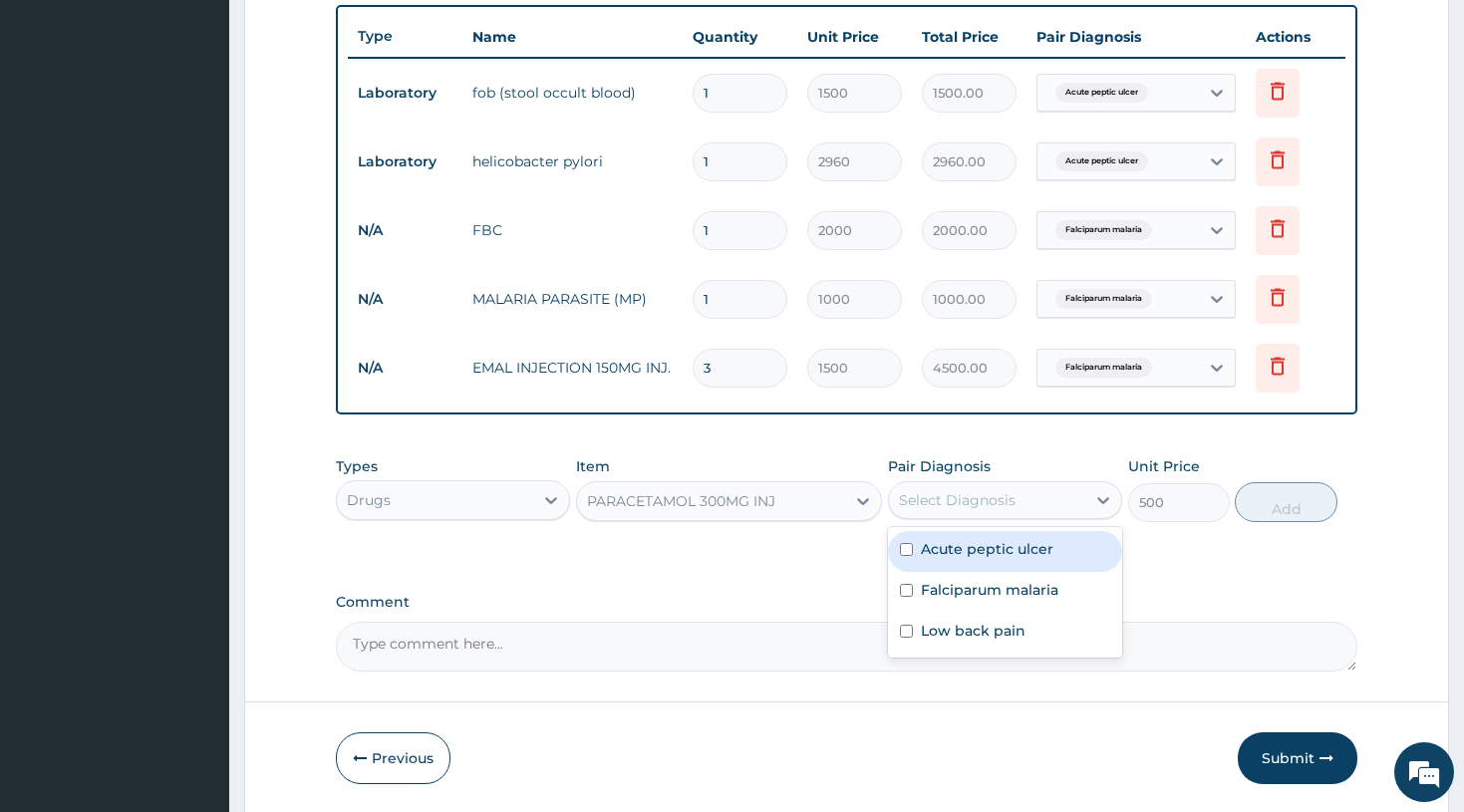 click at bounding box center [906, 549] 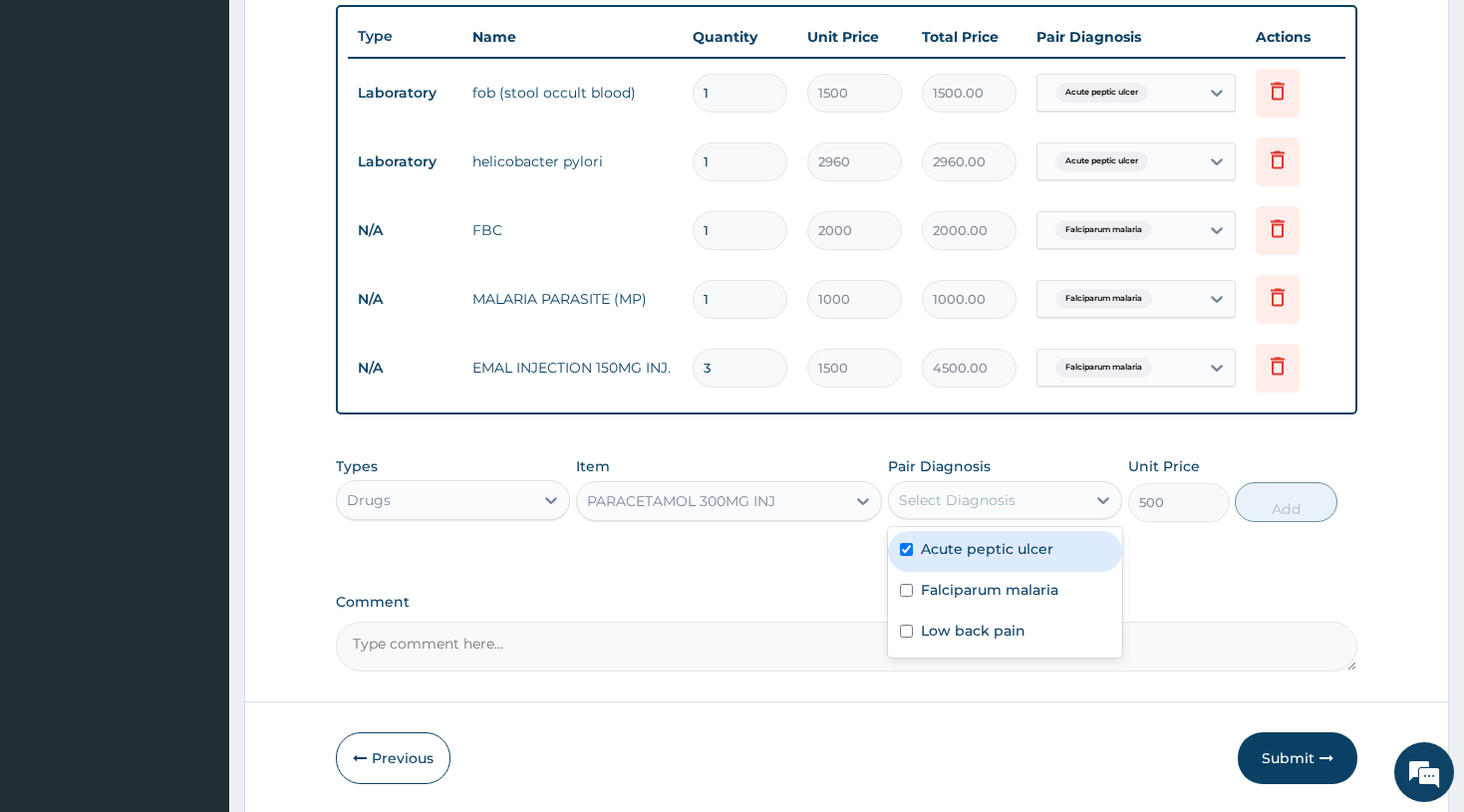 checkbox on "true" 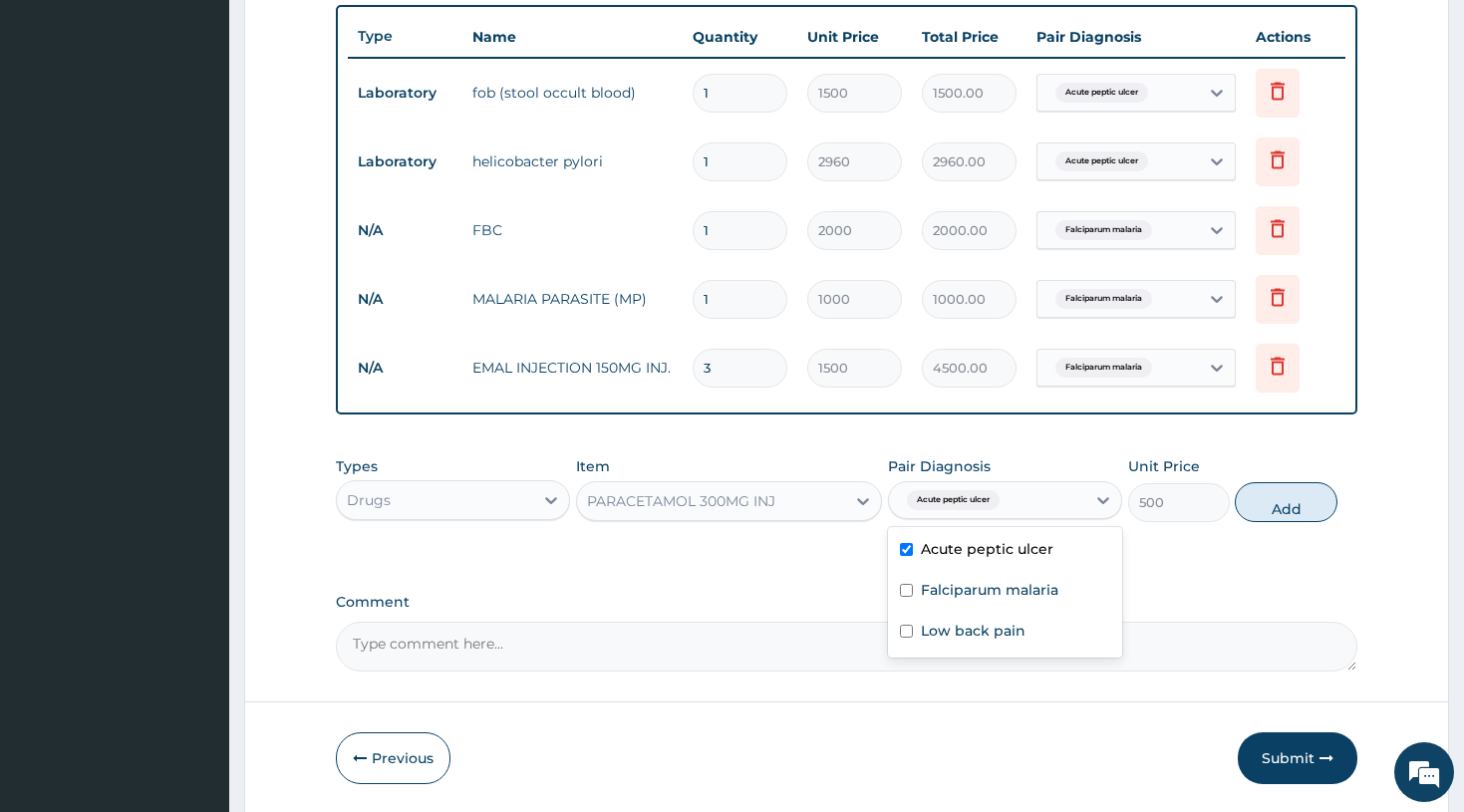 click on "Acute peptic ulcer" at bounding box center [953, 500] 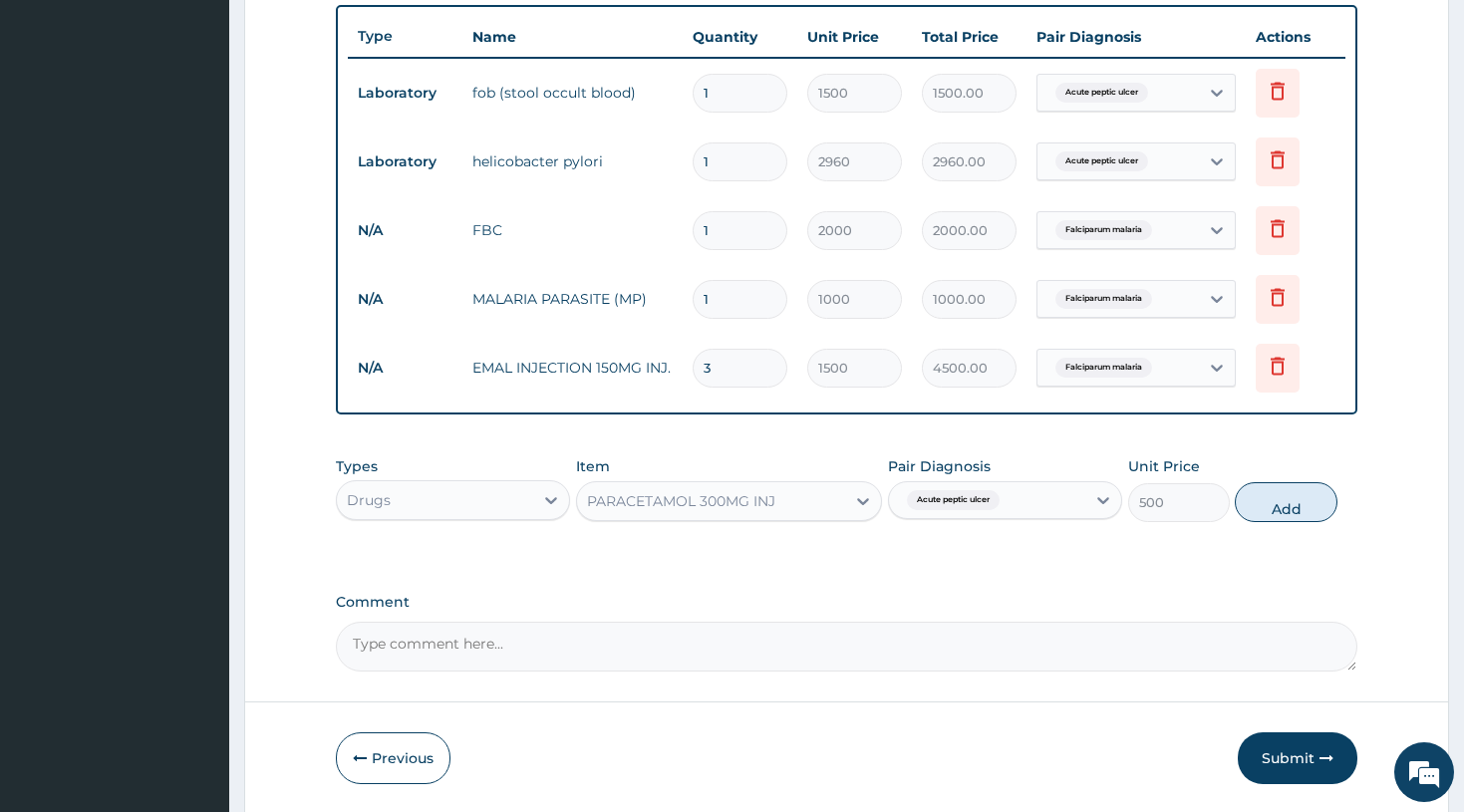 click on "Acute peptic ulcer" at bounding box center [988, 500] 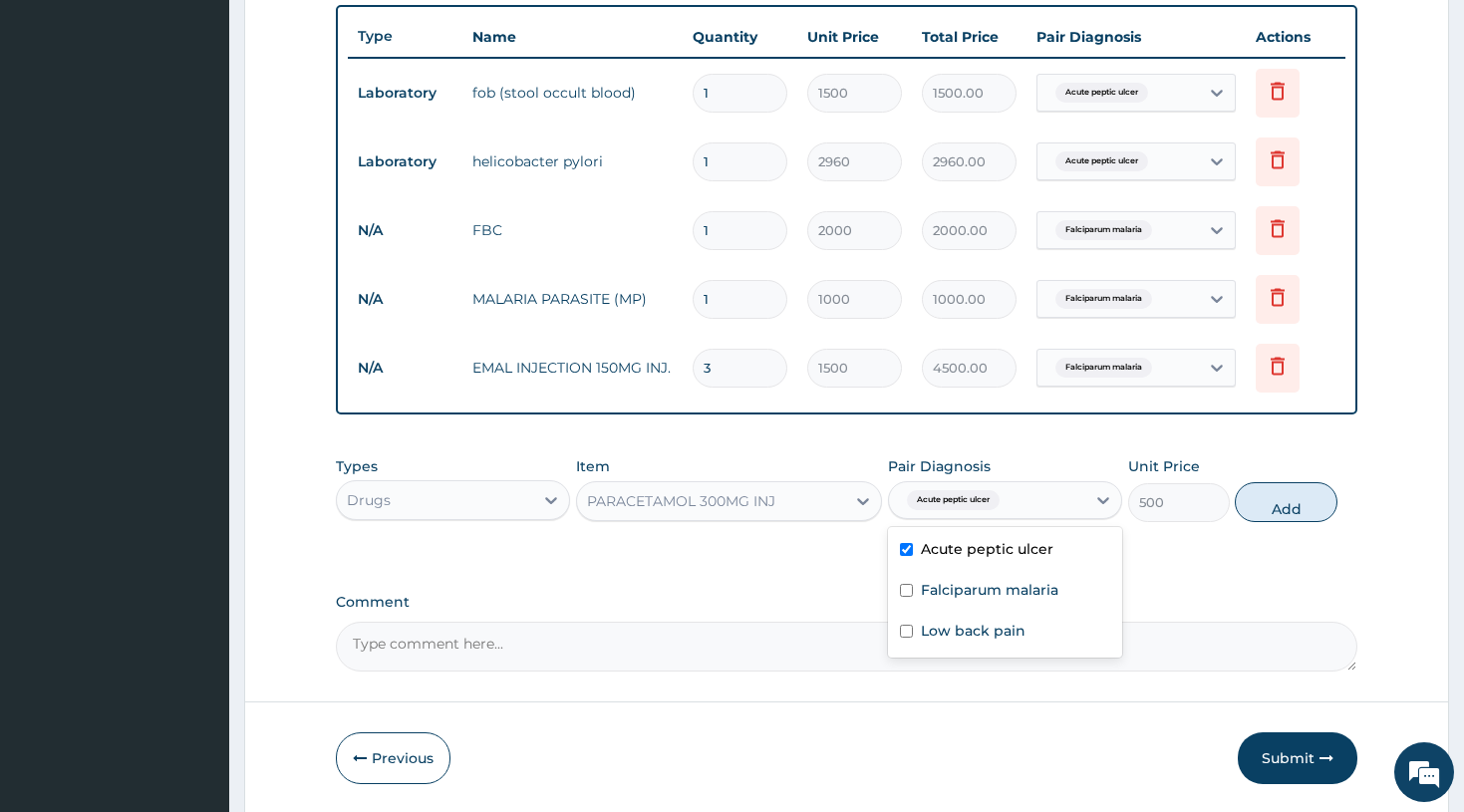 click at bounding box center [906, 549] 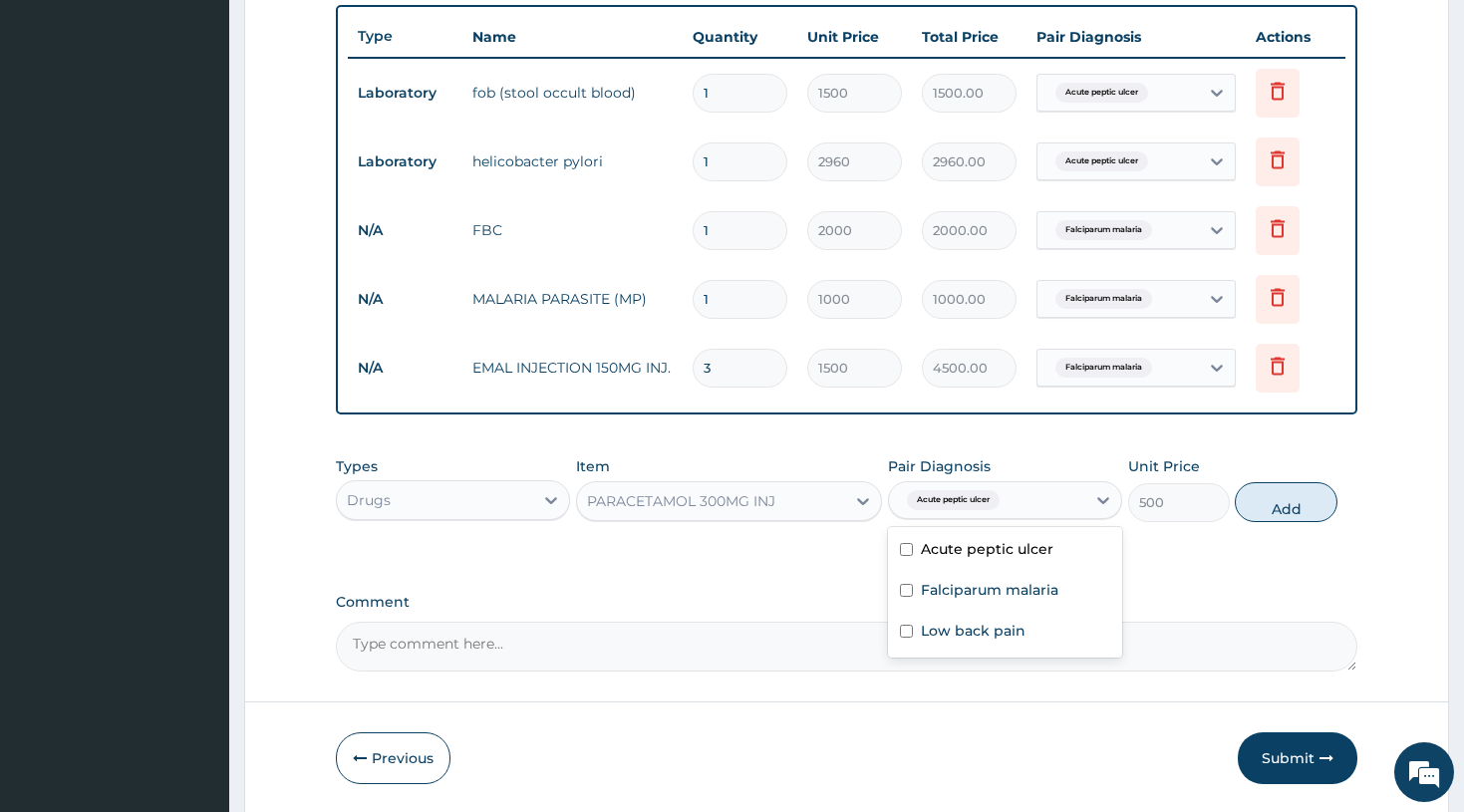 checkbox on "false" 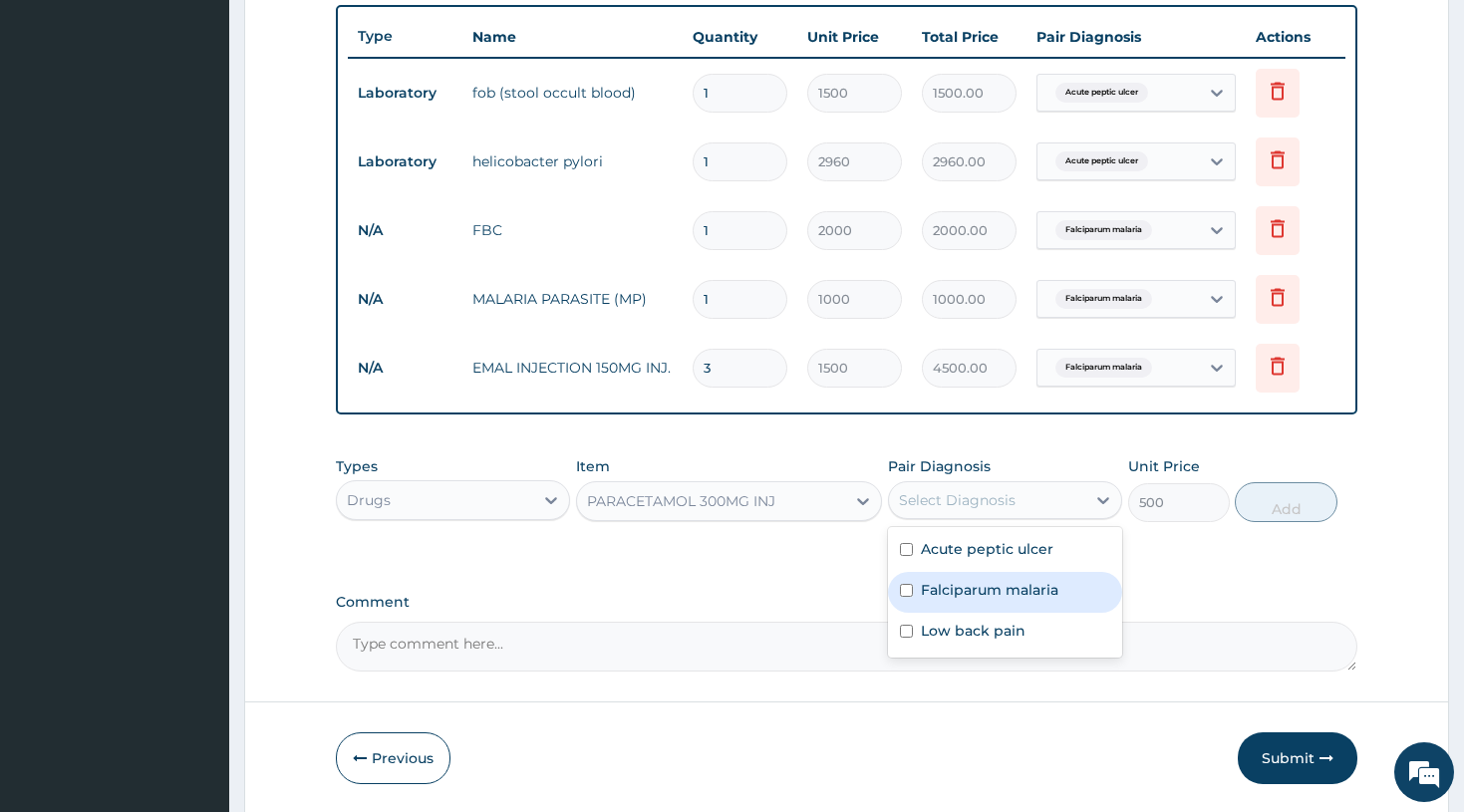 click at bounding box center (906, 590) 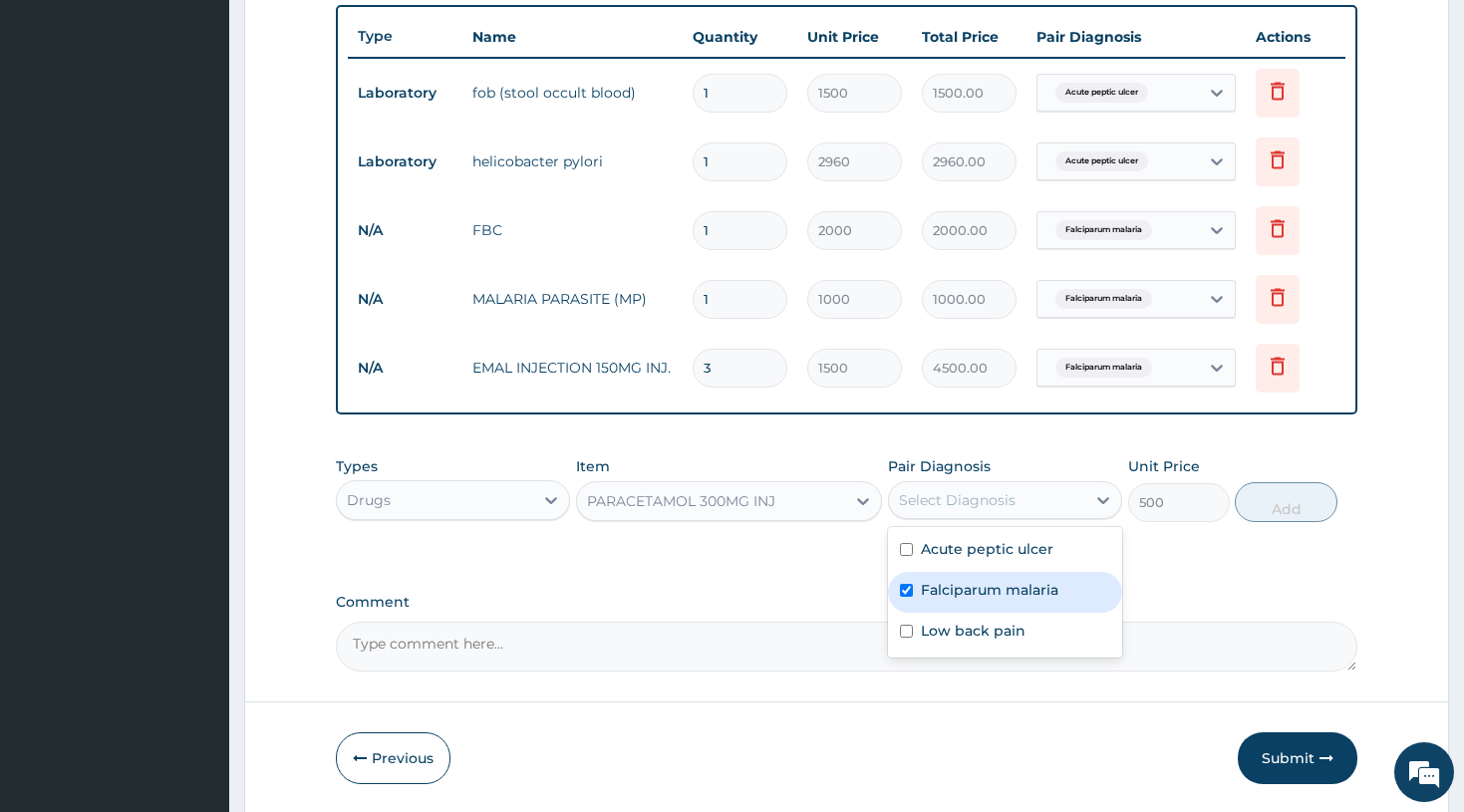 checkbox on "true" 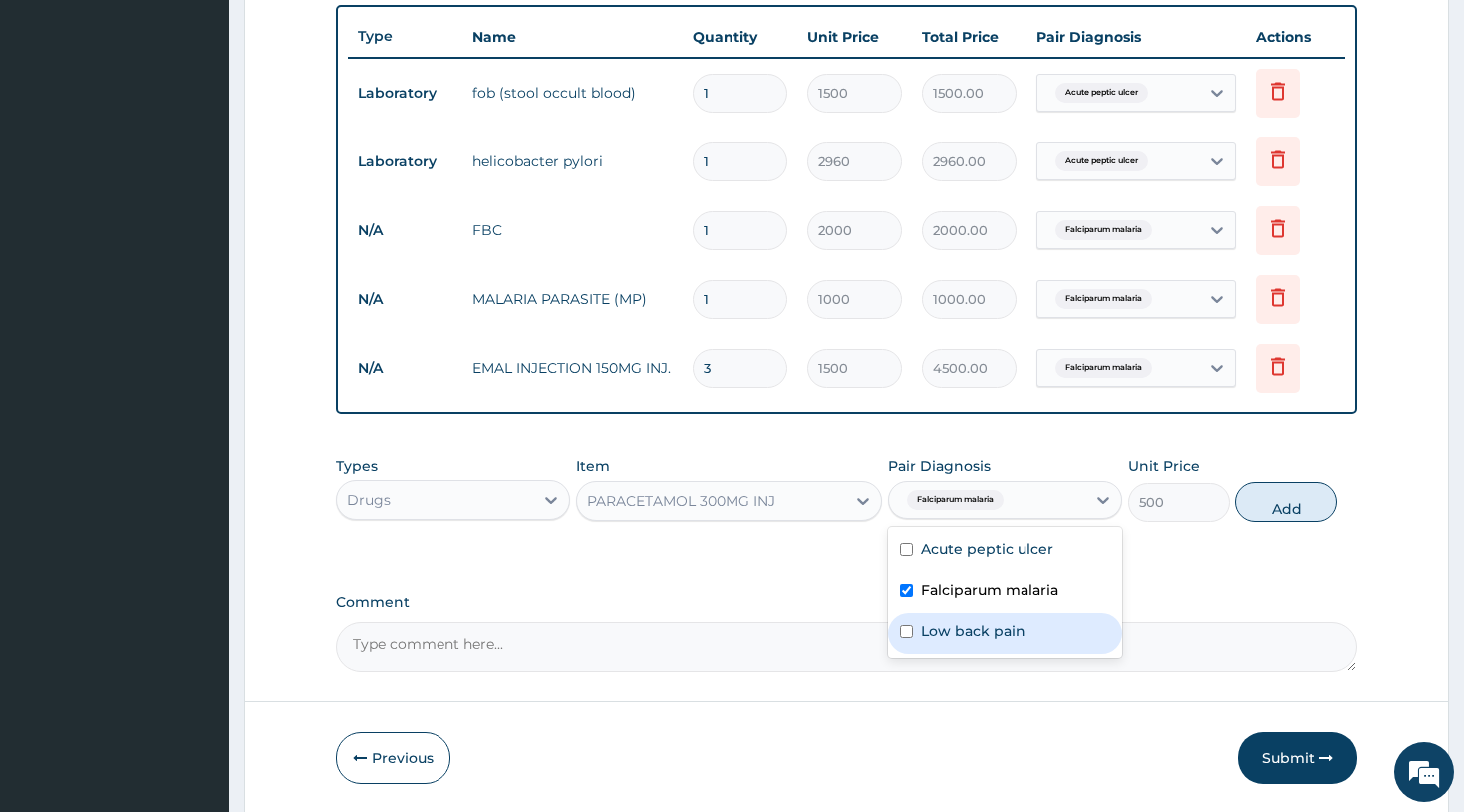 click at bounding box center (906, 631) 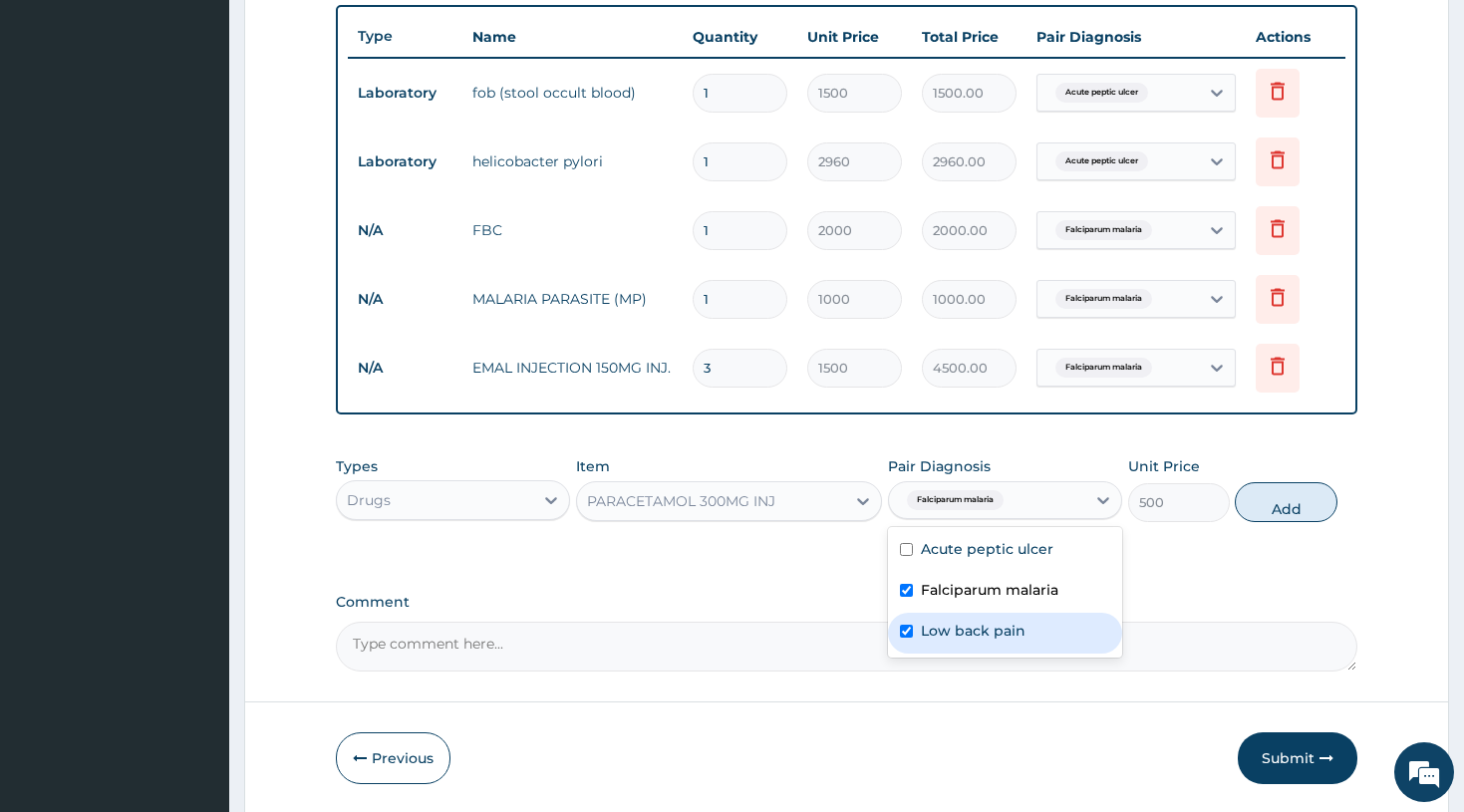 checkbox on "true" 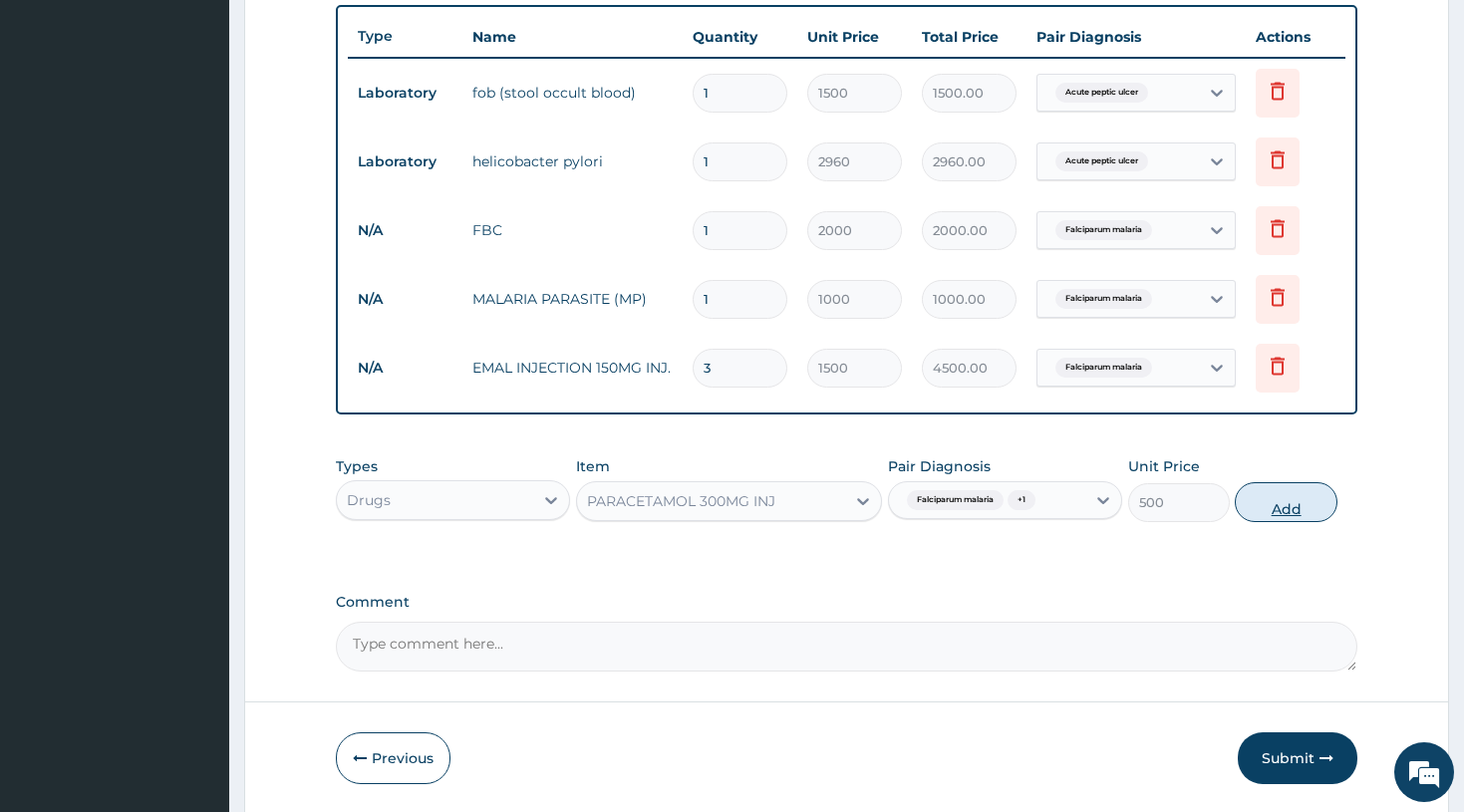 click on "Add" at bounding box center [1286, 502] 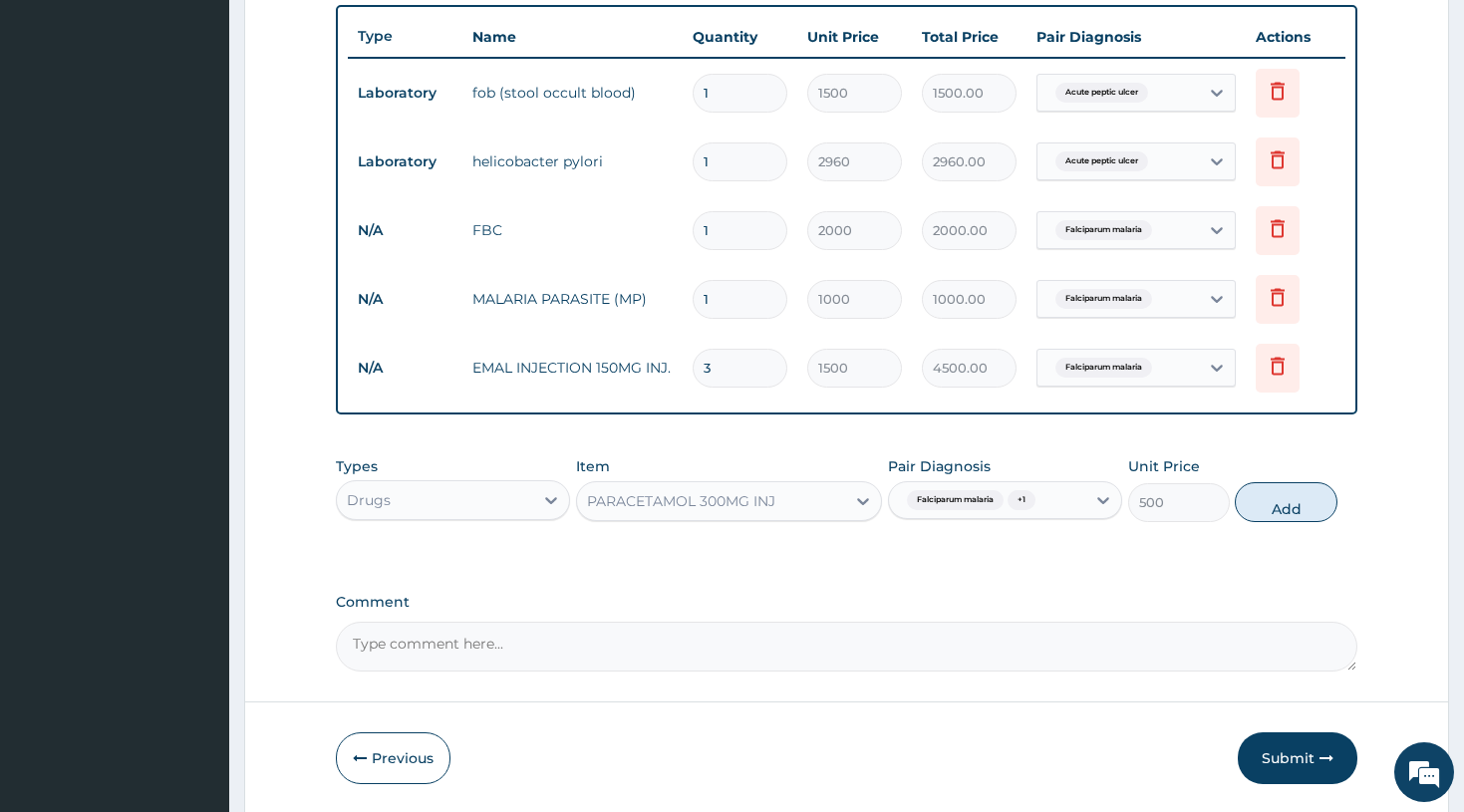 type on "0" 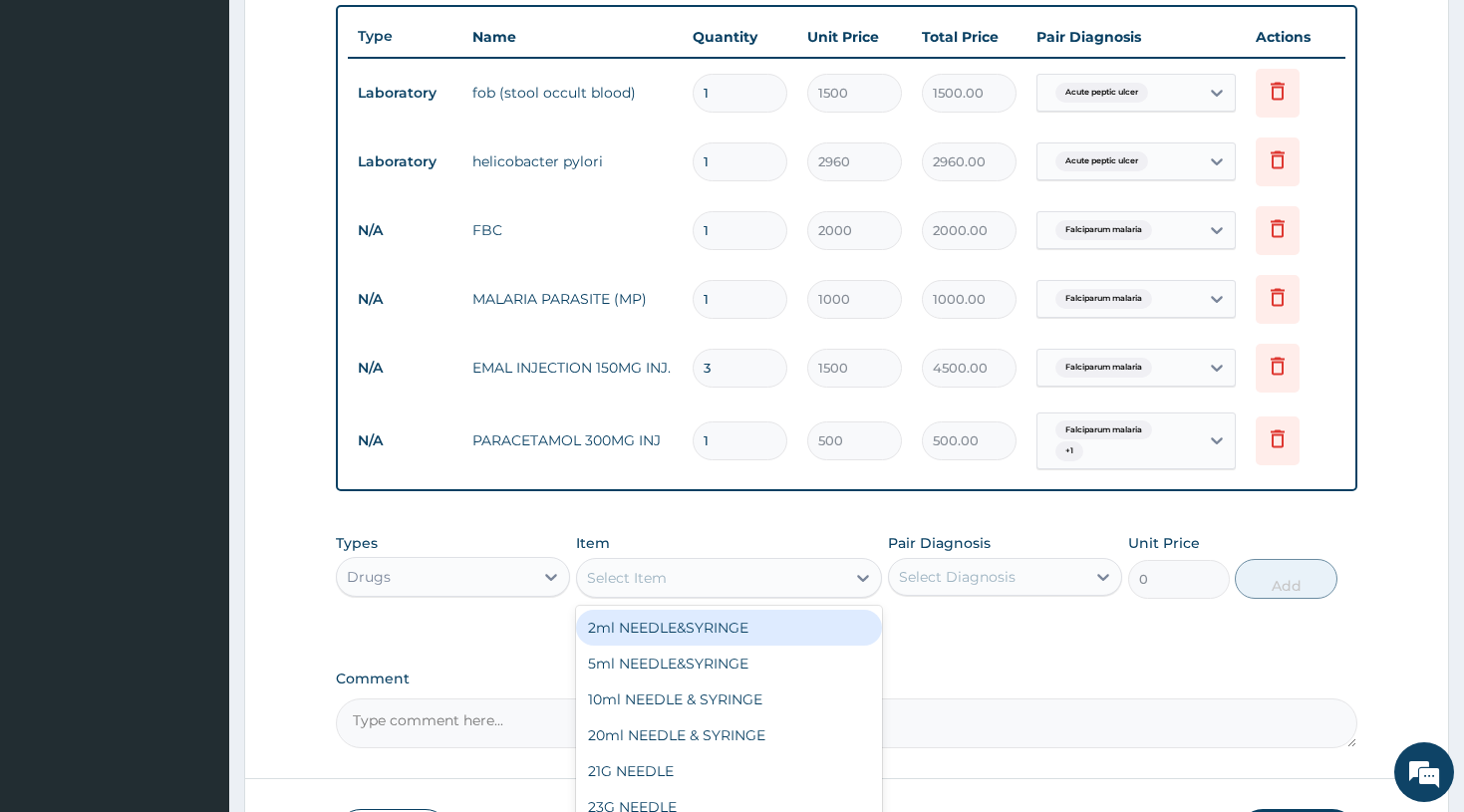click on "Select Item" at bounding box center [712, 578] 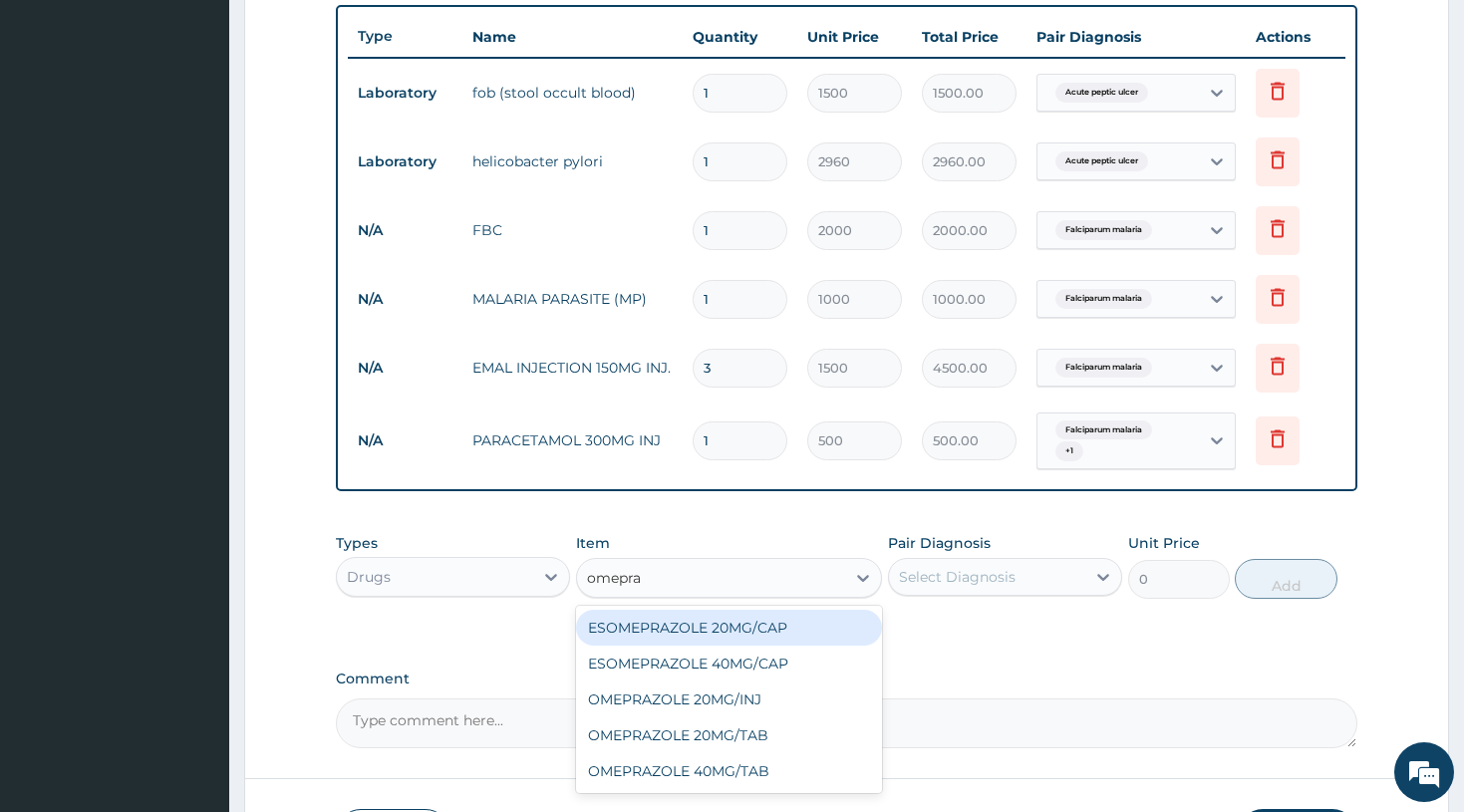 type on "omepraz" 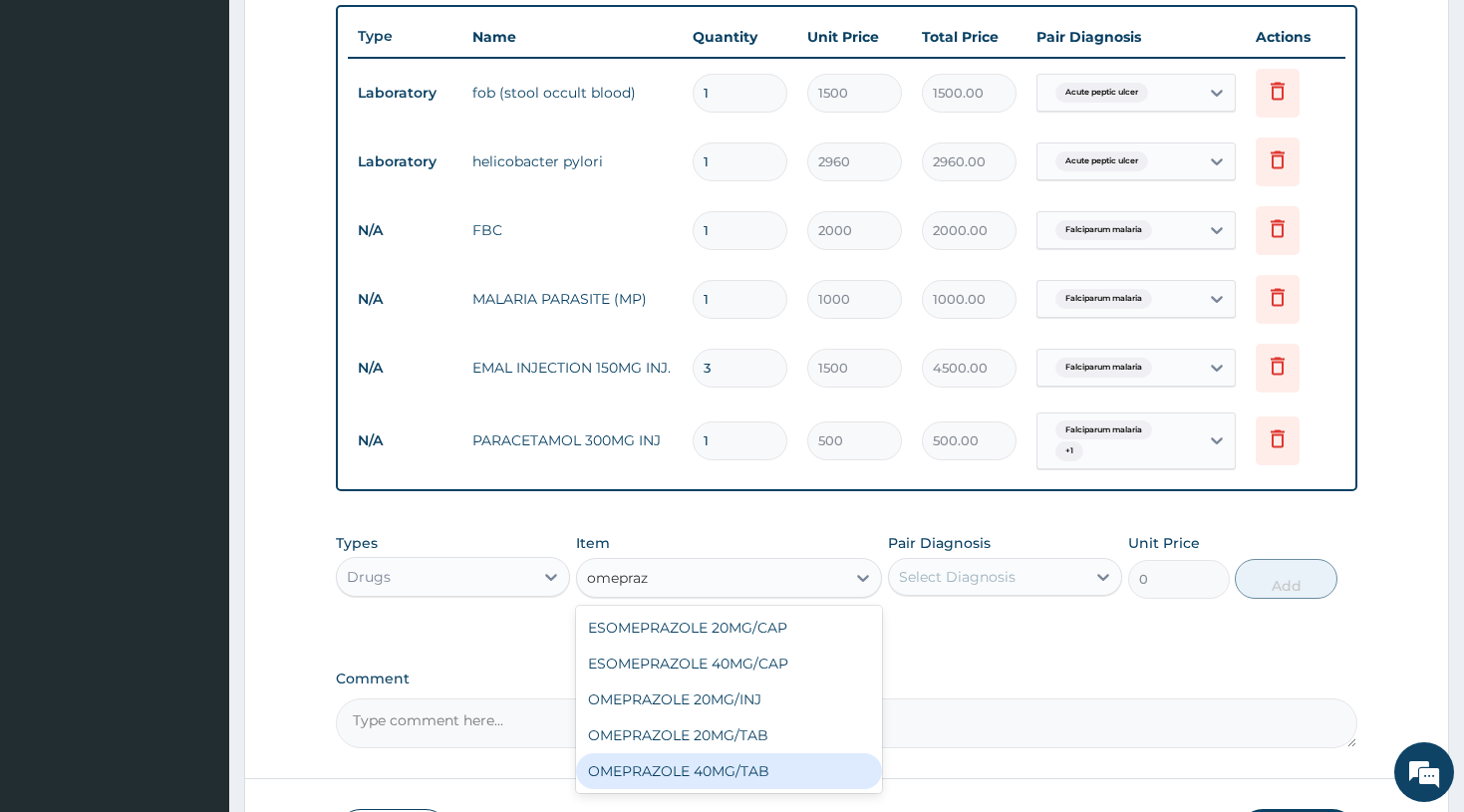 click on "OMEPRAZOLE 40MG/TAB" at bounding box center (730, 771) 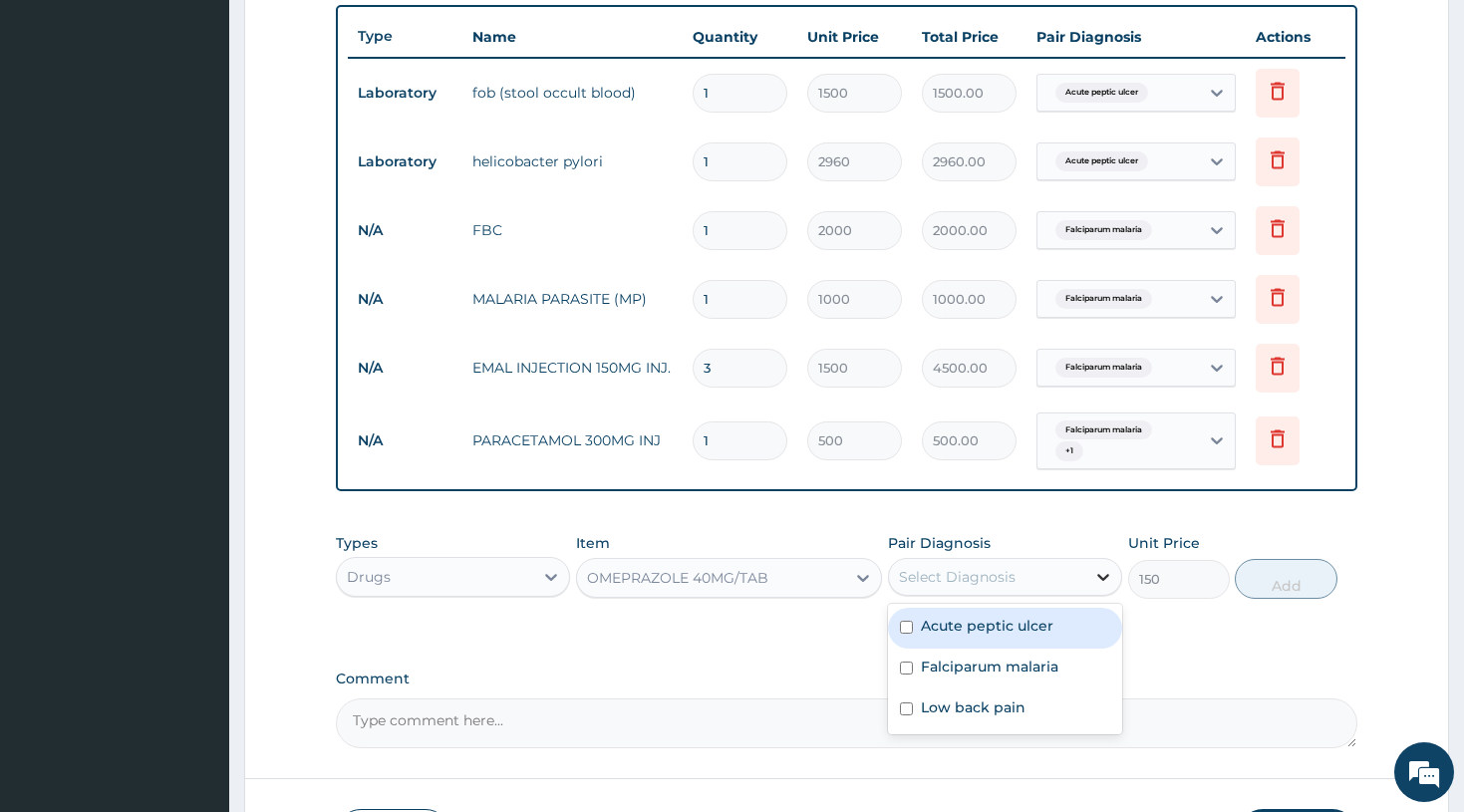 click 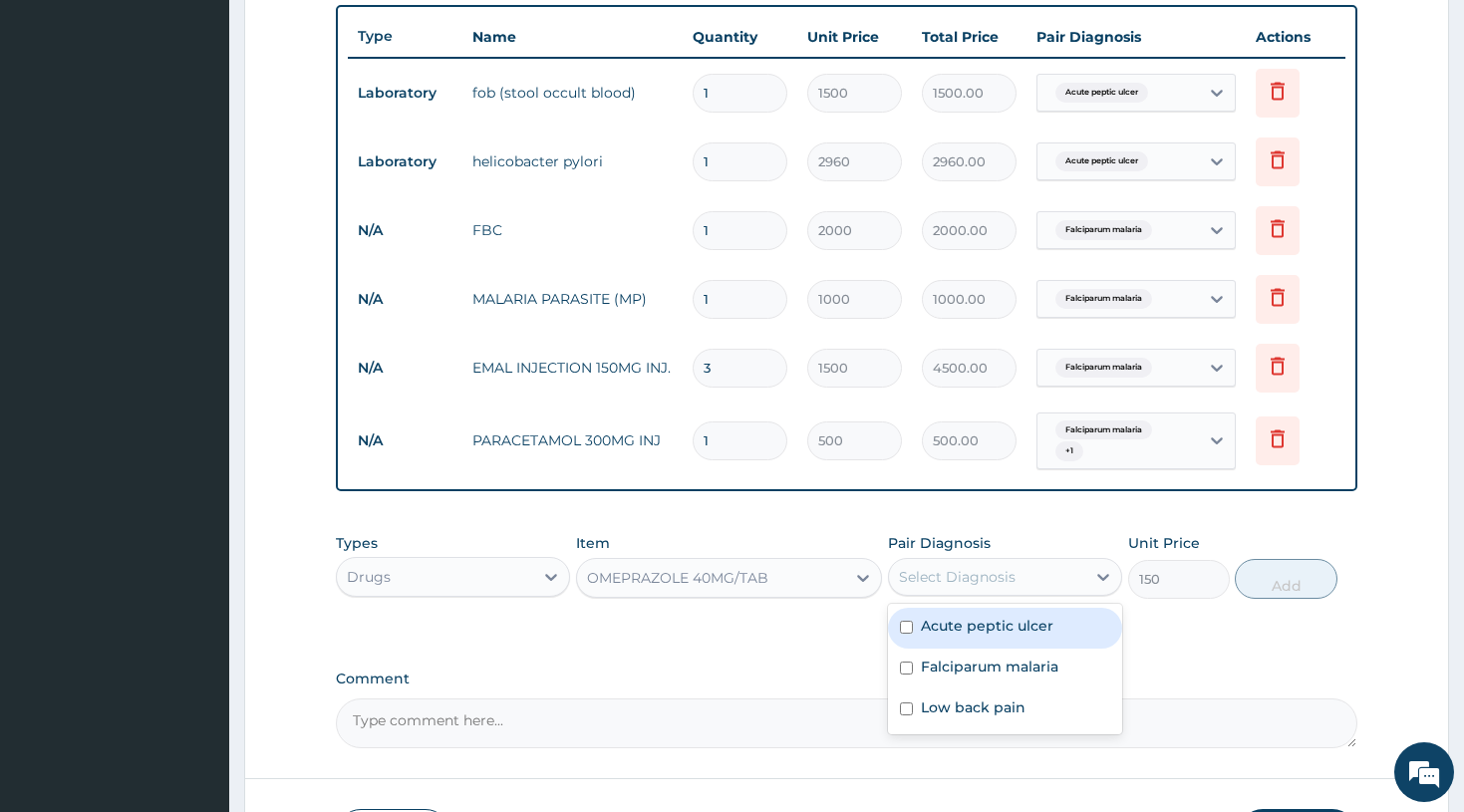 click at bounding box center [906, 627] 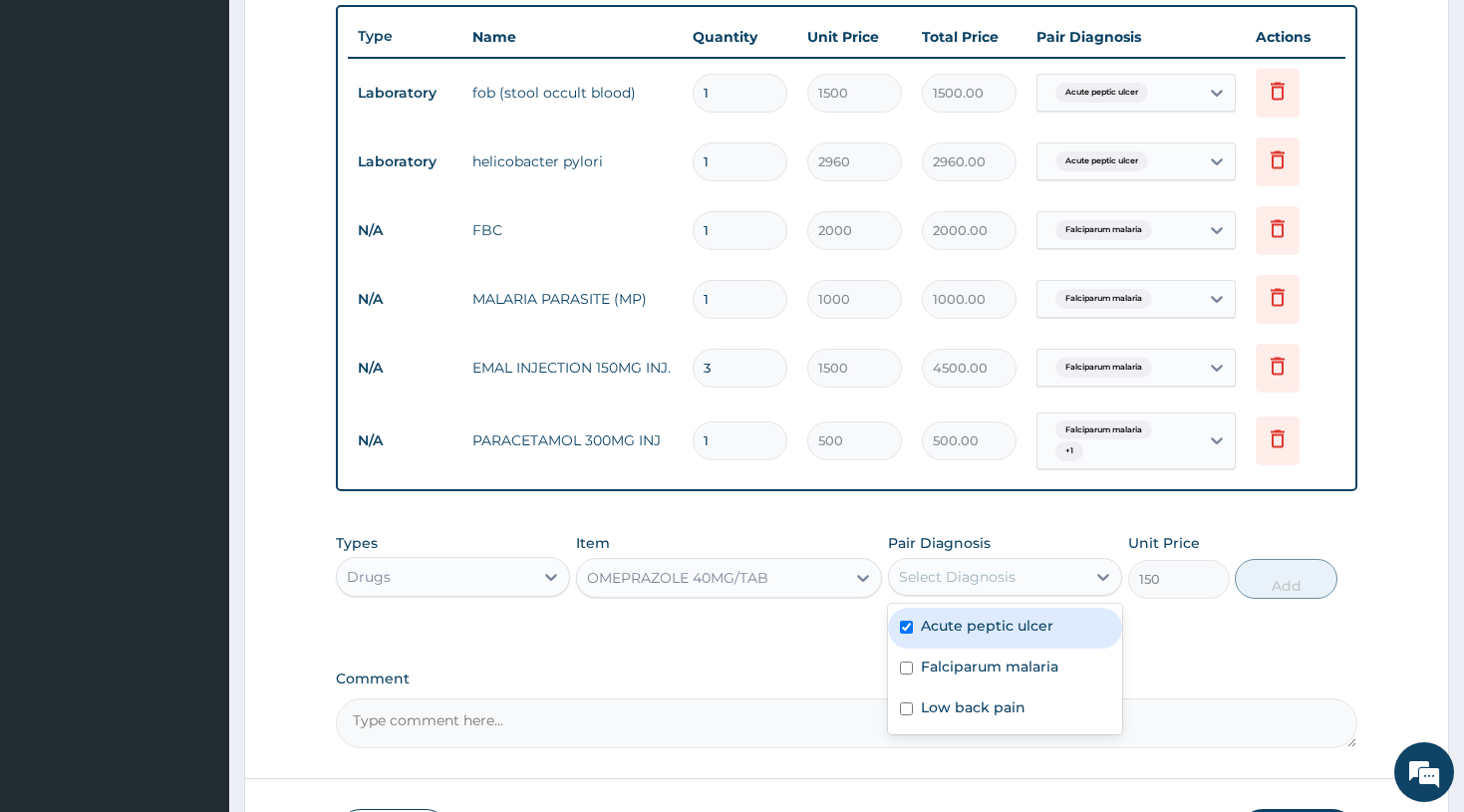 checkbox on "true" 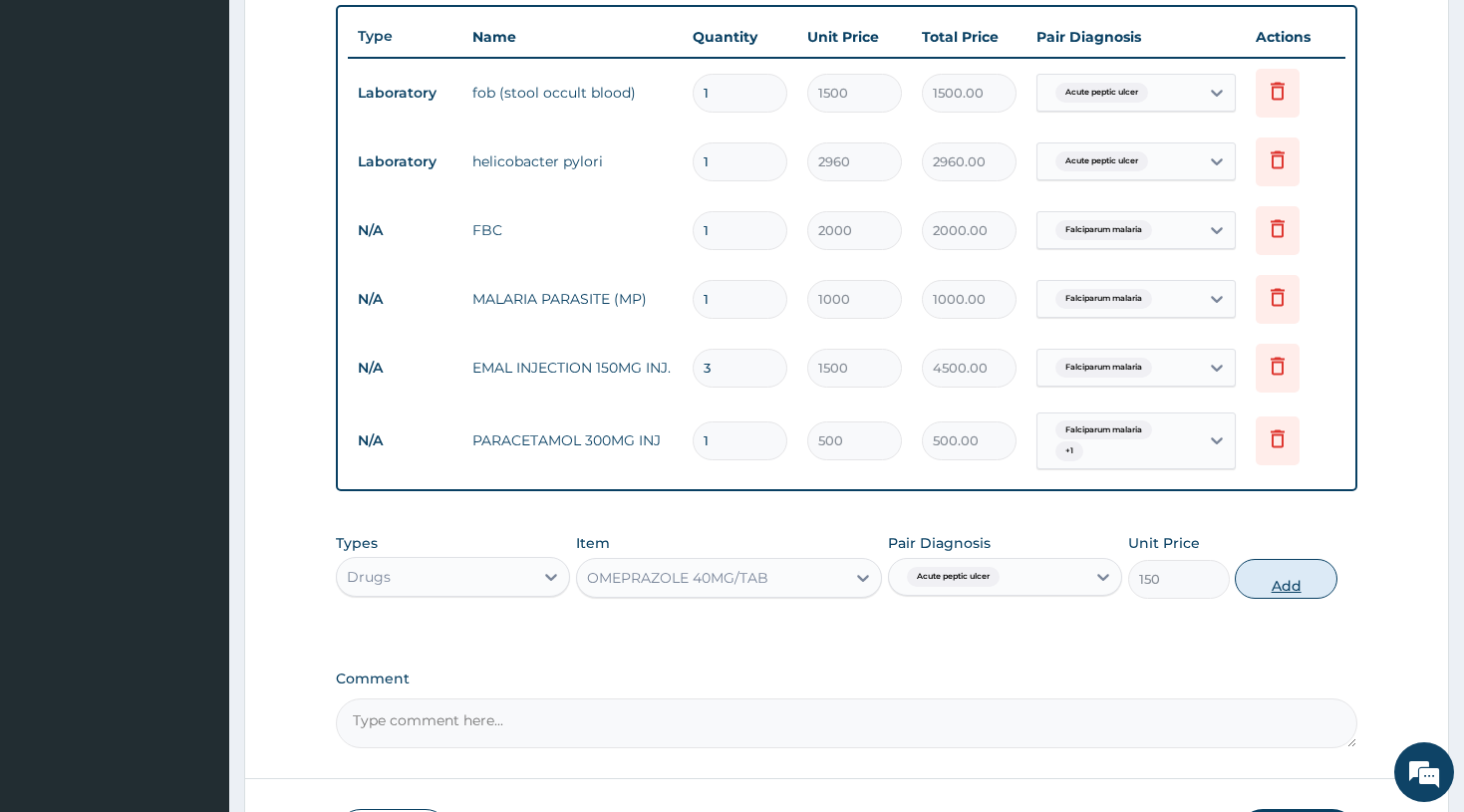 click on "Add" at bounding box center (1286, 579) 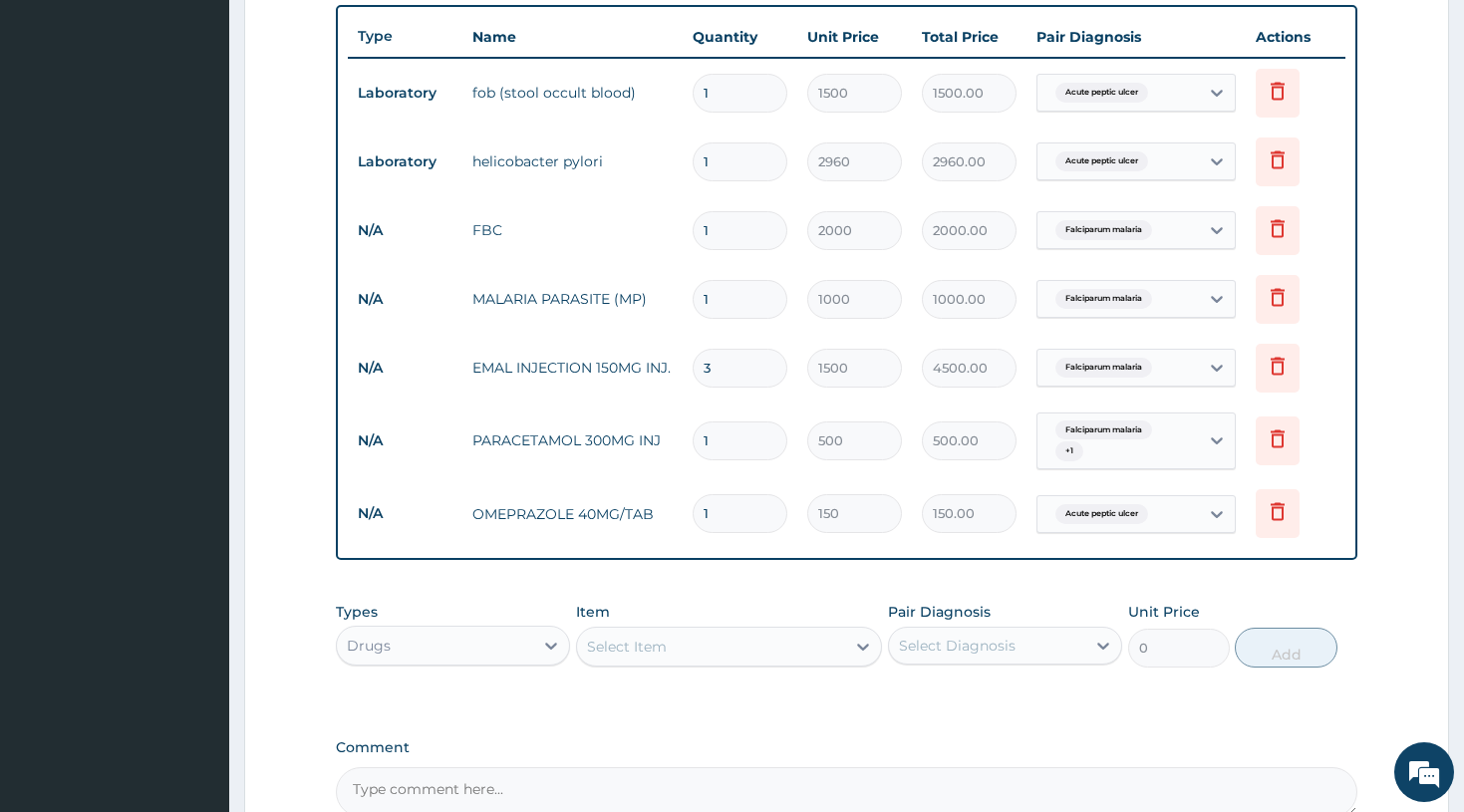 type 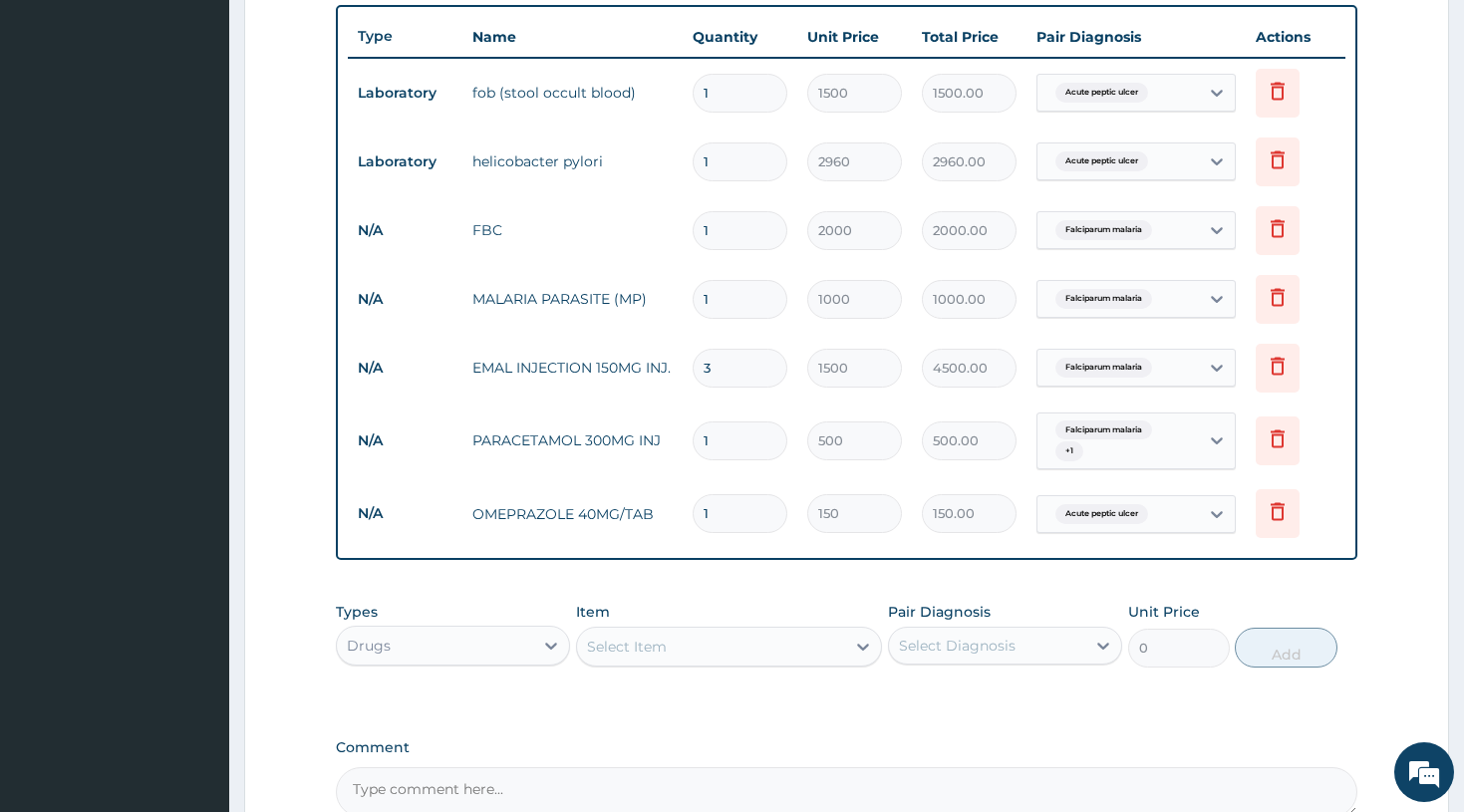 type on "0.00" 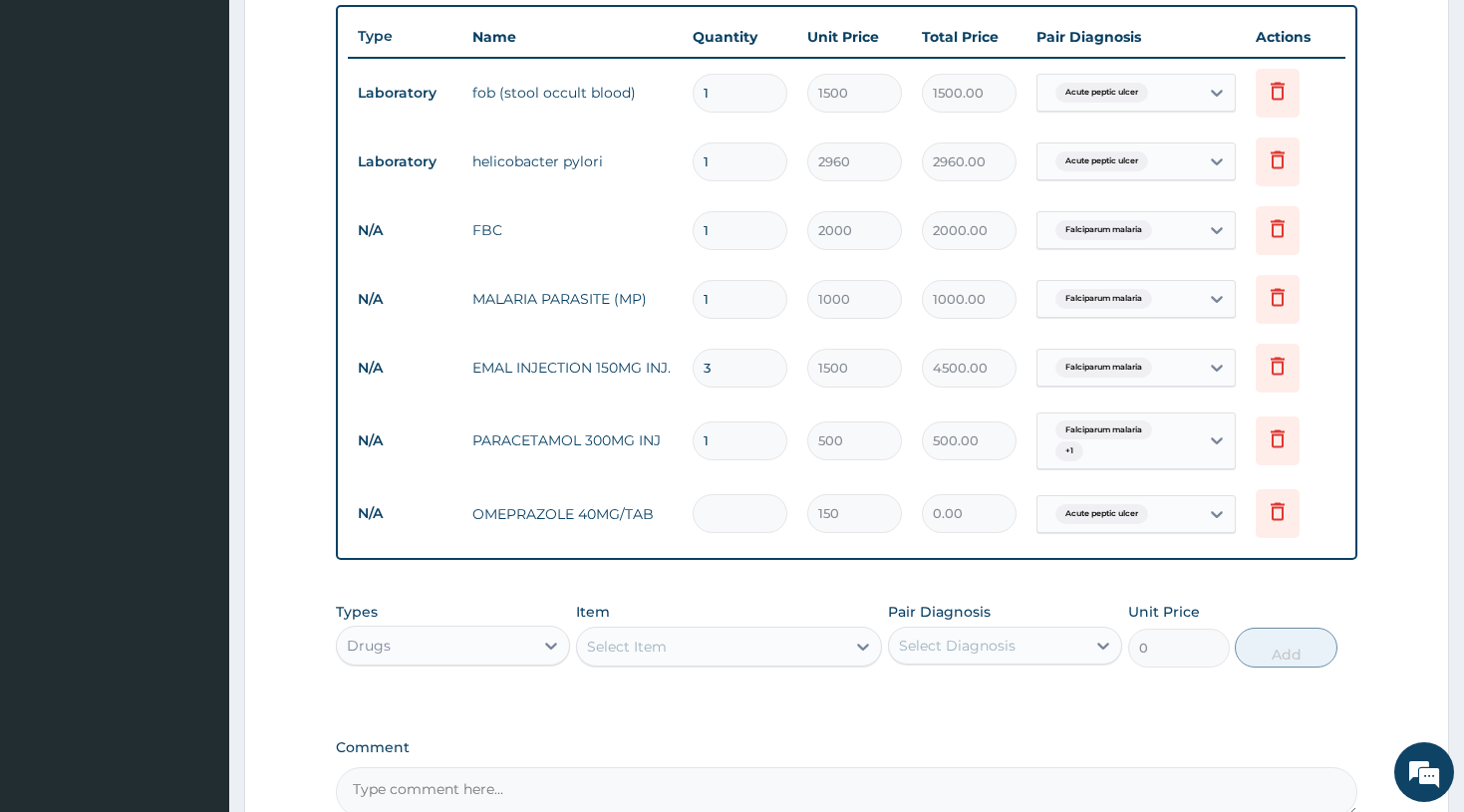 type on "2" 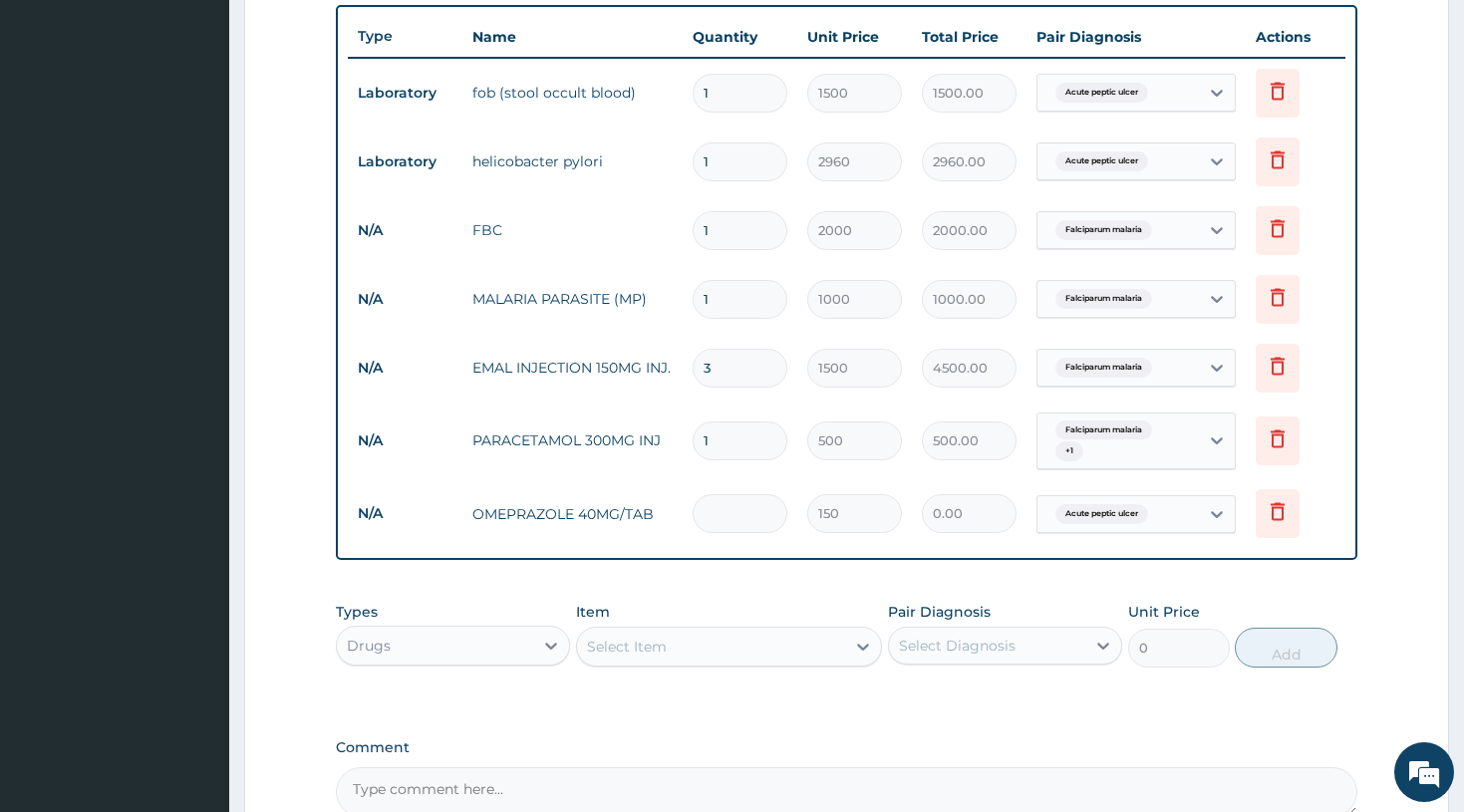 type on "300.00" 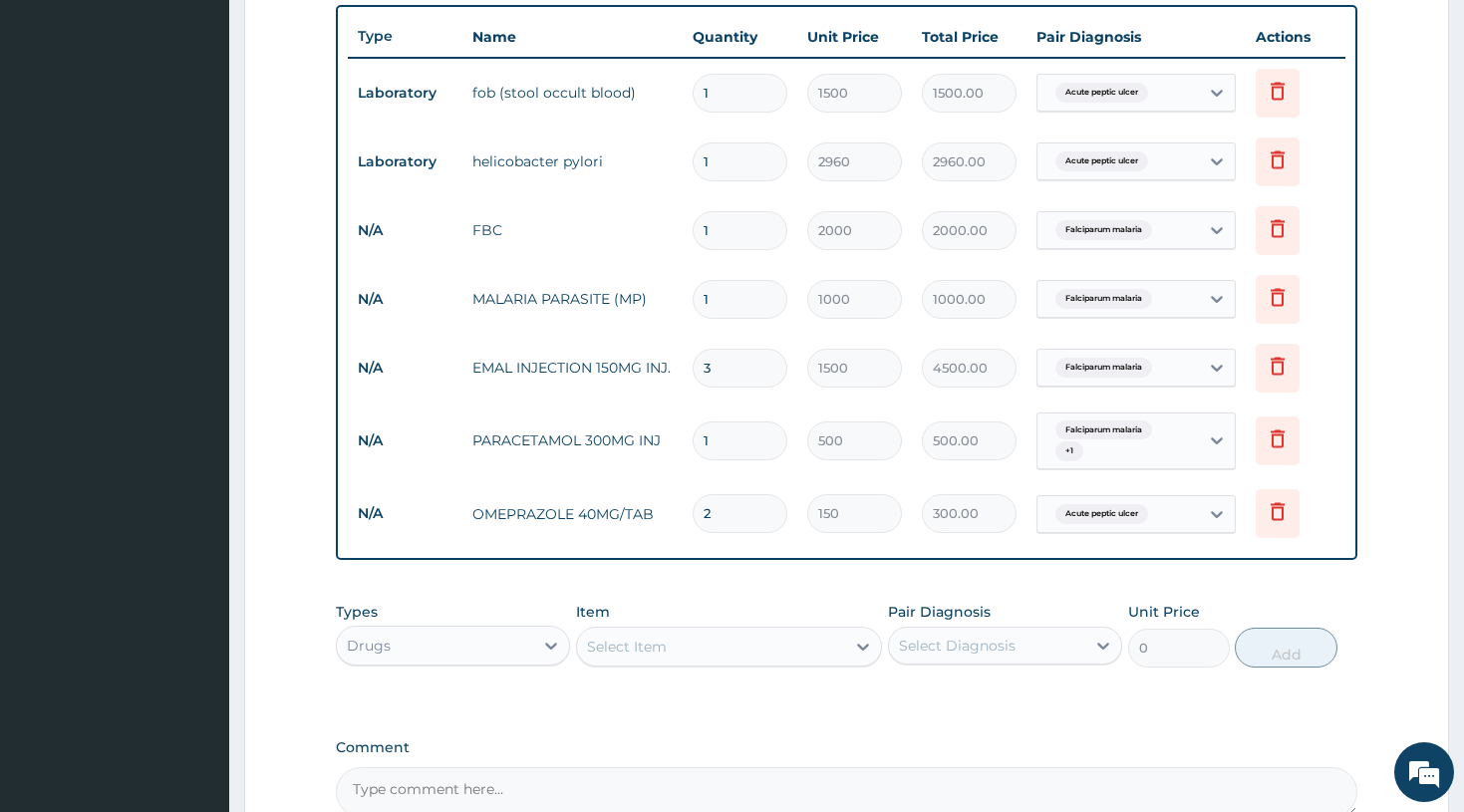 type on "20" 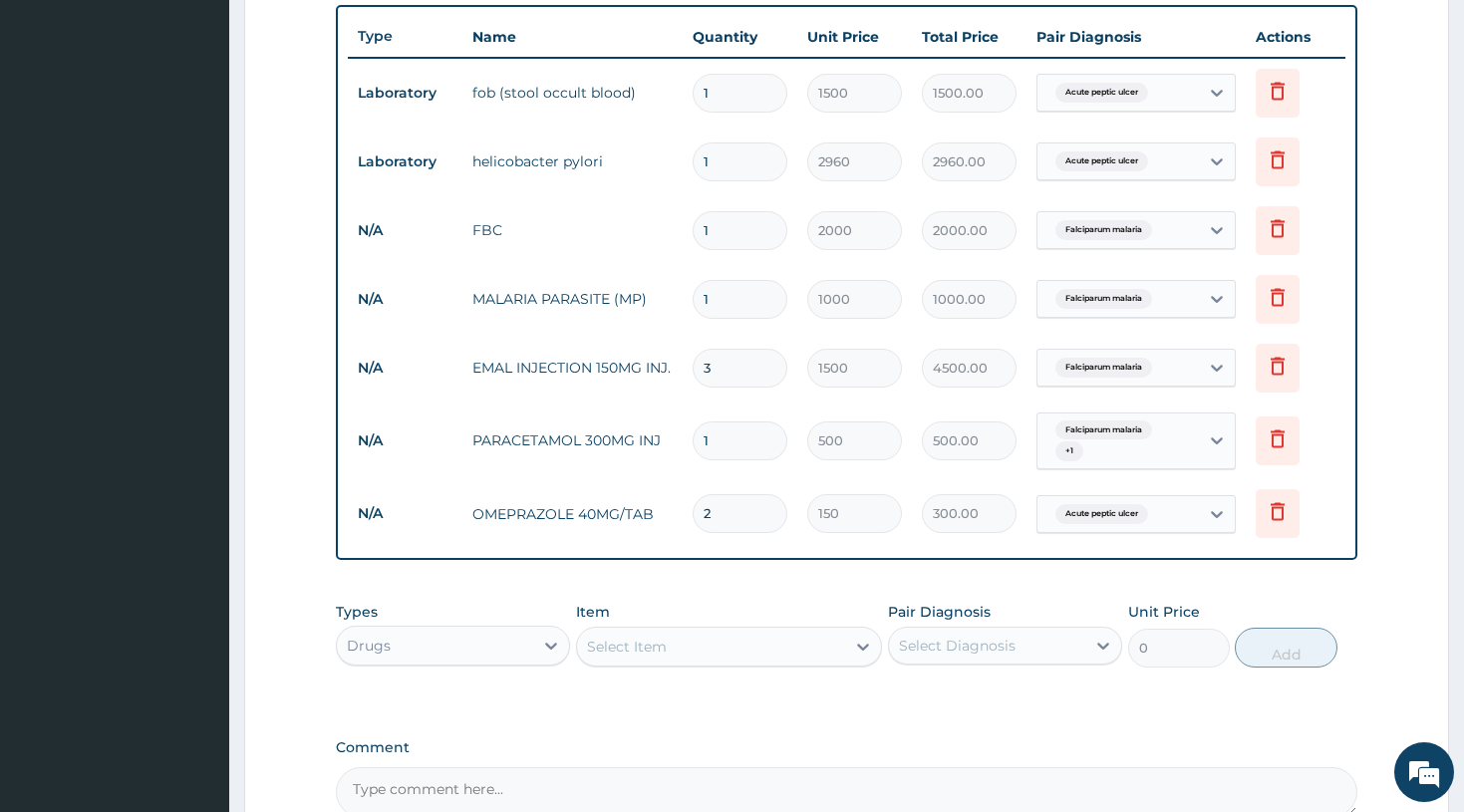 type on "3000.00" 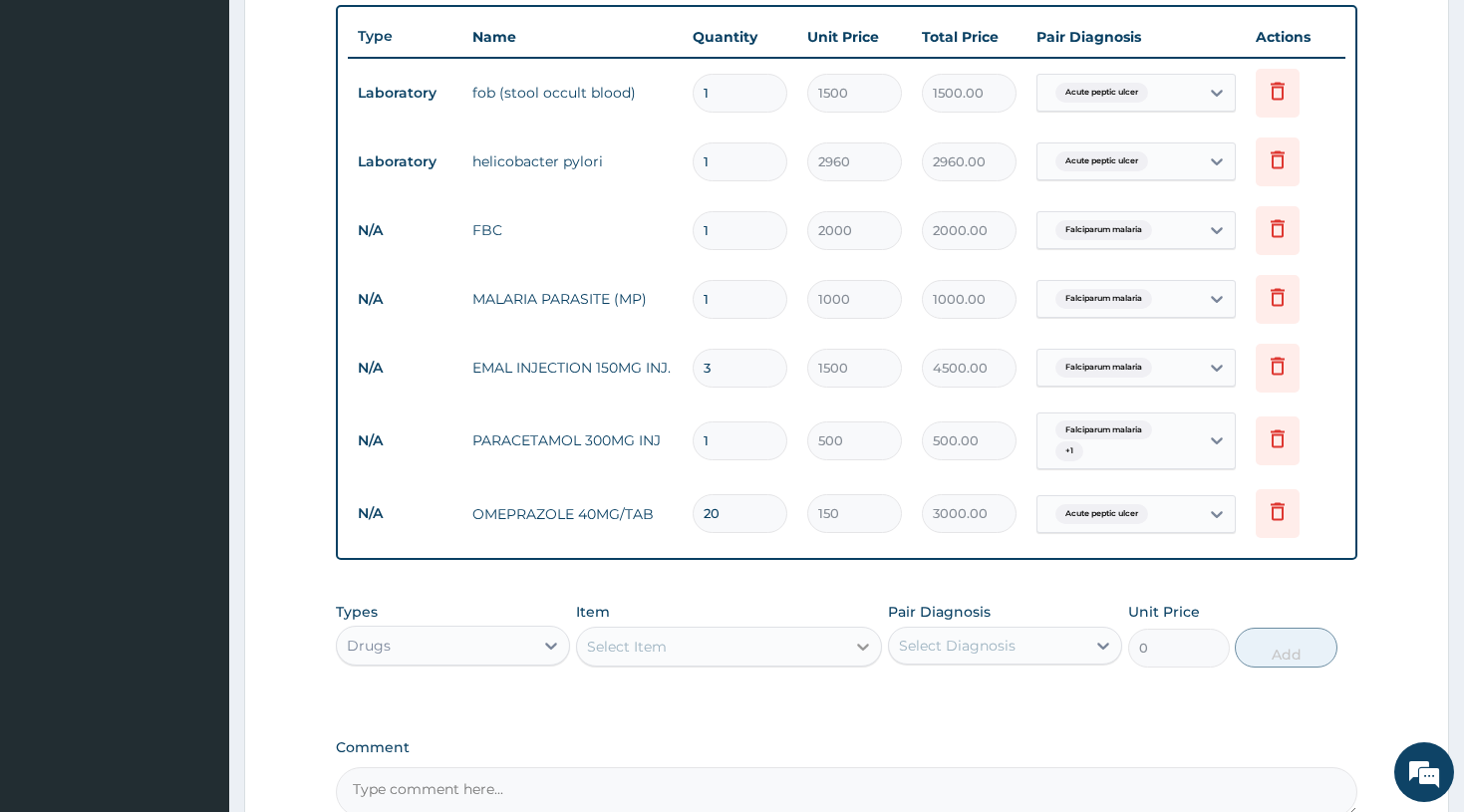 type on "20" 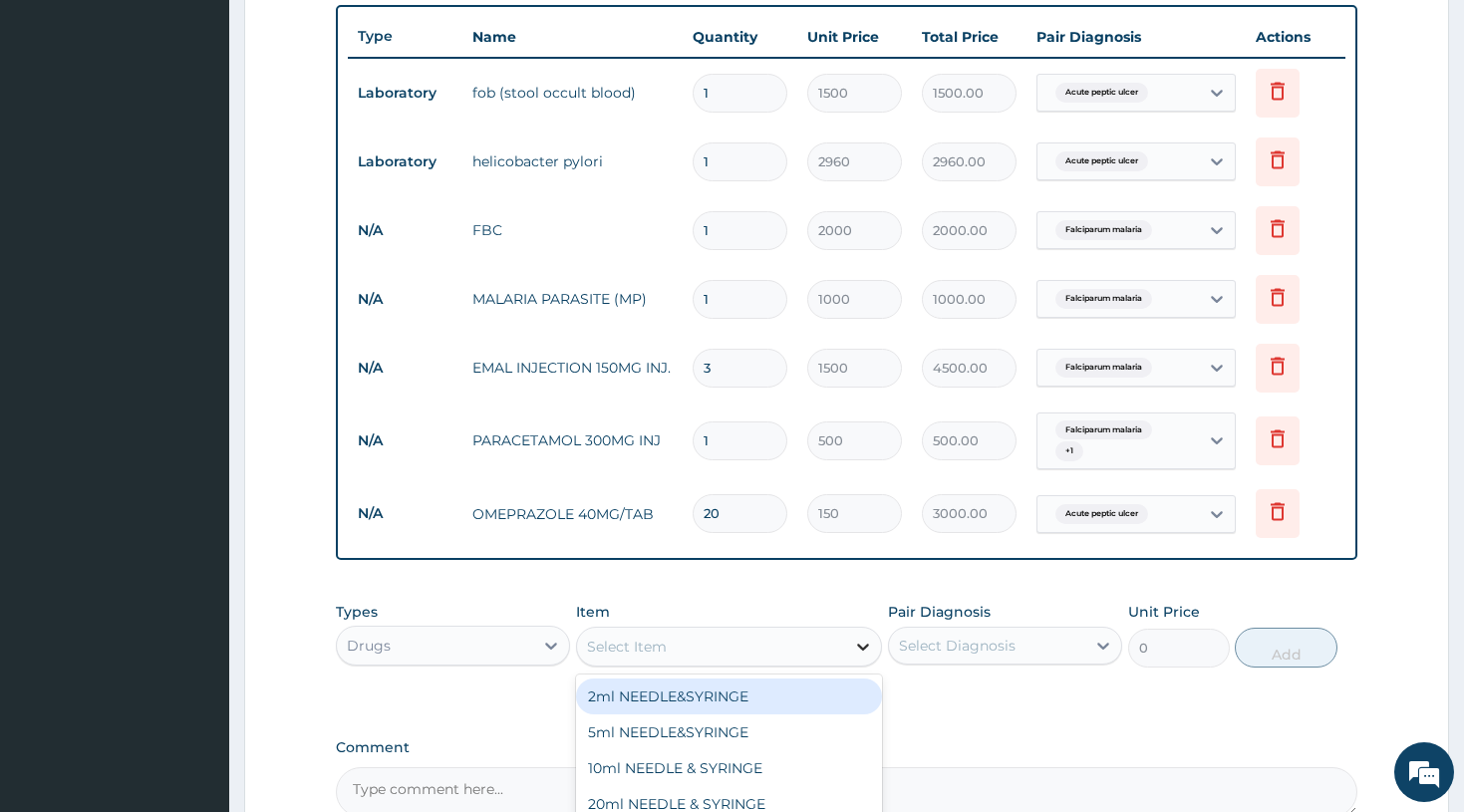 click 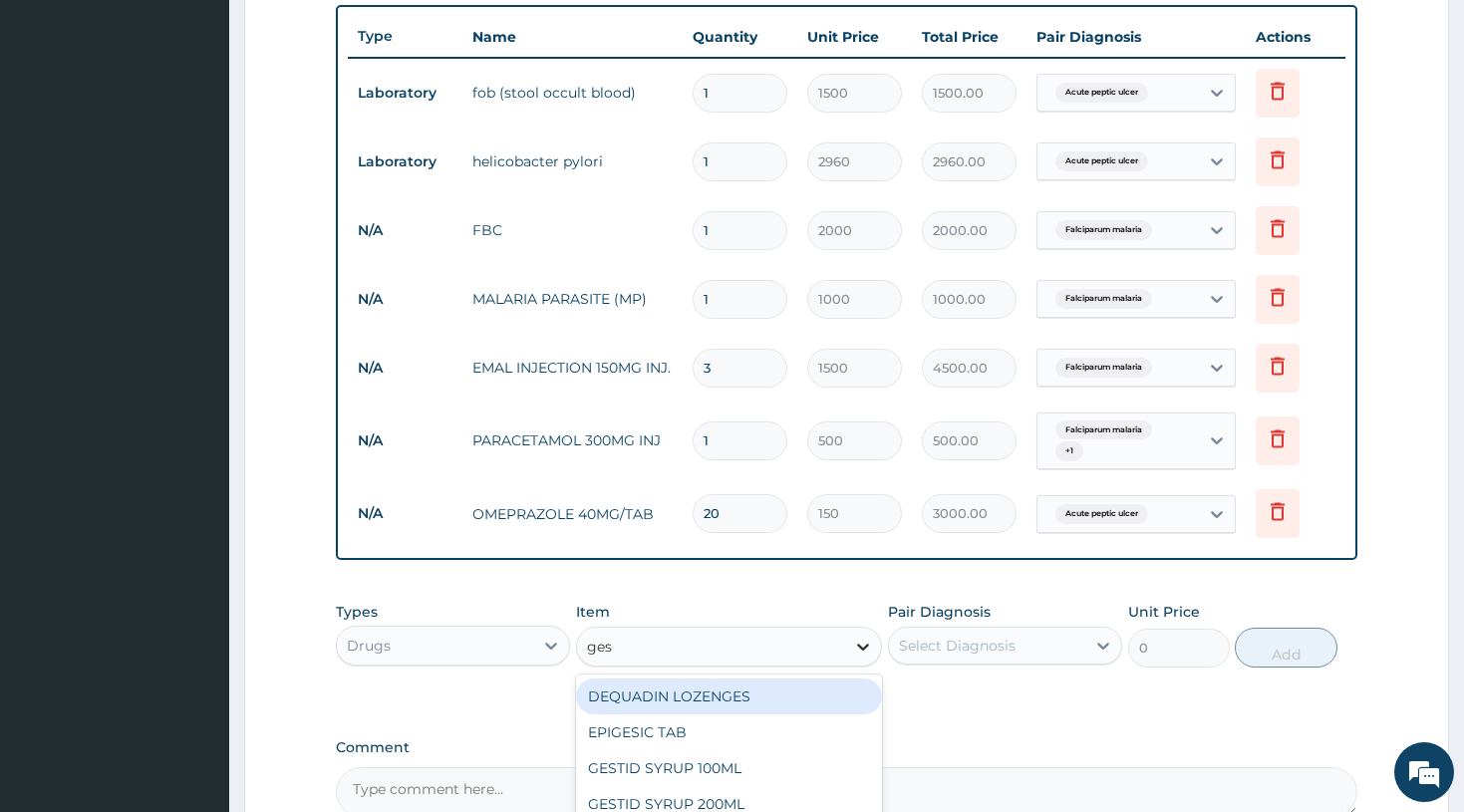 type on "gest" 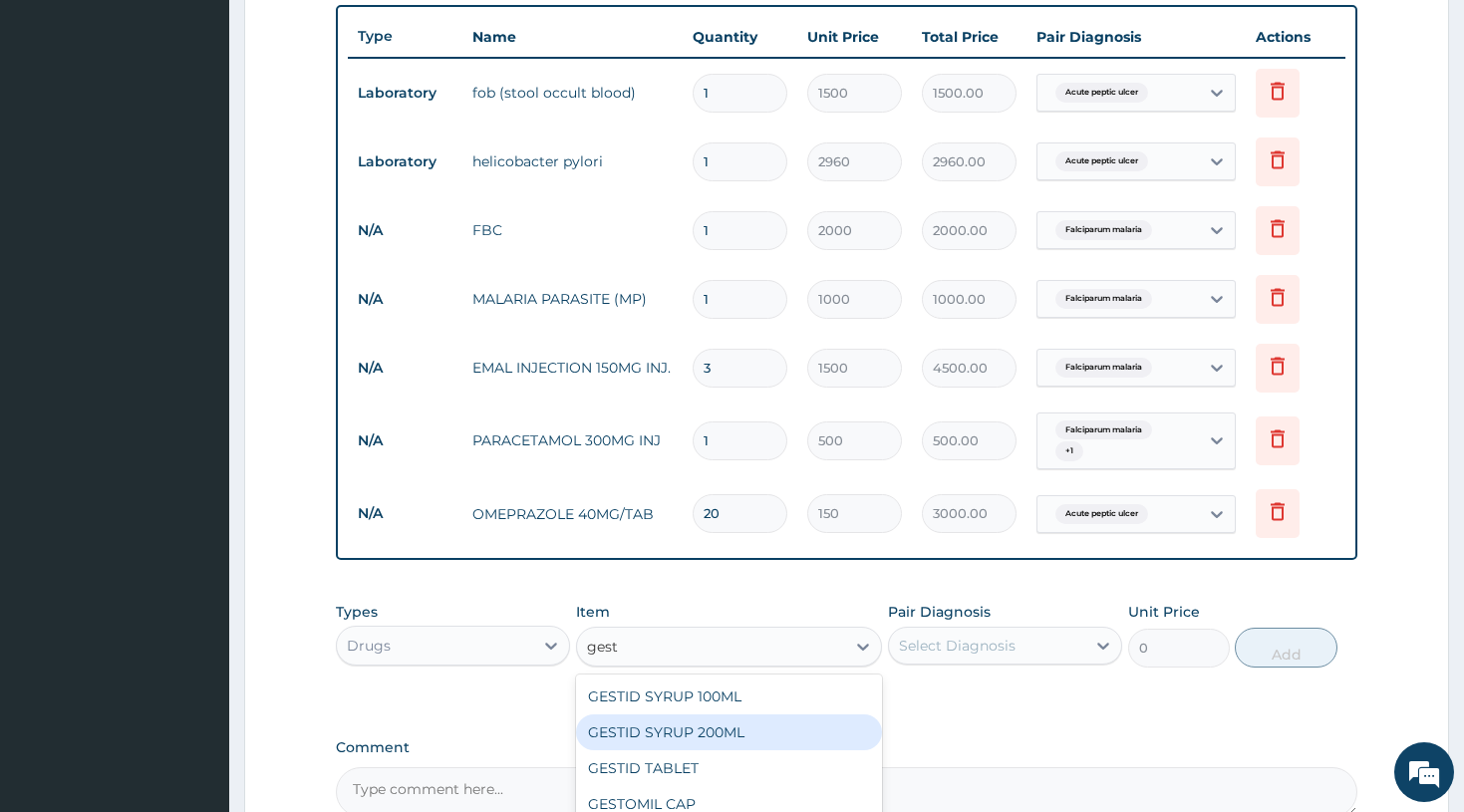 click on "GESTID SYRUP 200ML" at bounding box center (730, 732) 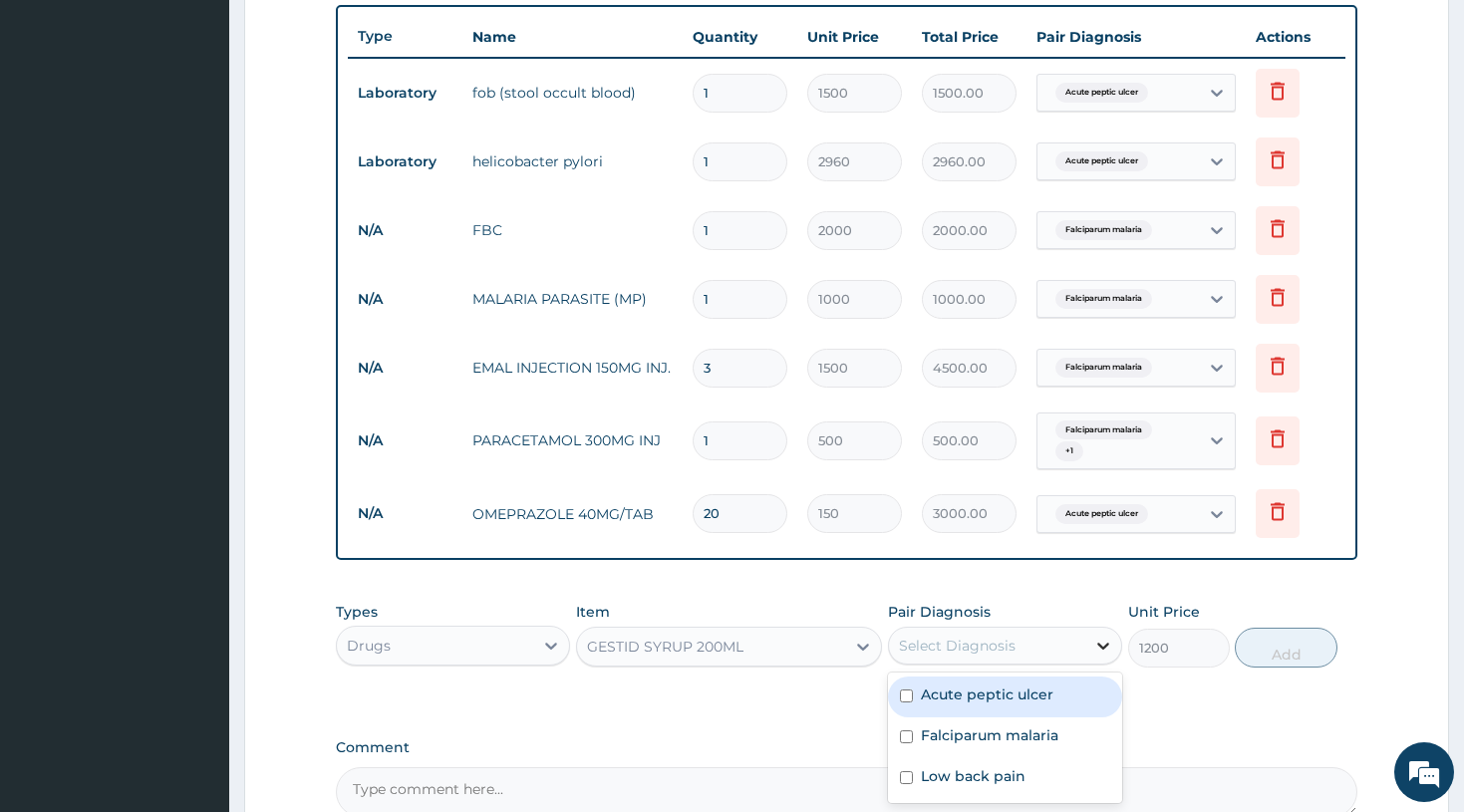 click 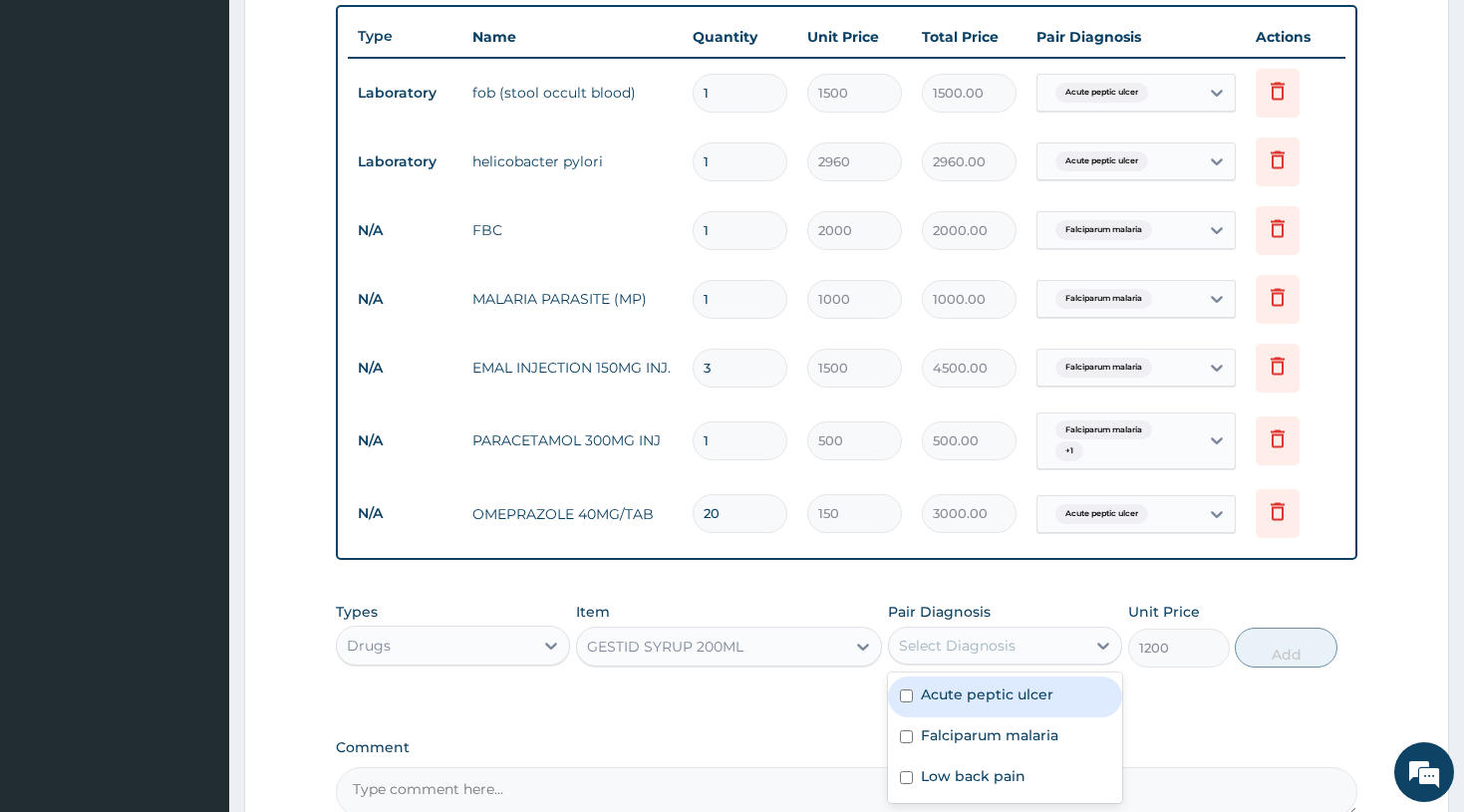 click at bounding box center [906, 695] 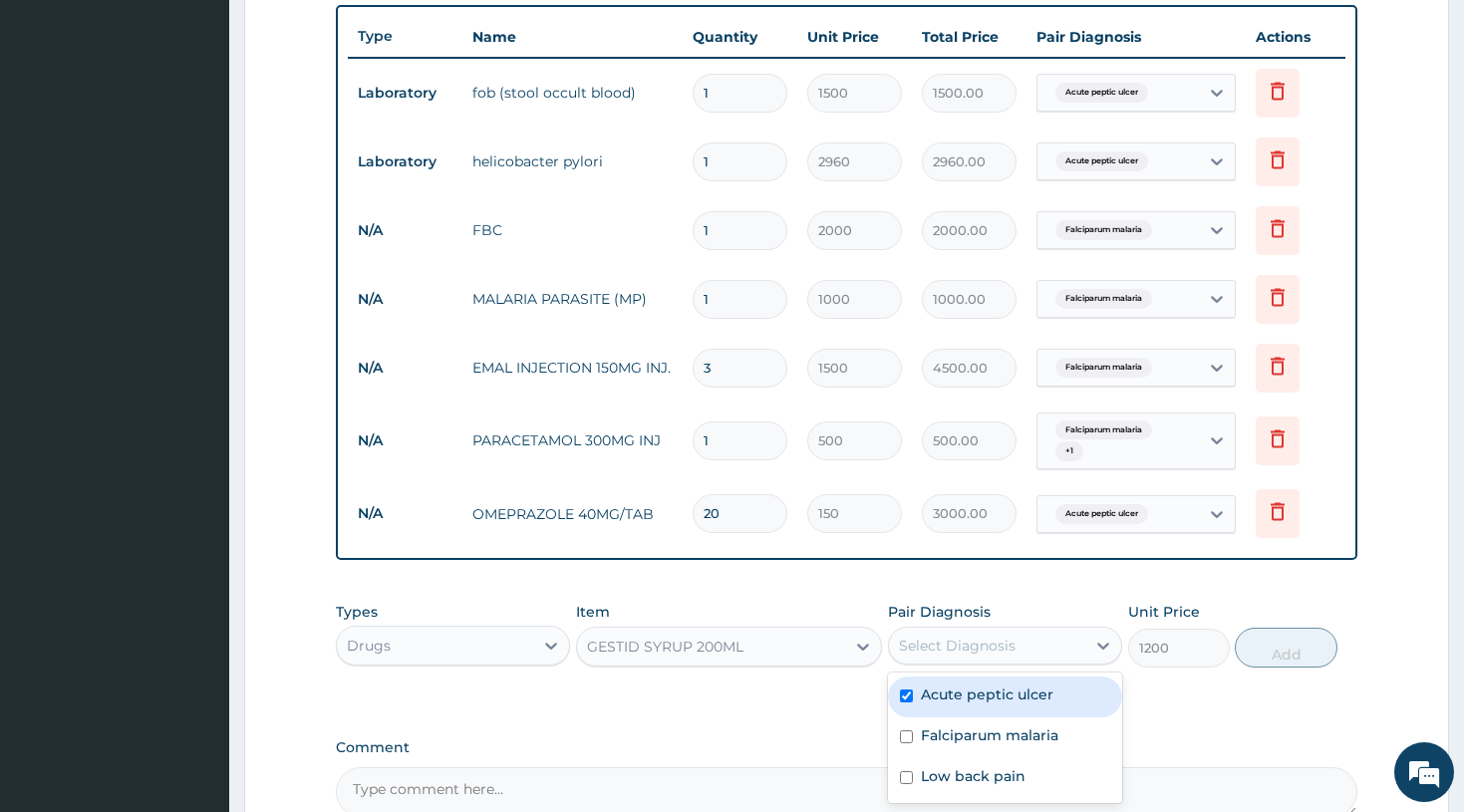 checkbox on "true" 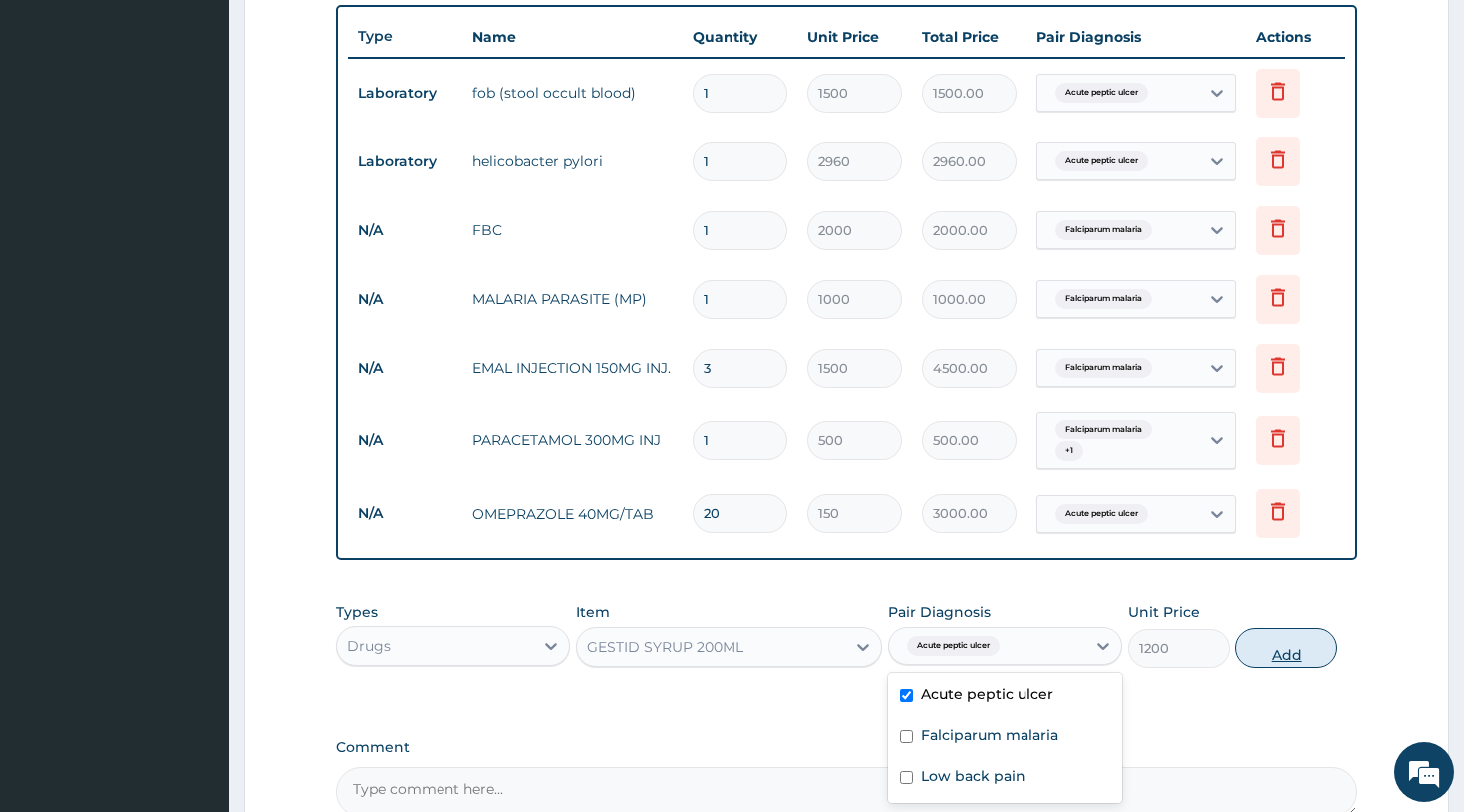 click on "Add" at bounding box center [1286, 648] 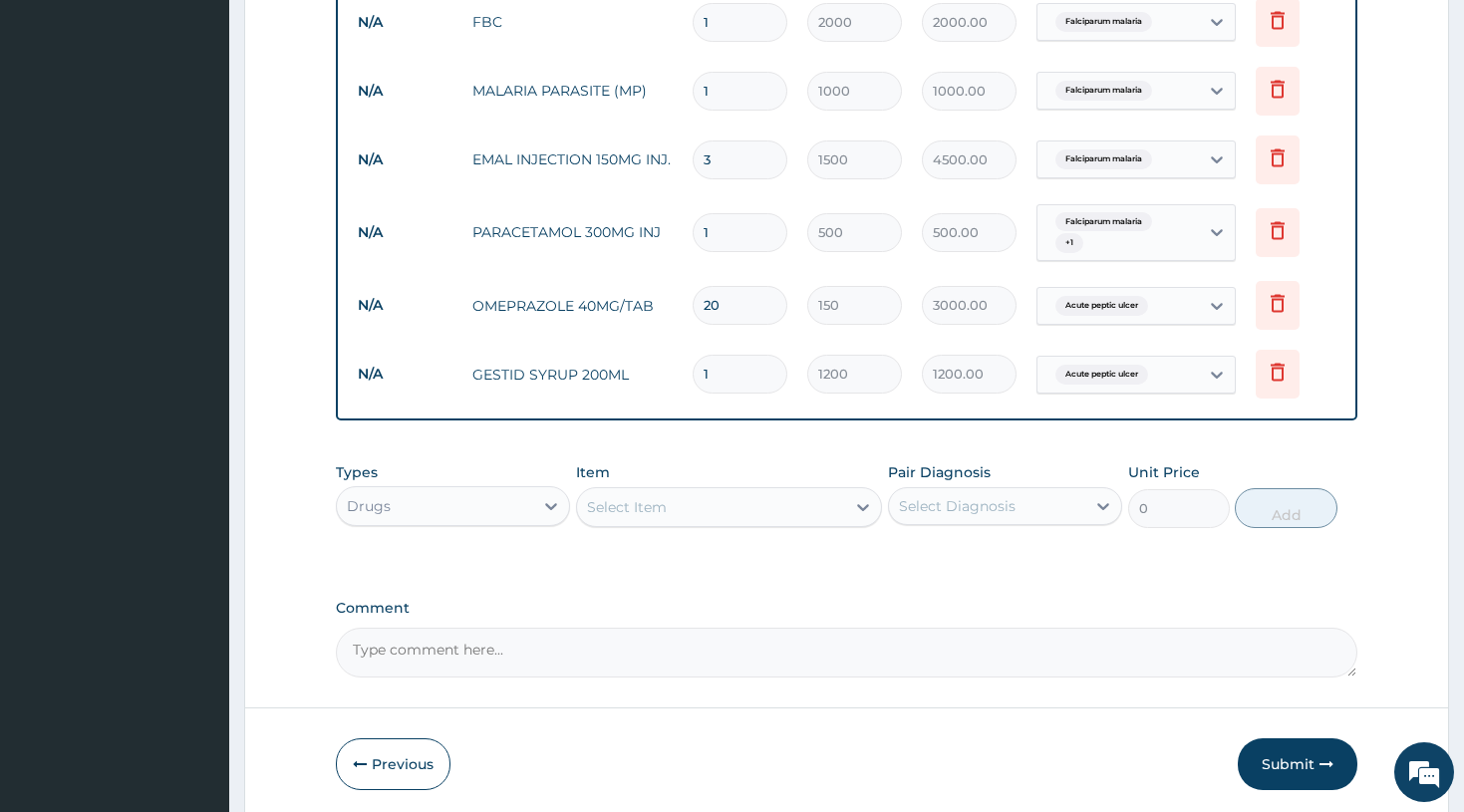 scroll, scrollTop: 1019, scrollLeft: 0, axis: vertical 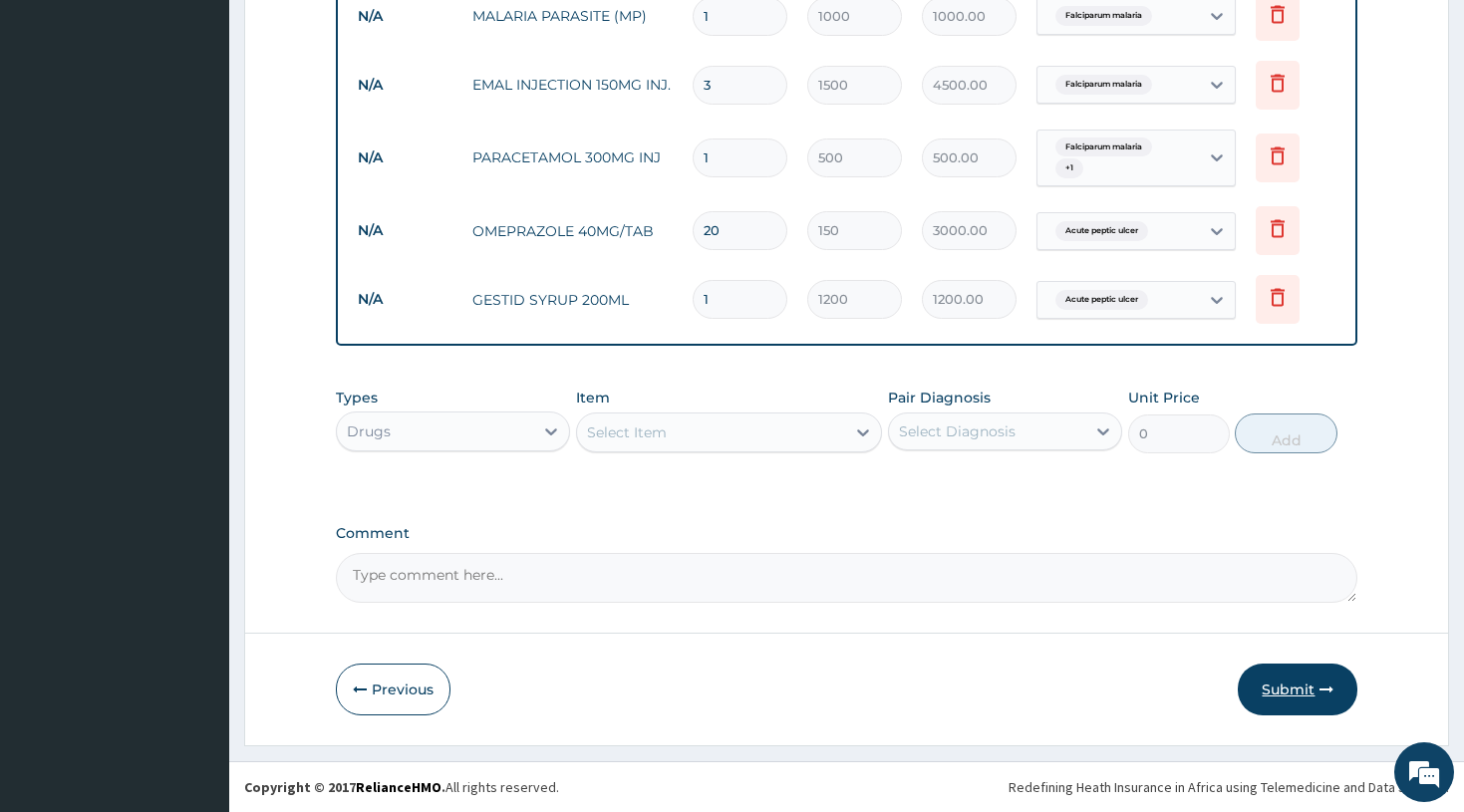 click on "Submit" at bounding box center (1298, 689) 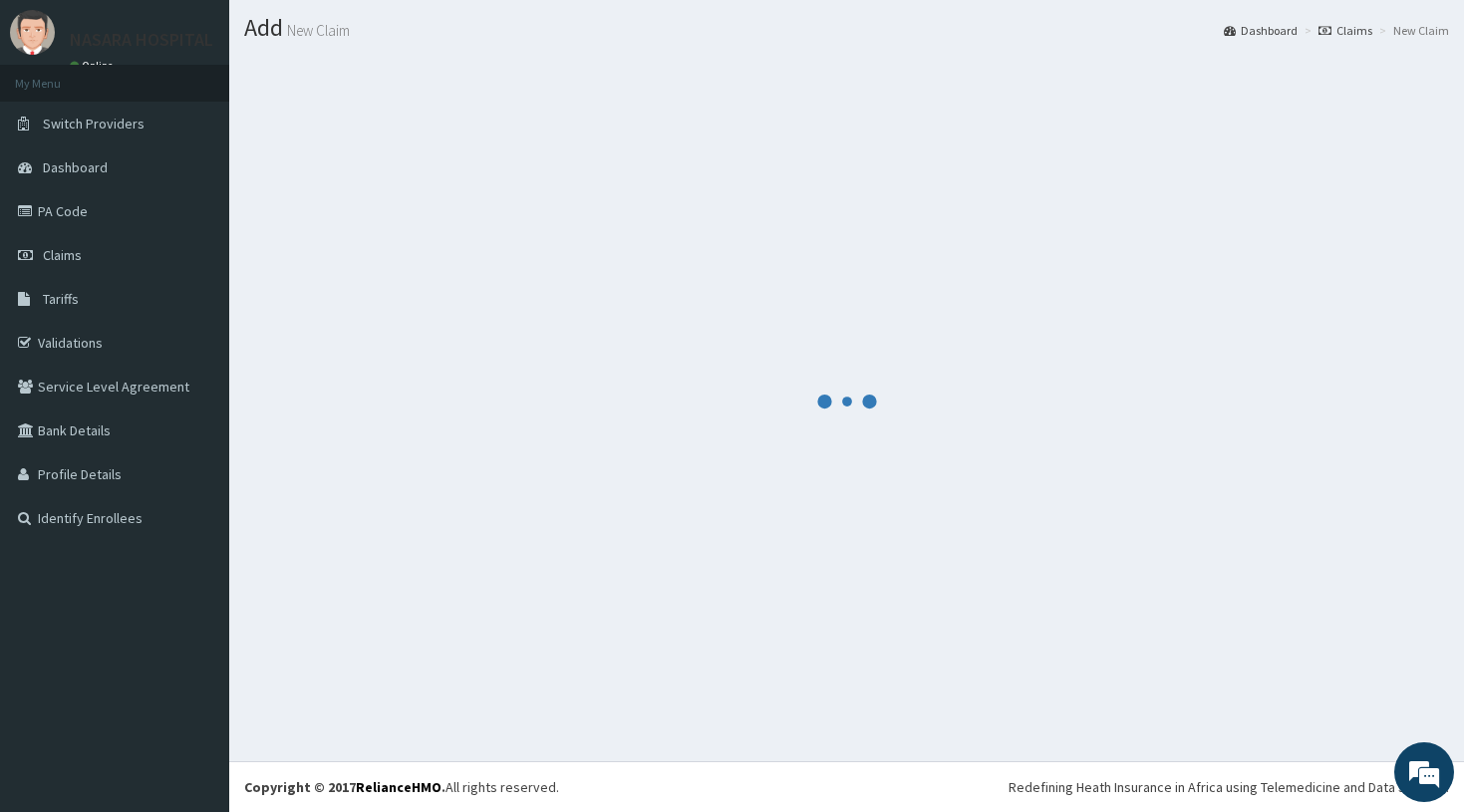 scroll, scrollTop: 50, scrollLeft: 0, axis: vertical 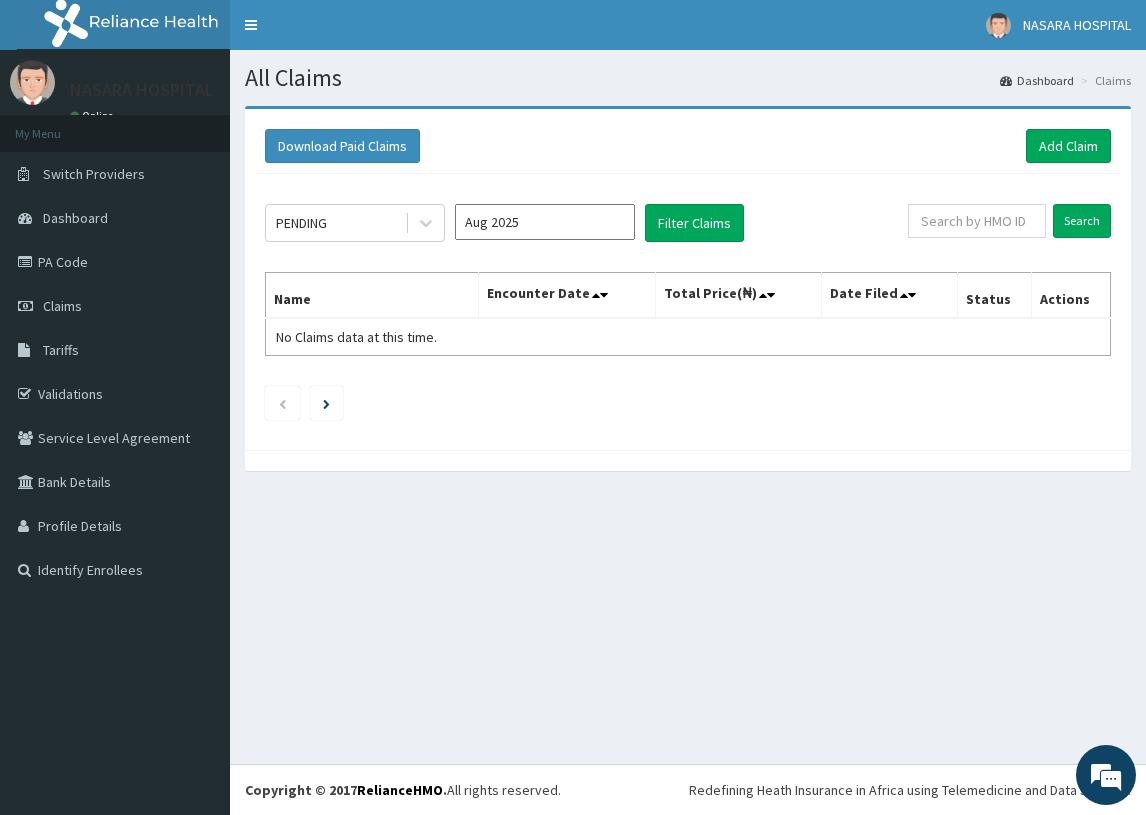 click on "Aug 2025" at bounding box center (545, 222) 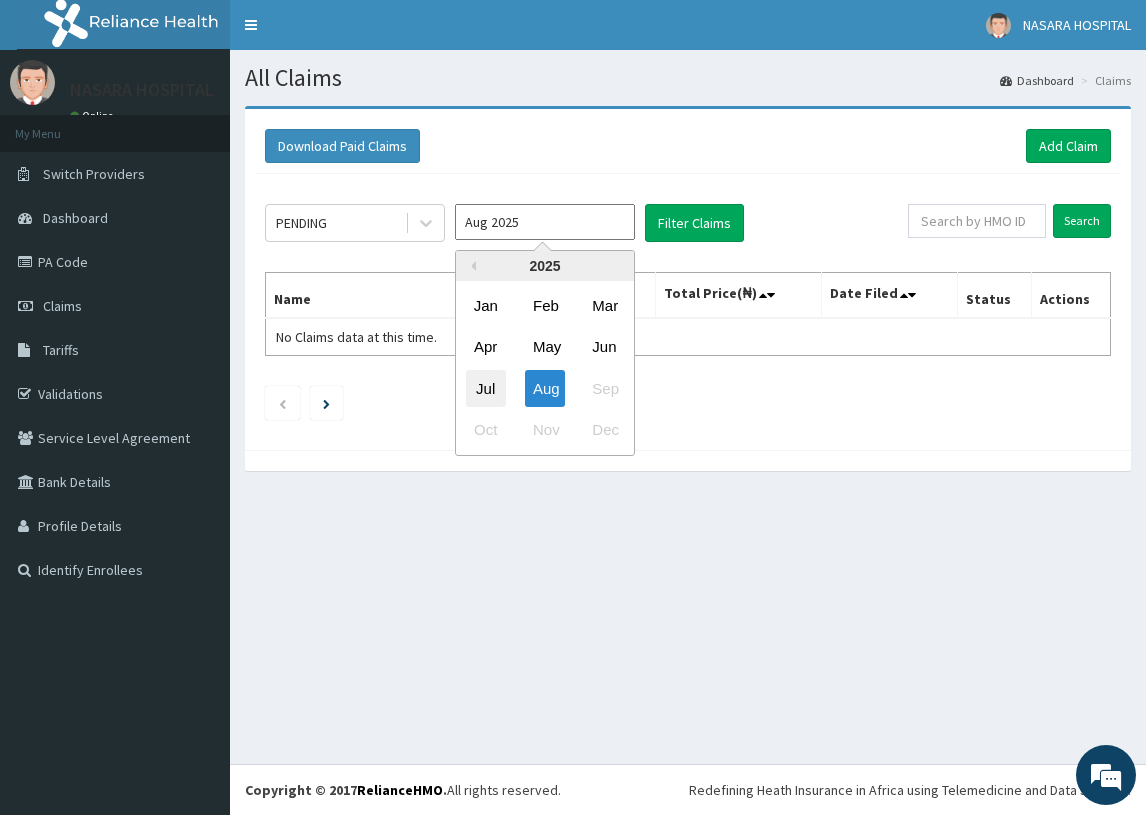 click on "Jul" at bounding box center (486, 388) 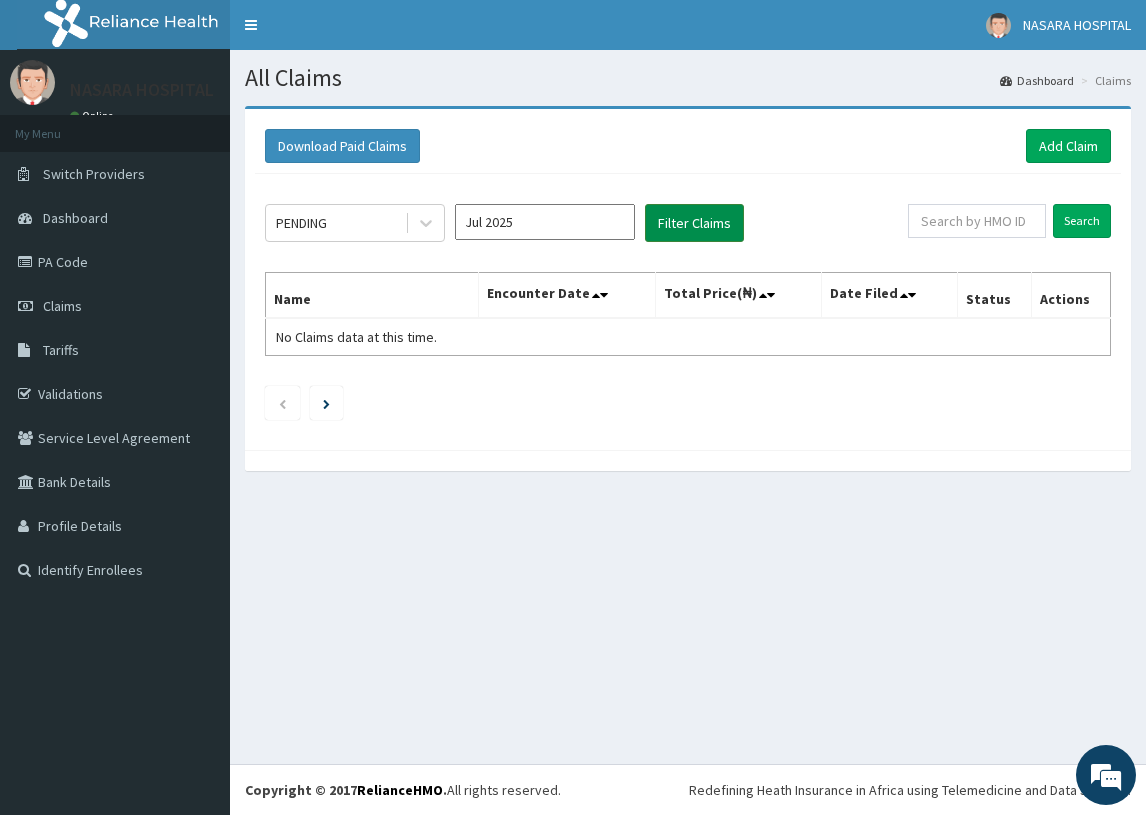 click on "Filter Claims" at bounding box center (694, 223) 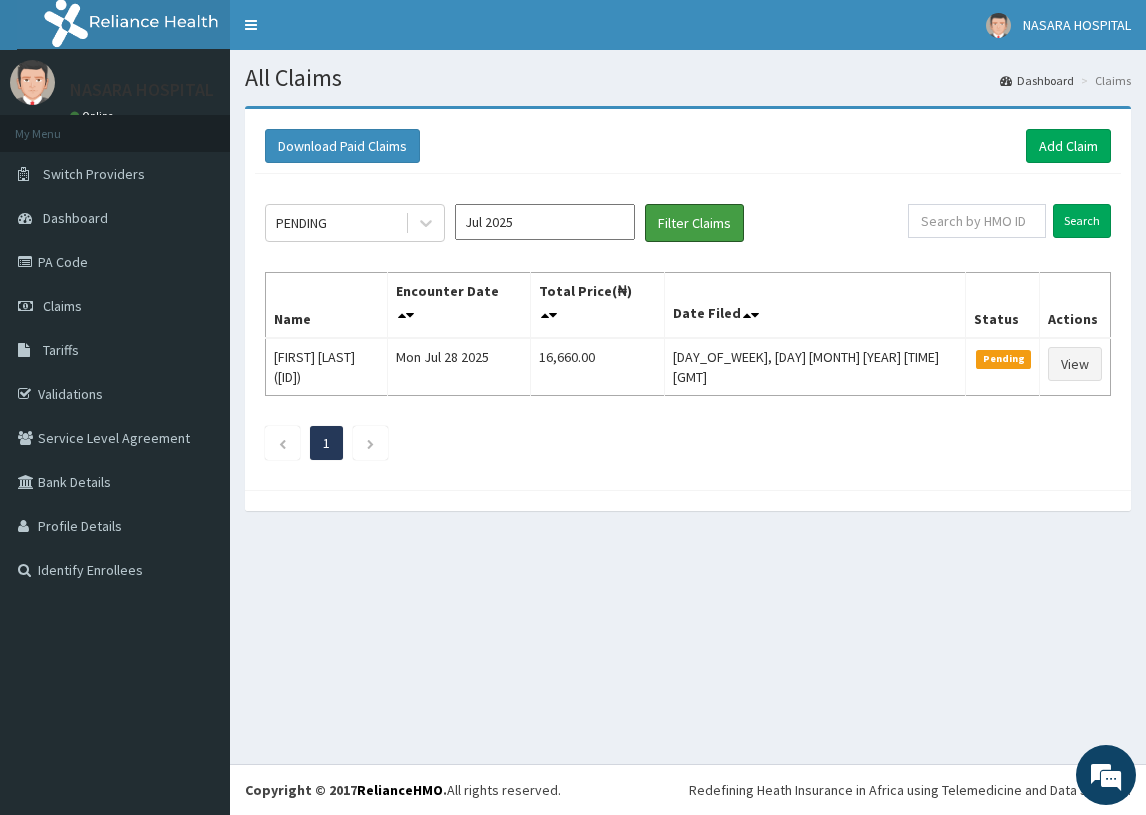 scroll, scrollTop: 0, scrollLeft: 0, axis: both 